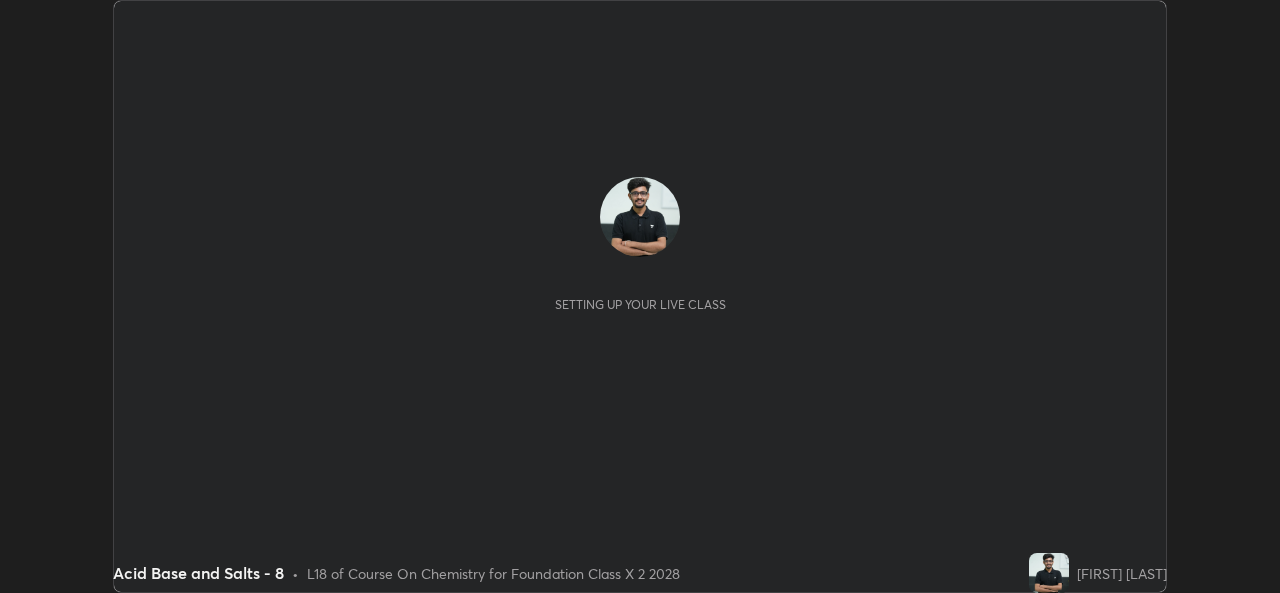 scroll, scrollTop: 0, scrollLeft: 0, axis: both 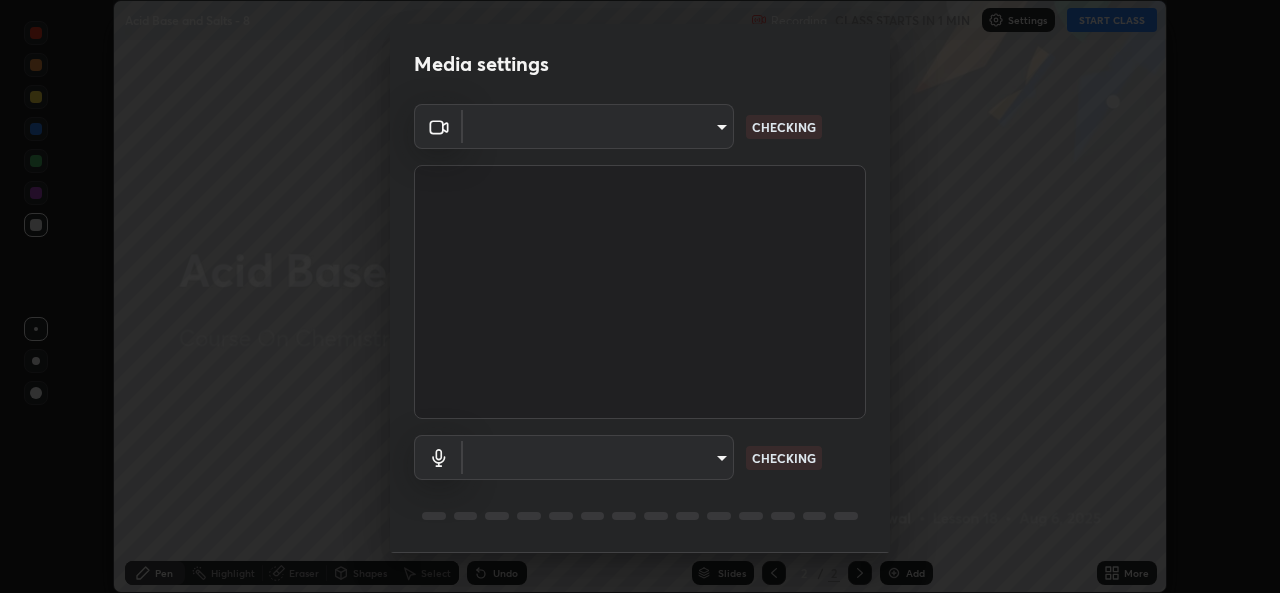 type on "a83bb134842fd6c46cae91b6313aa5efba961fee809e7364c6ef7c36ed00ea69" 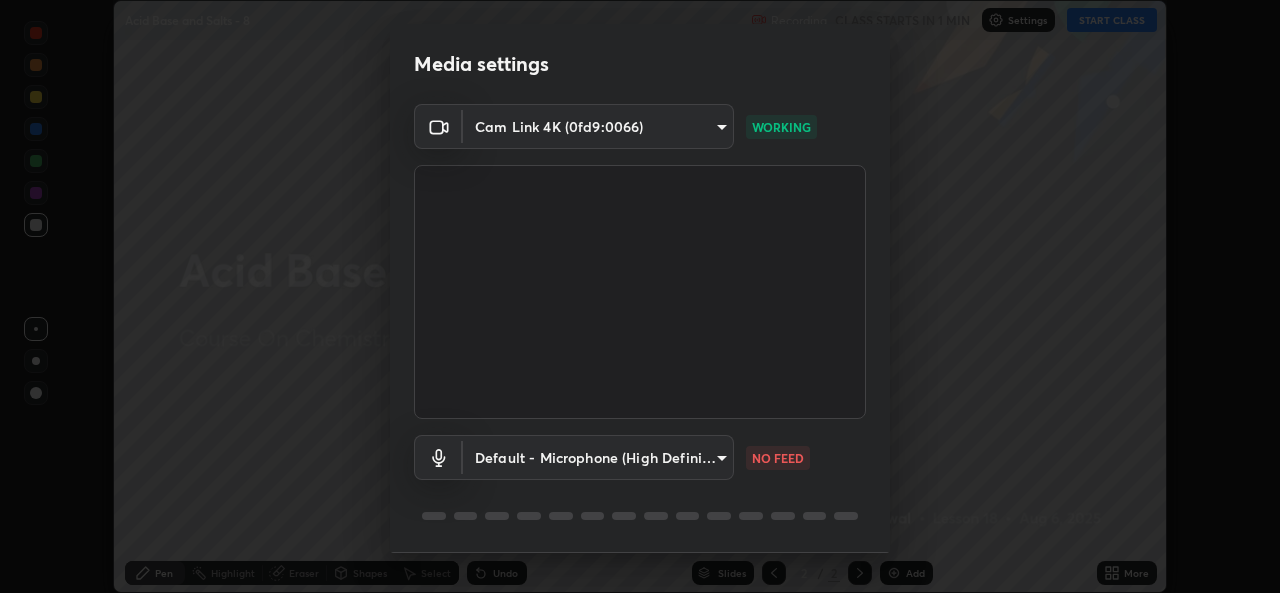 click on "Erase all Acid Base and Salts - 8 Recording CLASS STARTS IN 1 MIN Settings START CLASS Setting up your live class Acid Base and Salts - 8 • L18 of Course On Chemistry for Foundation Class X 2 2028 [FIRST] [LAST] Pen Highlight Eraser Shapes Select Undo Slides 2 / 2 Add More No doubts shared Encourage your learners to ask a doubt for better clarity Report an issue Reason for reporting Buffering Chat not working Audio - Video sync issue Educator video quality low ​ Attach an image Report Media settings Cam Link 4K (0fd9:0066) [HASH] WORKING Default - Microphone (High Definition Audio Device) default NO FEED 1 / 5 Next" at bounding box center (640, 296) 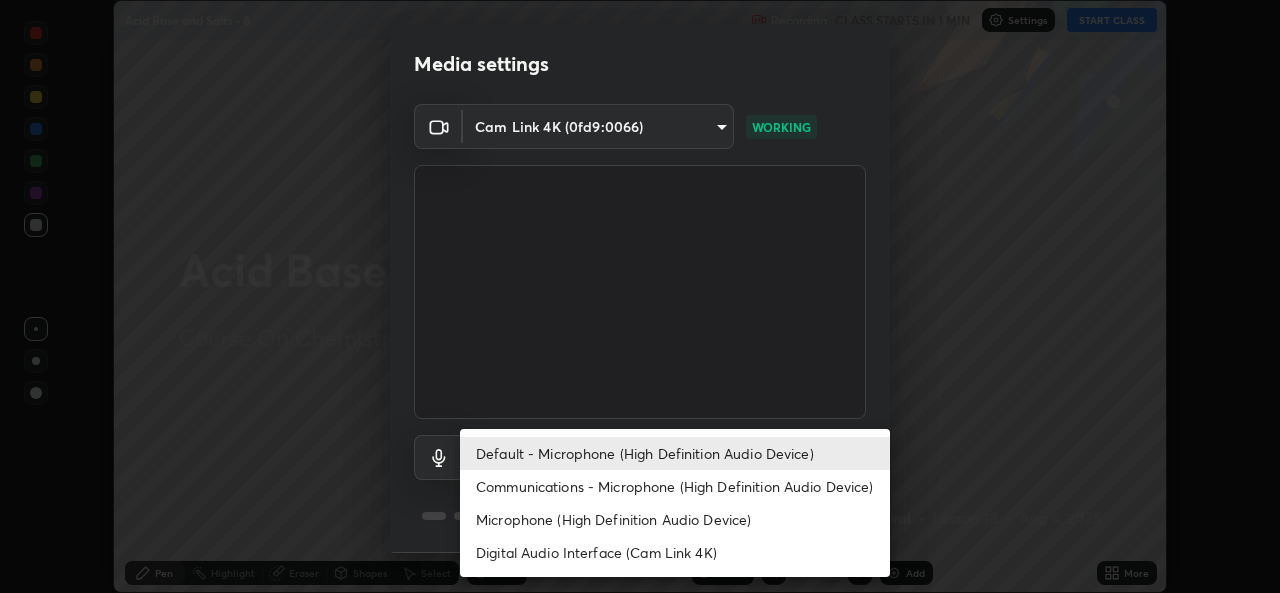 click on "Microphone (High Definition Audio Device)" at bounding box center (675, 519) 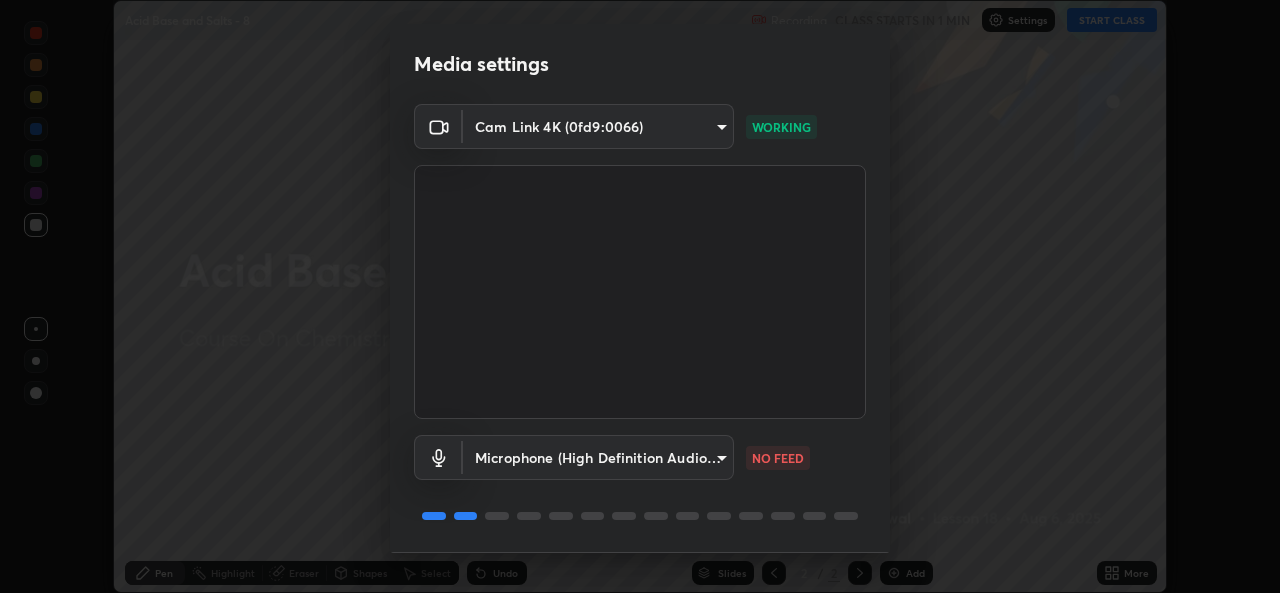 click on "Erase all Acid Base and Salts - 8 Recording CLASS STARTS IN 1 MIN Settings START CLASS Setting up your live class Acid Base and Salts - 8 • L18 of Course On Chemistry for Foundation Class X 2 2028 [FIRST] [LAST] Pen Highlight Eraser Shapes Select Undo Slides 2 / 2 Add More No doubts shared Encourage your learners to ask a doubt for better clarity Report an issue Reason for reporting Buffering Chat not working Audio - Video sync issue Educator video quality low ​ Attach an image Report Media settings Cam Link 4K (0fd9:0066) [HASH] WORKING Microphone (High Definition Audio Device) [HASH] NO FEED 1 / 5 Next" at bounding box center [640, 296] 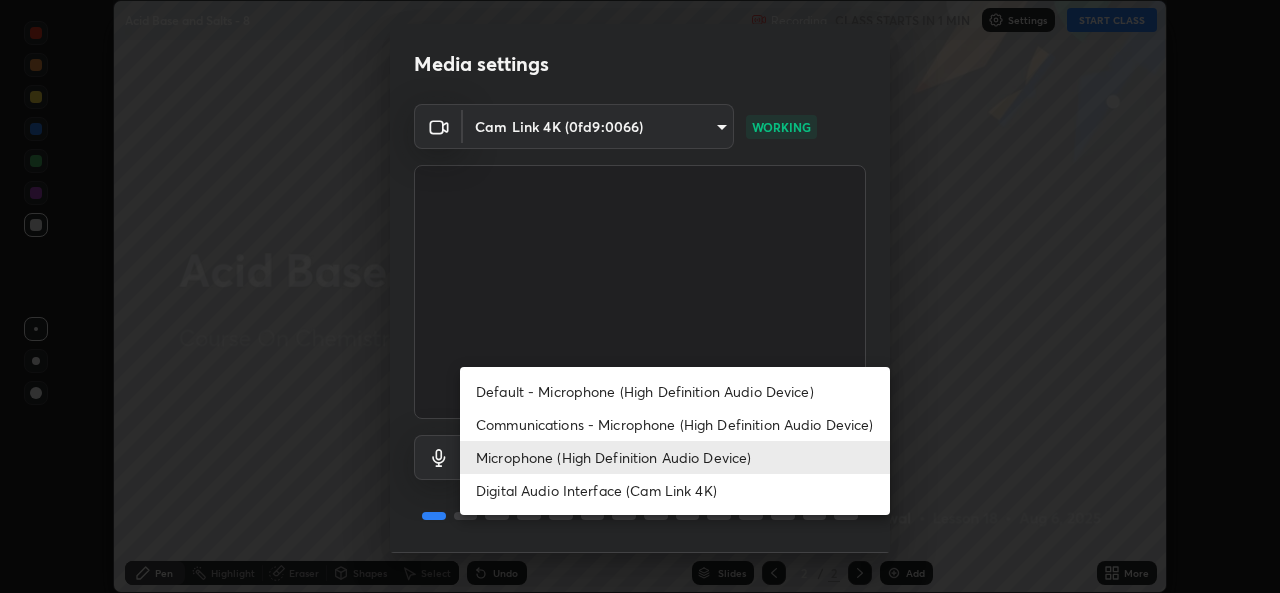 click on "Default - Microphone (High Definition Audio Device)" at bounding box center (675, 391) 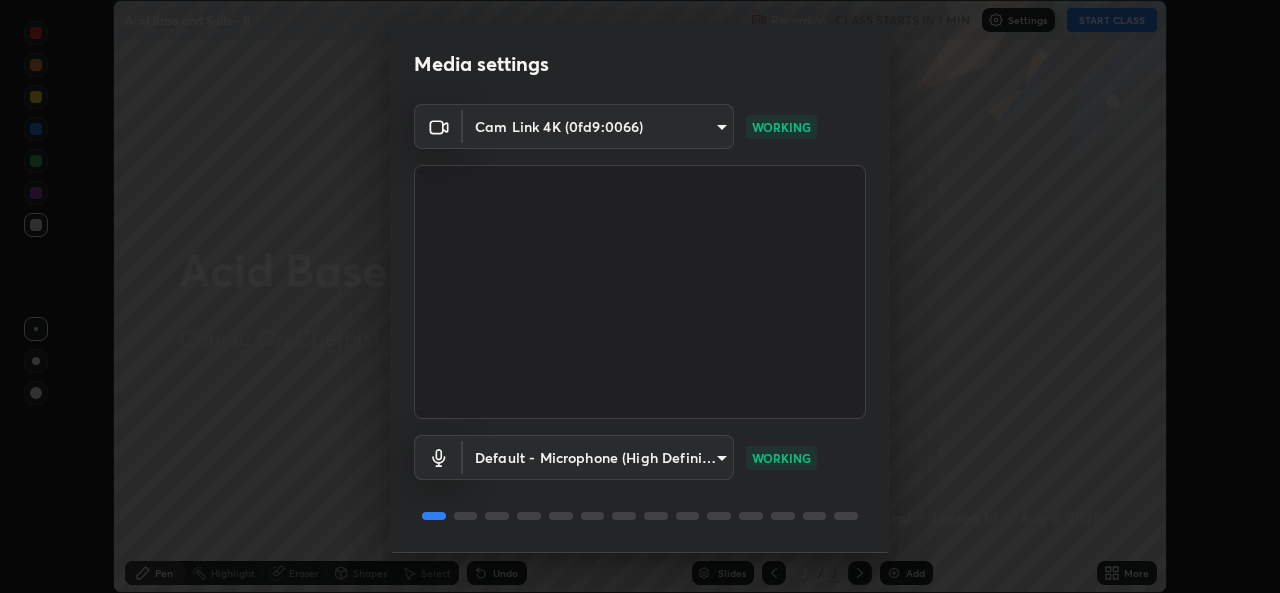 type on "default" 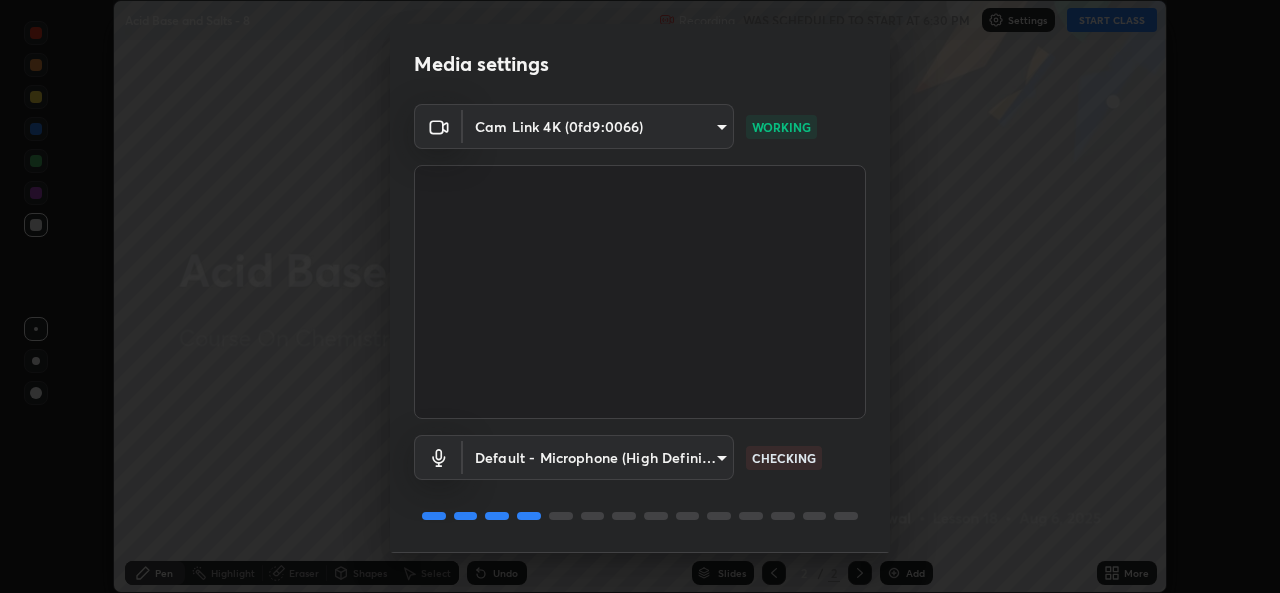 scroll, scrollTop: 63, scrollLeft: 0, axis: vertical 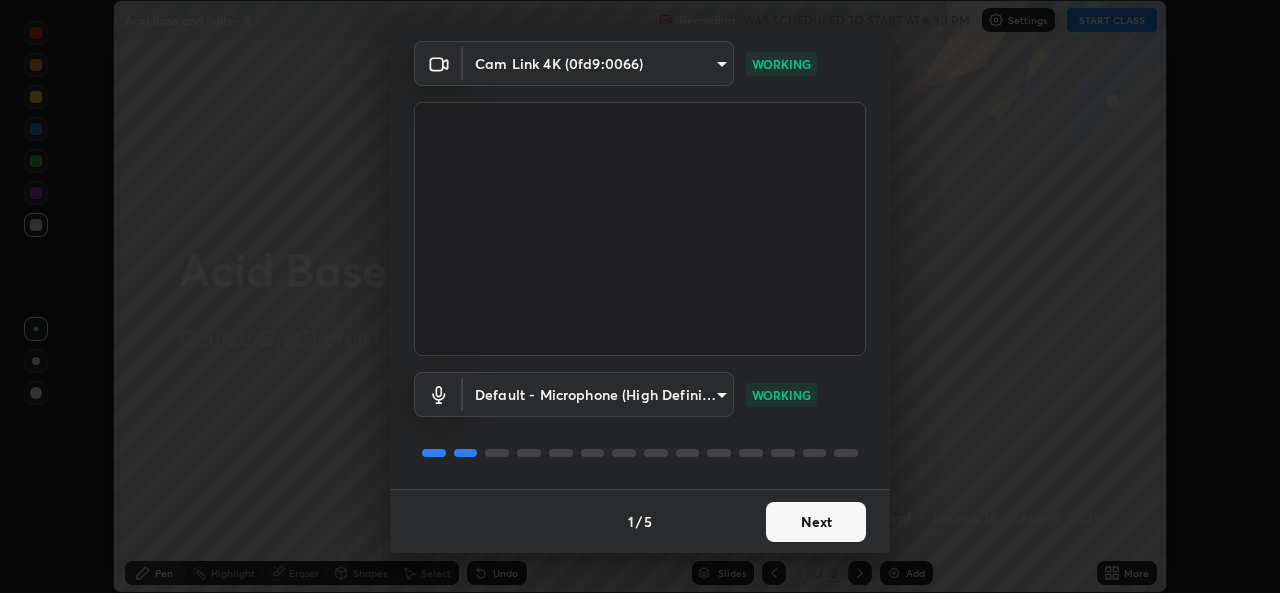 click on "Next" at bounding box center [816, 522] 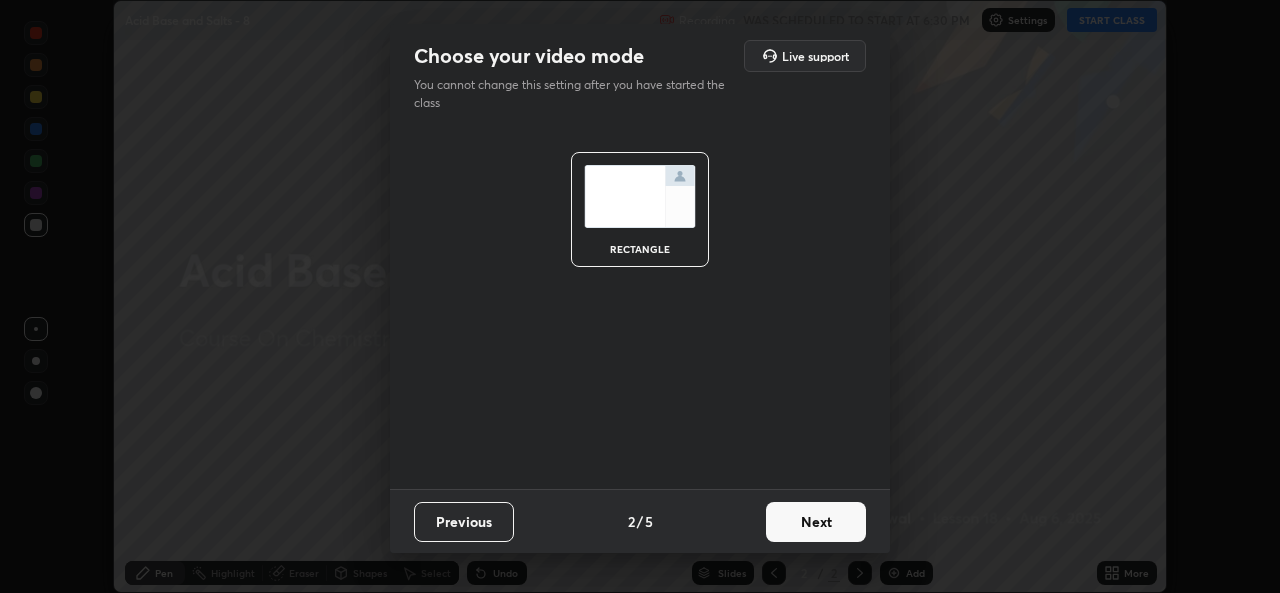 scroll, scrollTop: 0, scrollLeft: 0, axis: both 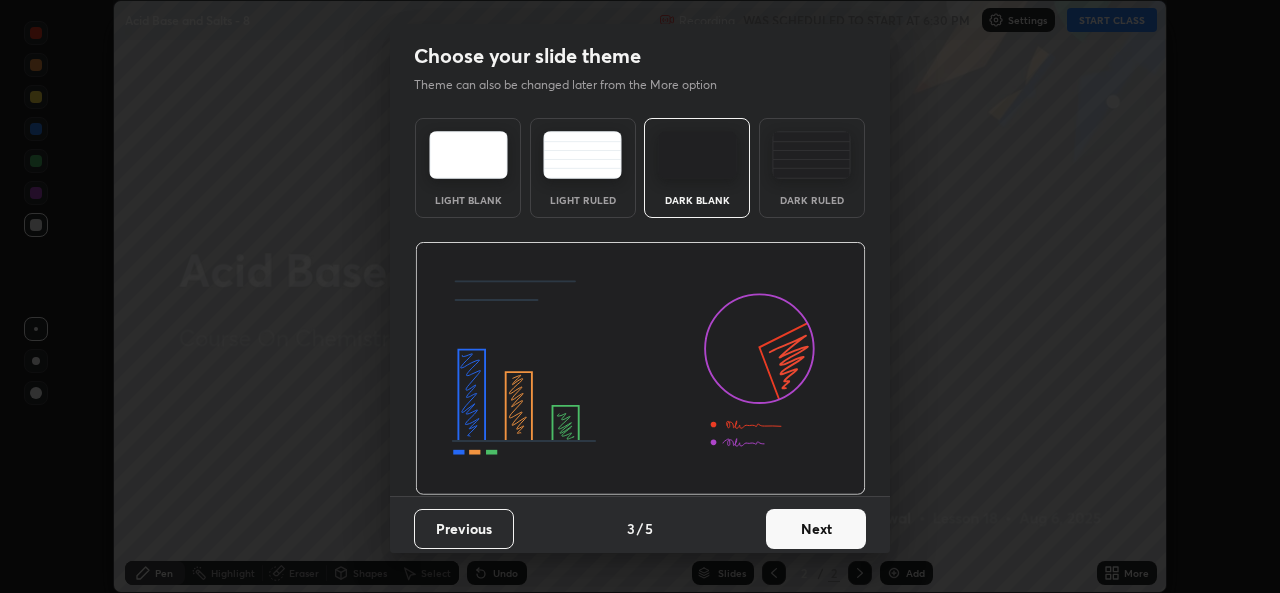click on "Next" at bounding box center [816, 529] 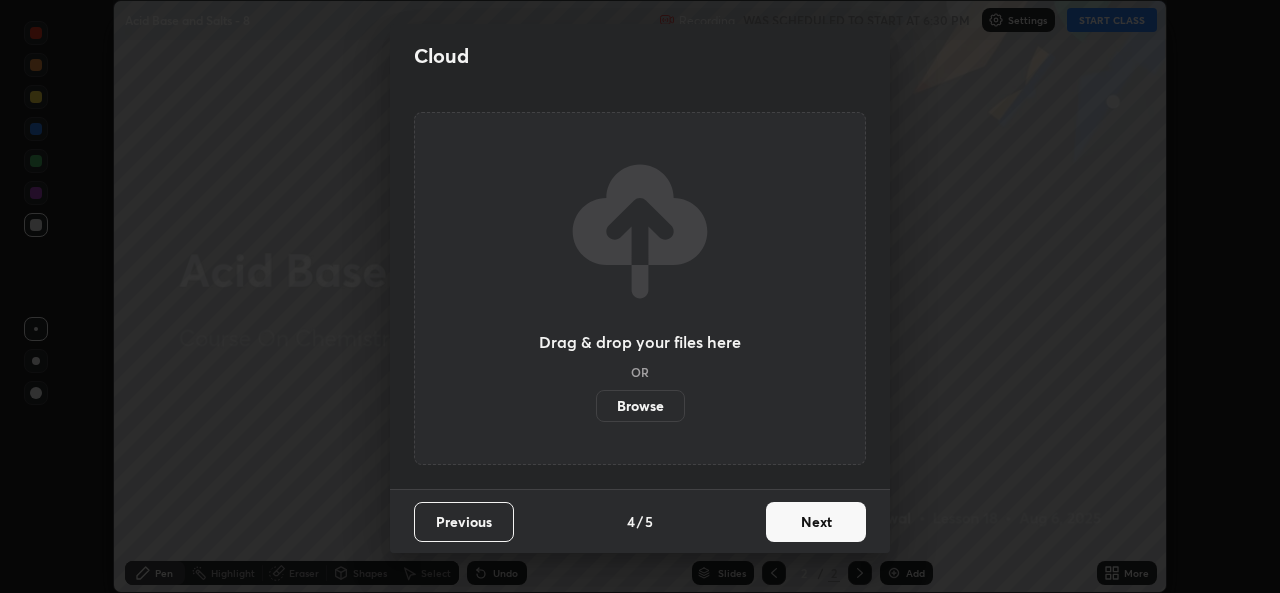 click on "Next" at bounding box center [816, 522] 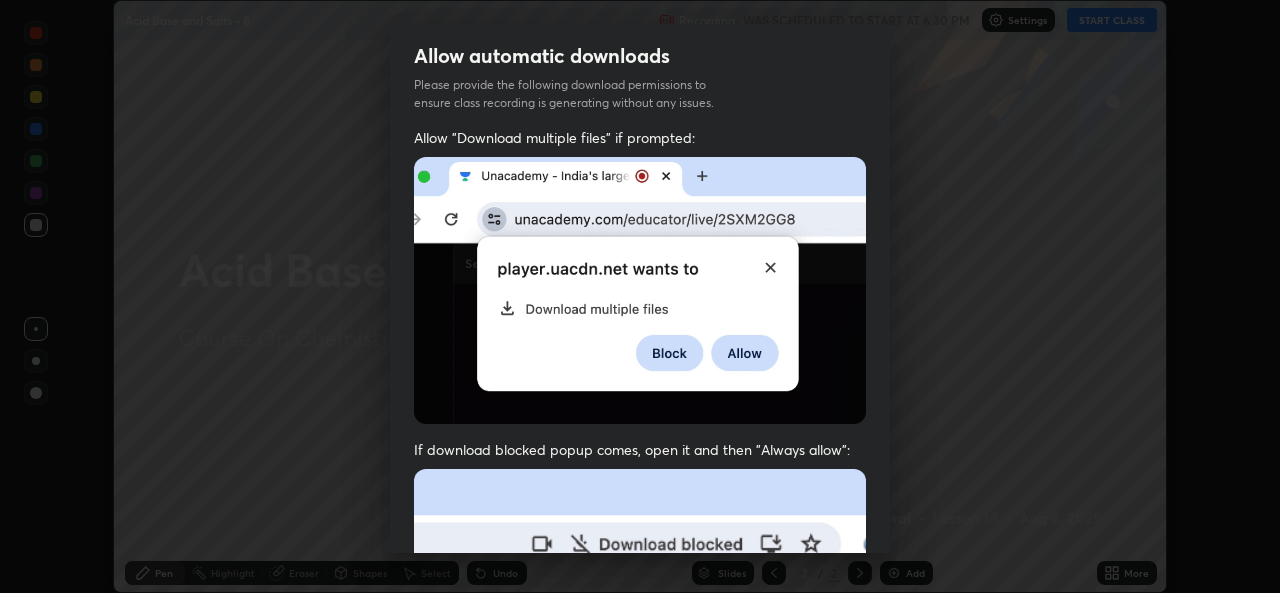 click on "Previous 5 / 5 Done" at bounding box center [640, 1002] 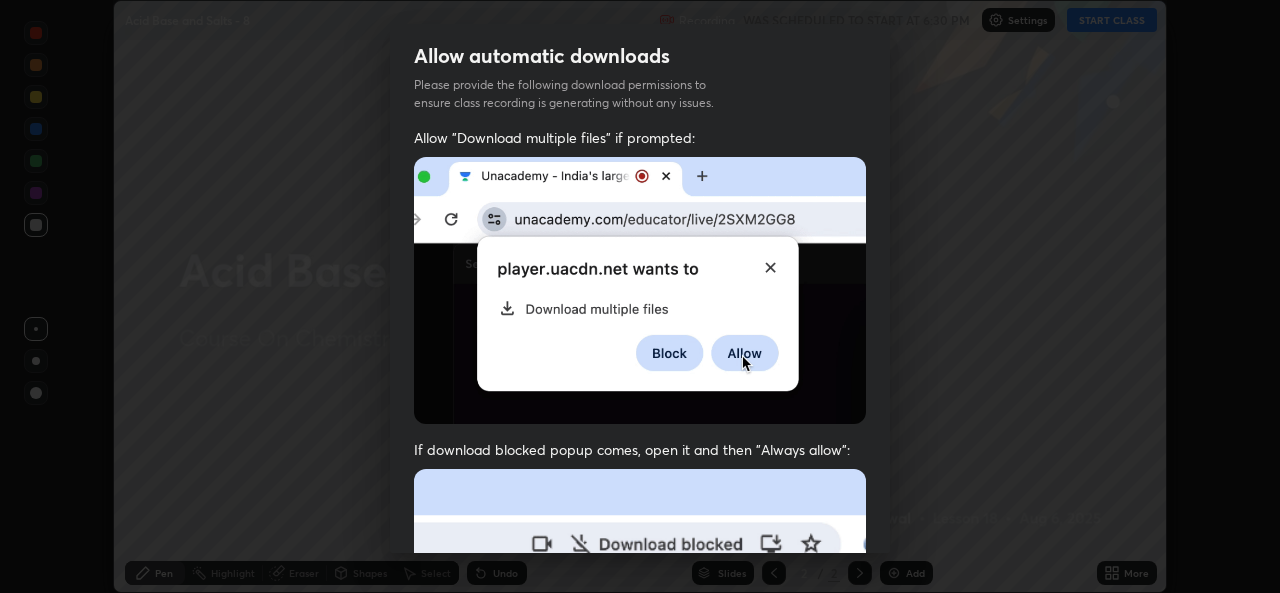 click at bounding box center [640, 687] 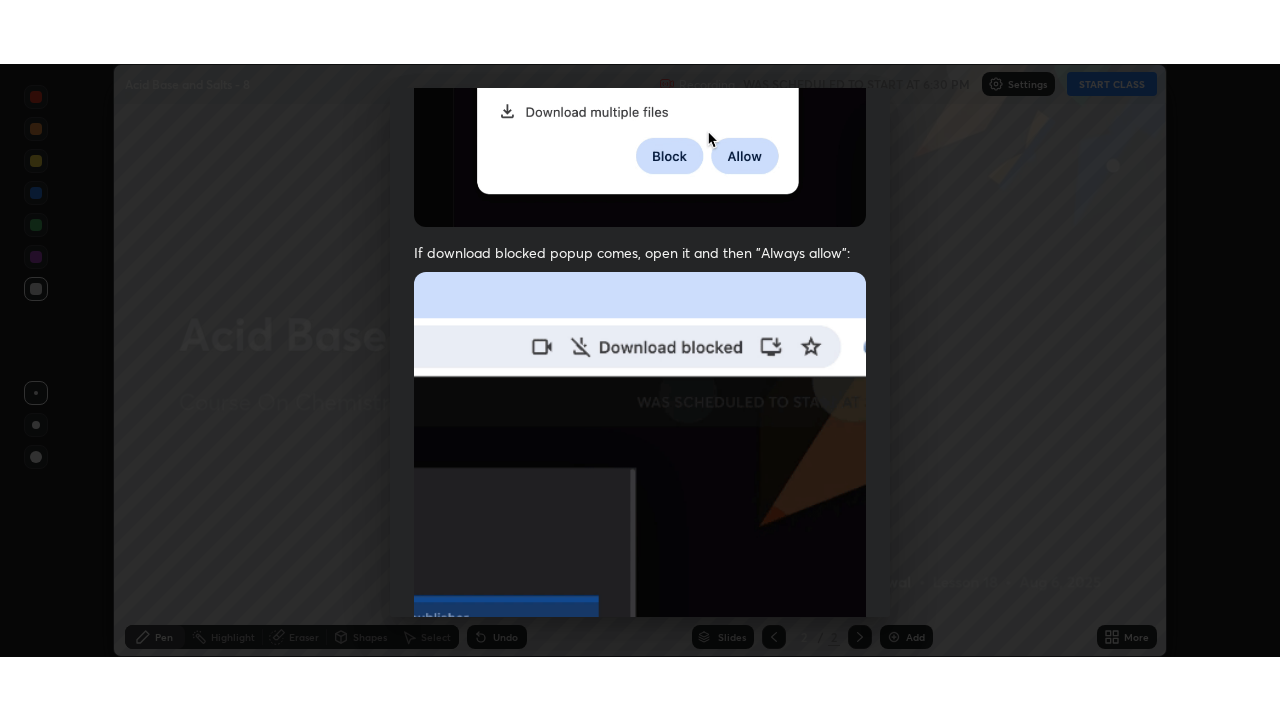 scroll, scrollTop: 471, scrollLeft: 0, axis: vertical 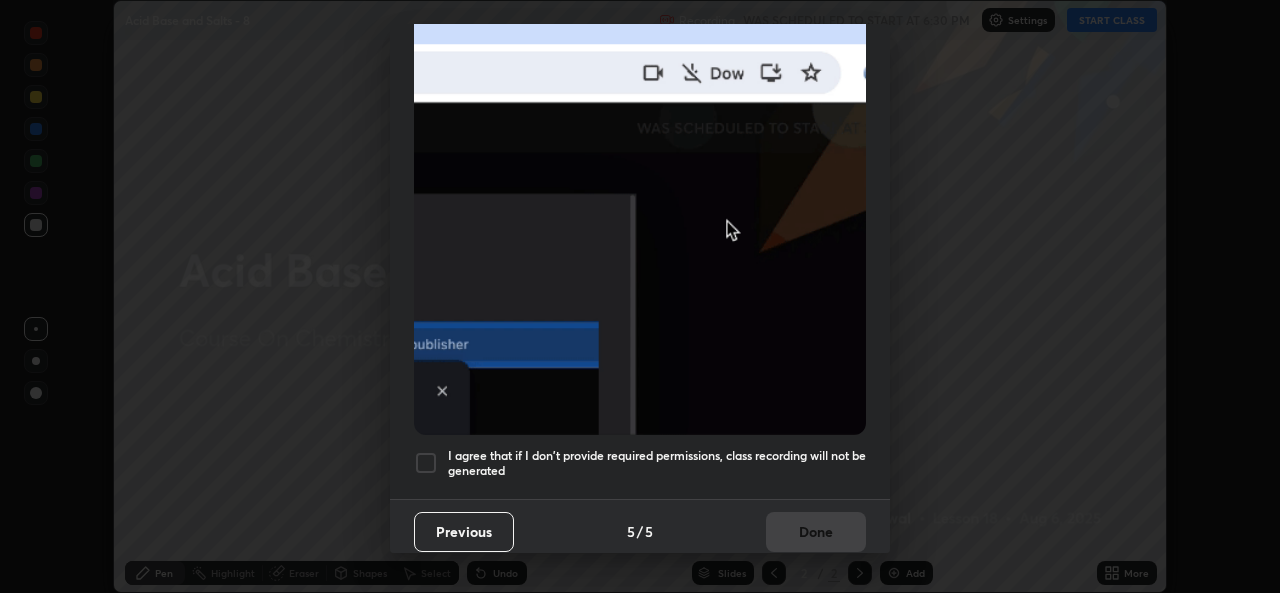 click at bounding box center [426, 463] 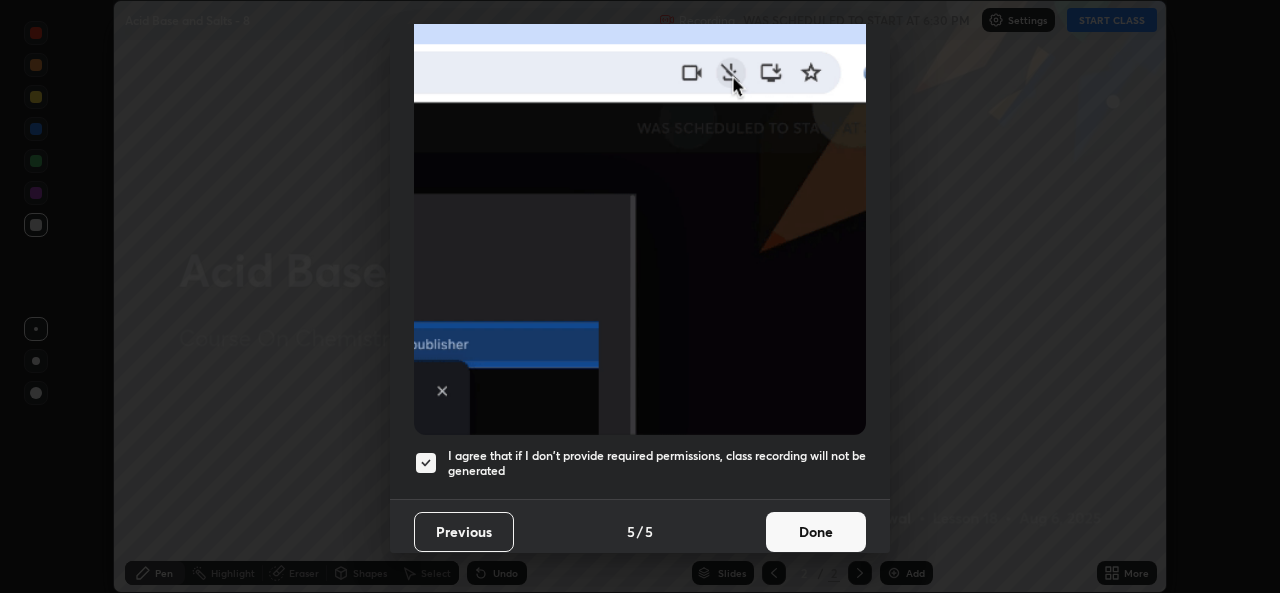 click on "Done" at bounding box center (816, 532) 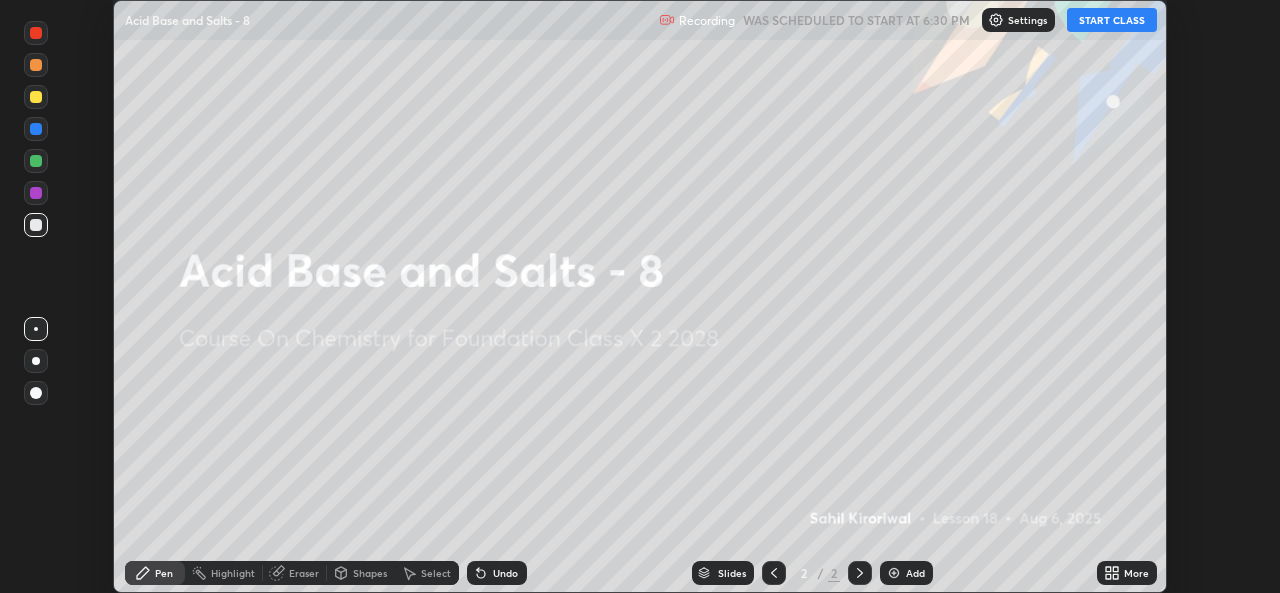 click 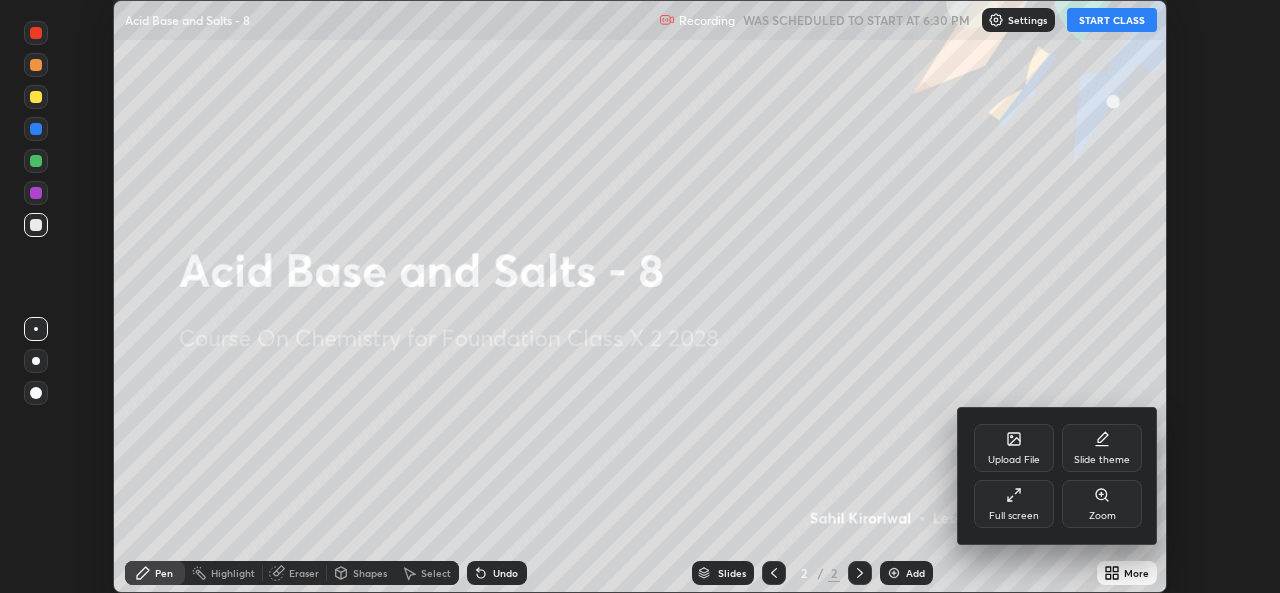 click on "Full screen" at bounding box center [1014, 504] 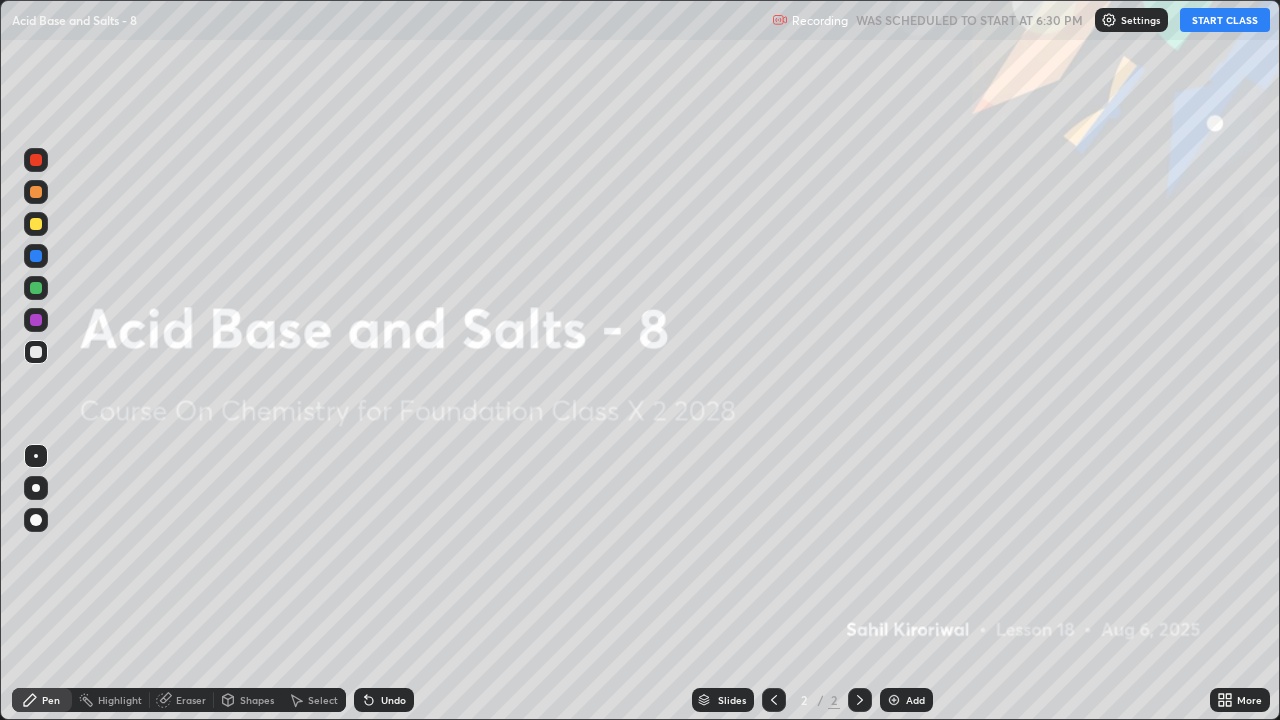 scroll, scrollTop: 99280, scrollLeft: 98720, axis: both 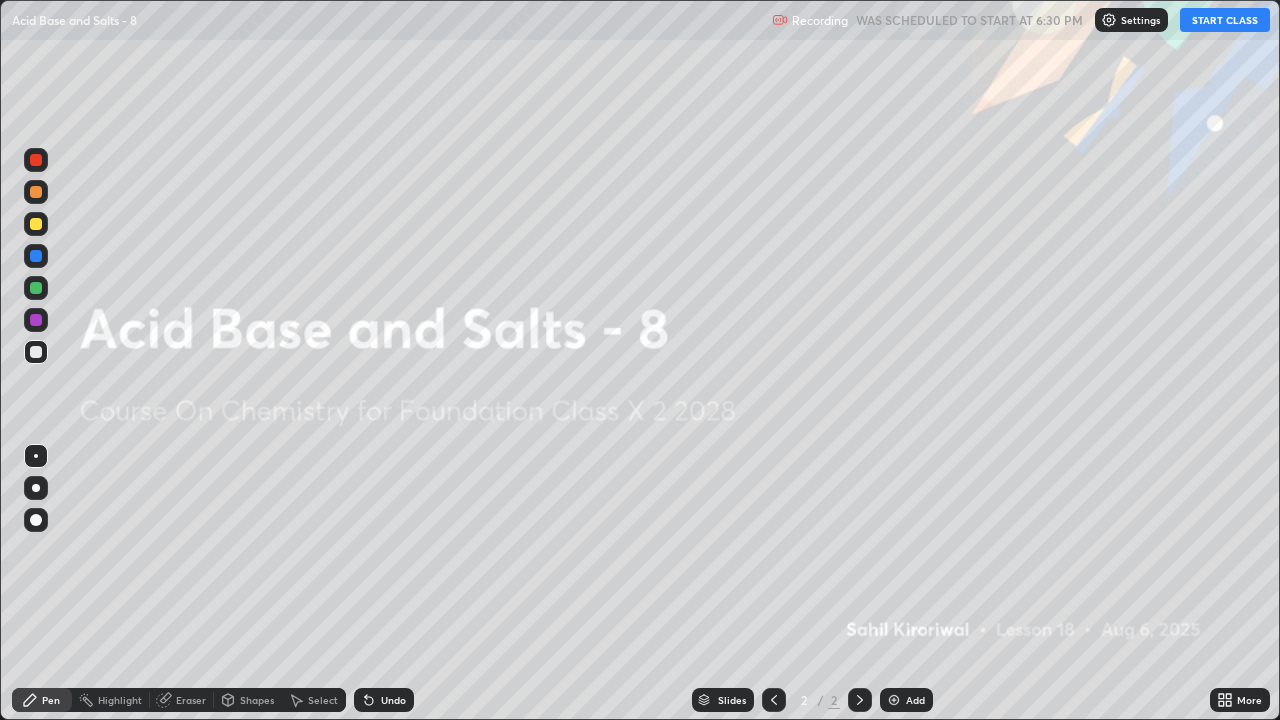 click on "Add" at bounding box center [906, 700] 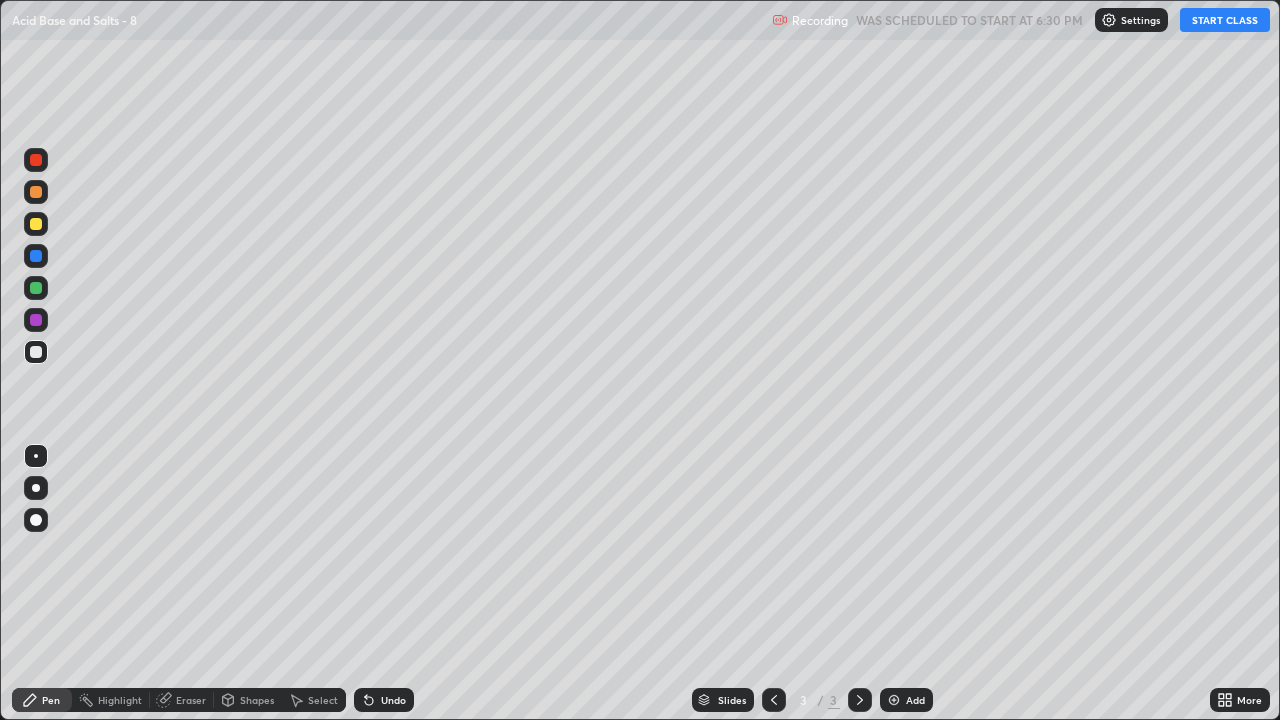 click on "START CLASS" at bounding box center [1225, 20] 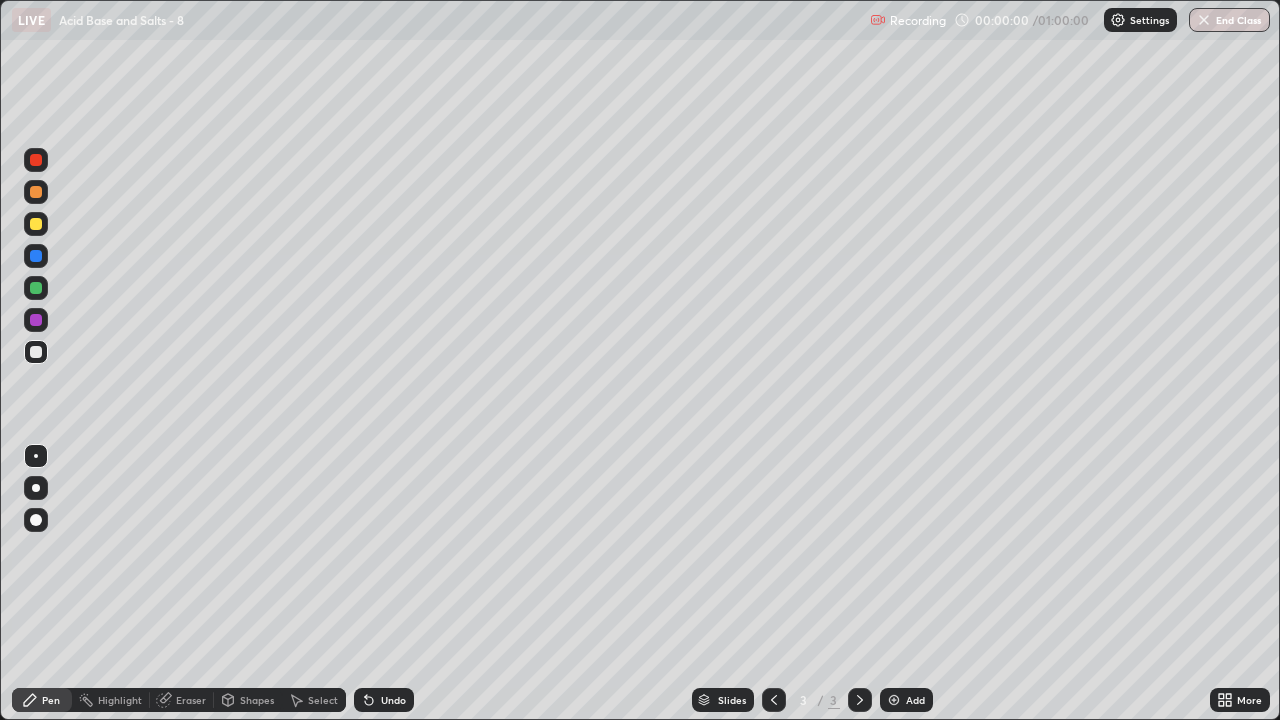 click 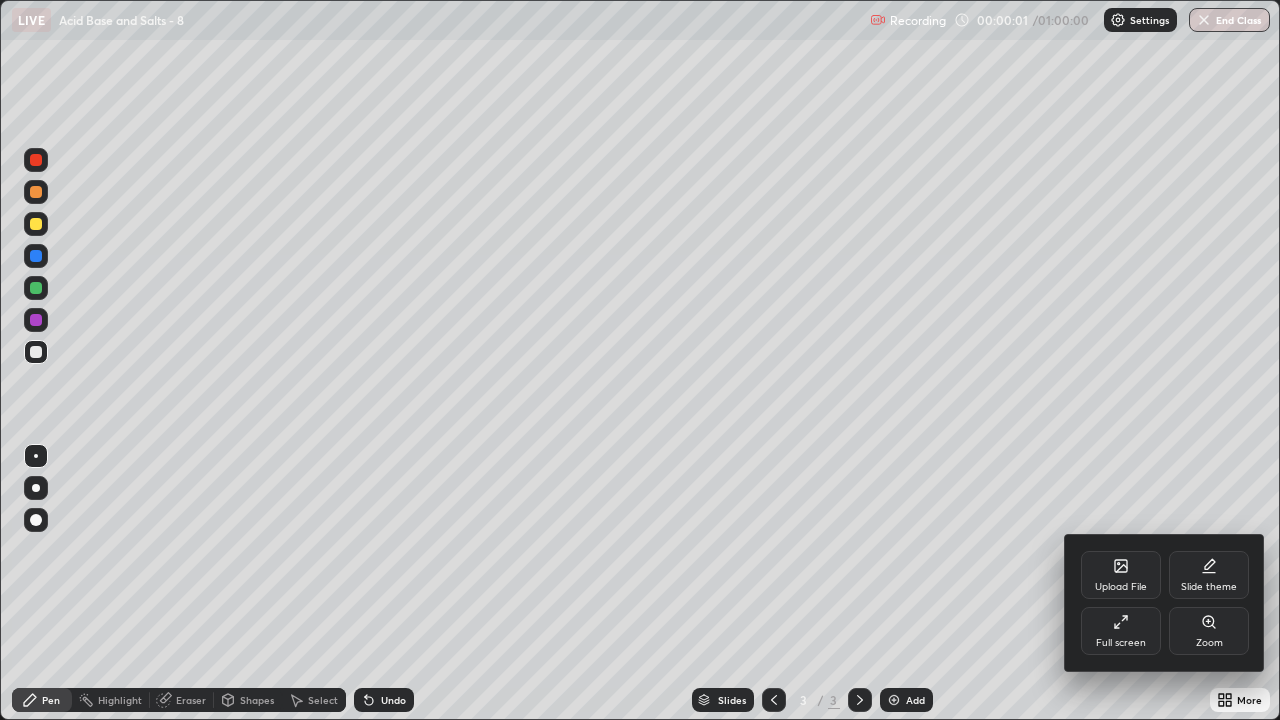 click 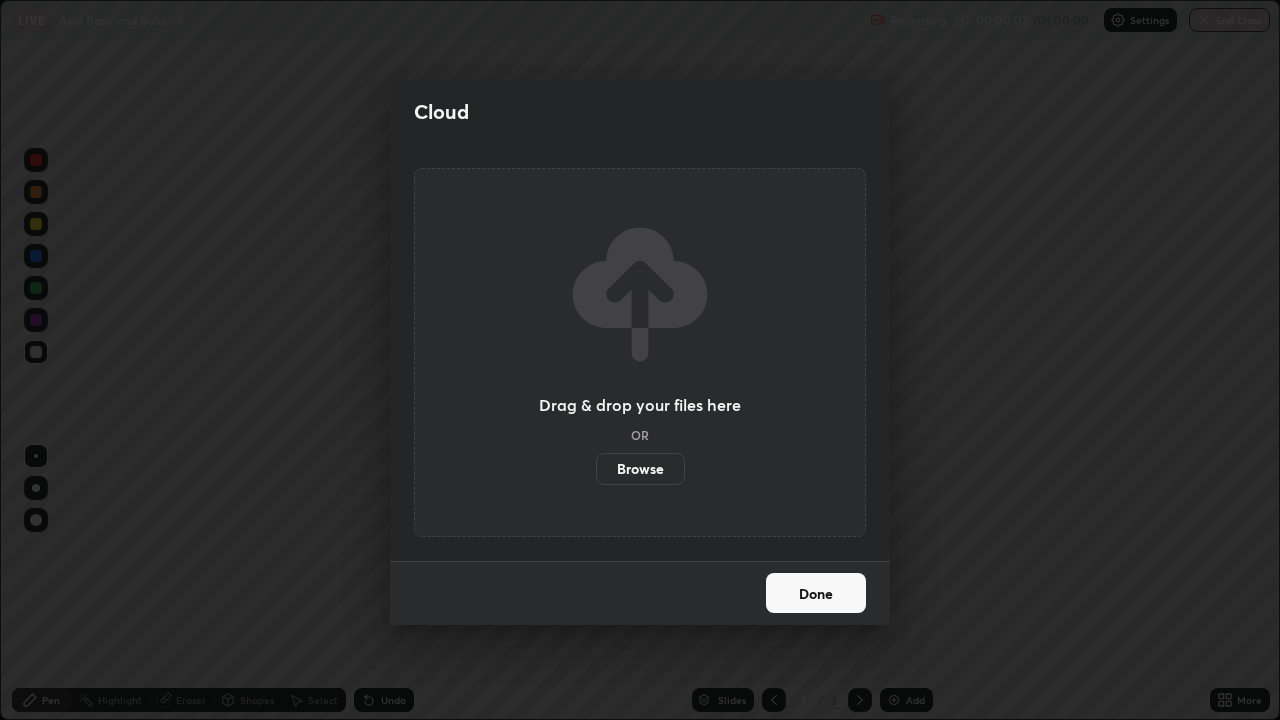 click on "Browse" at bounding box center (640, 469) 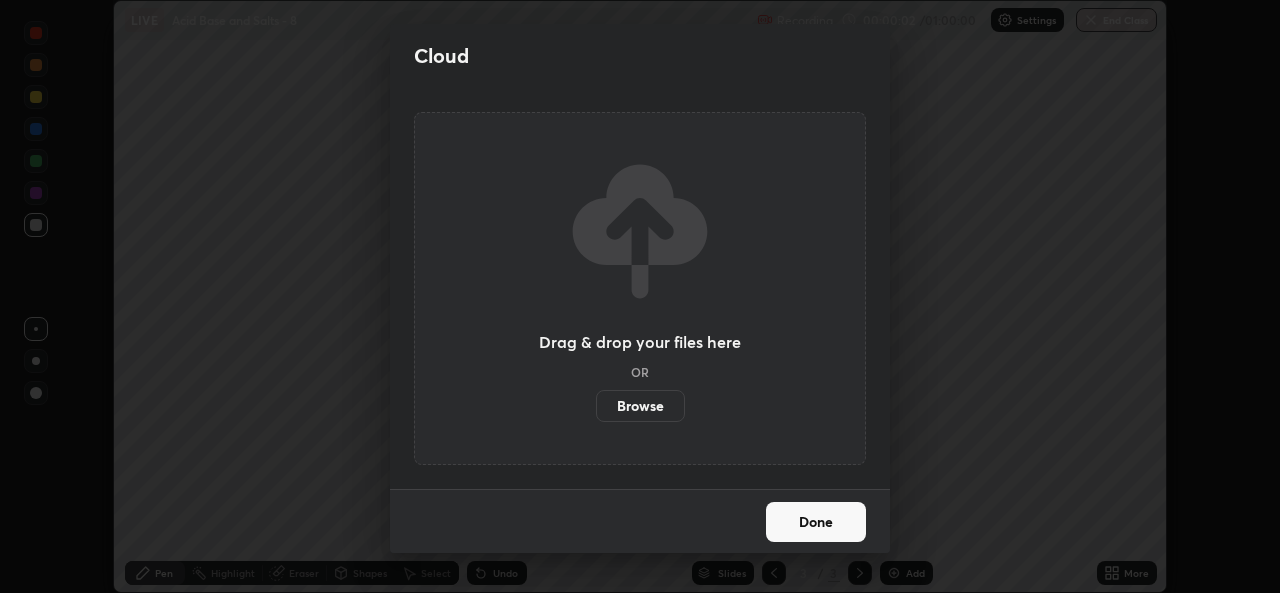scroll, scrollTop: 593, scrollLeft: 1280, axis: both 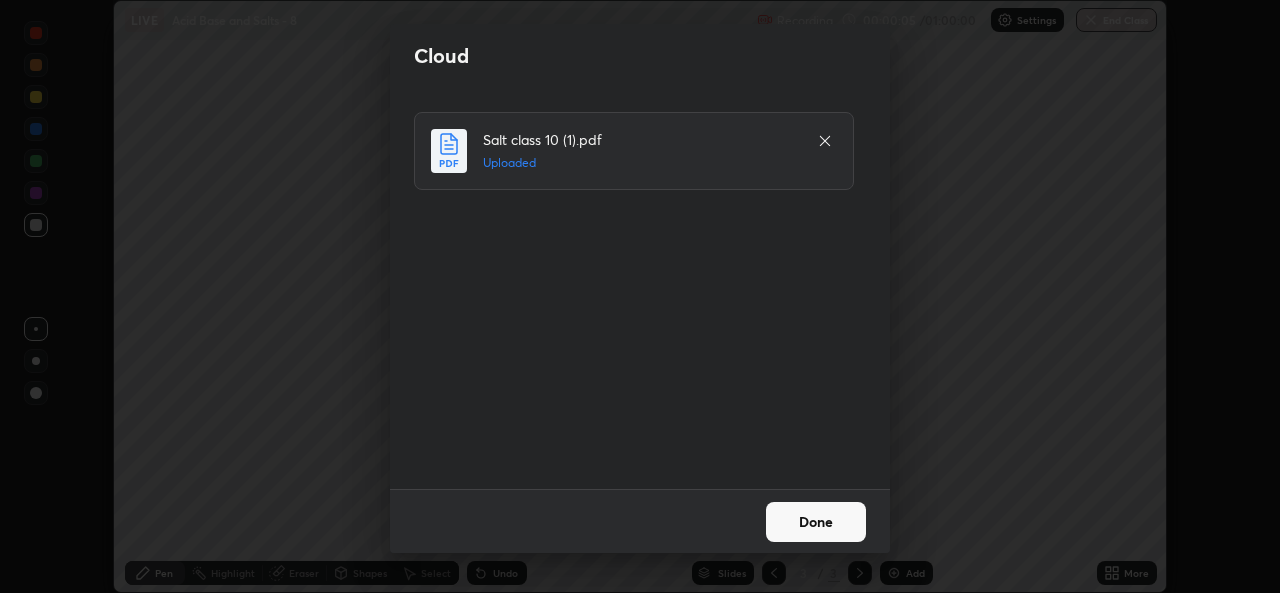 click on "Done" at bounding box center [816, 522] 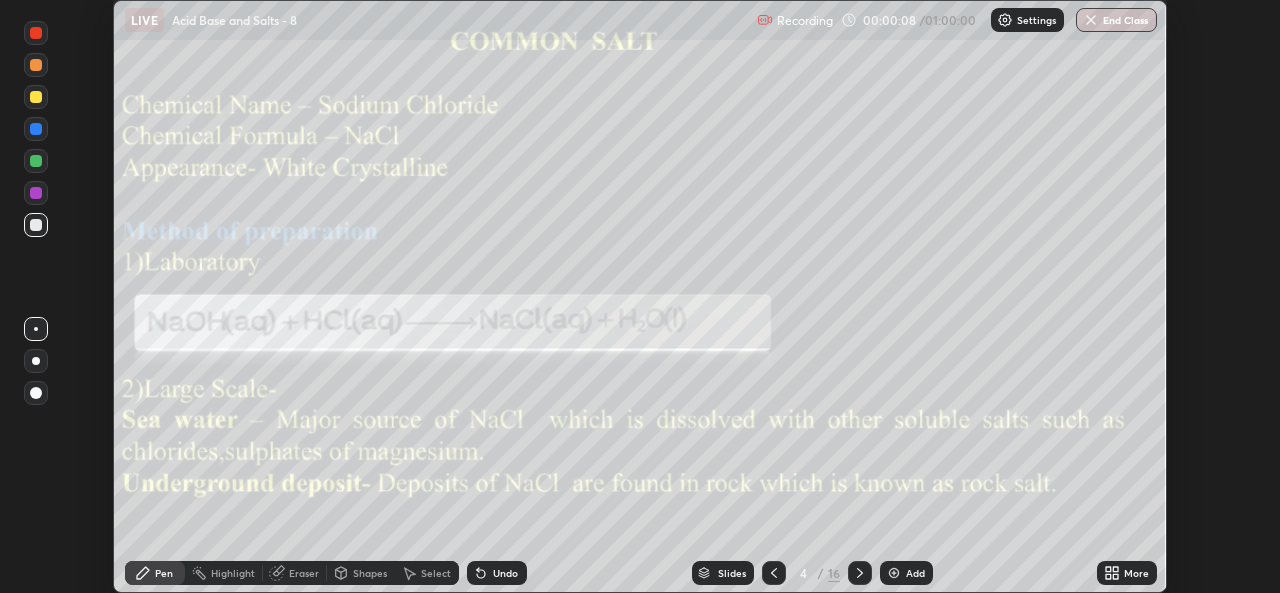 click on "More" at bounding box center [1136, 573] 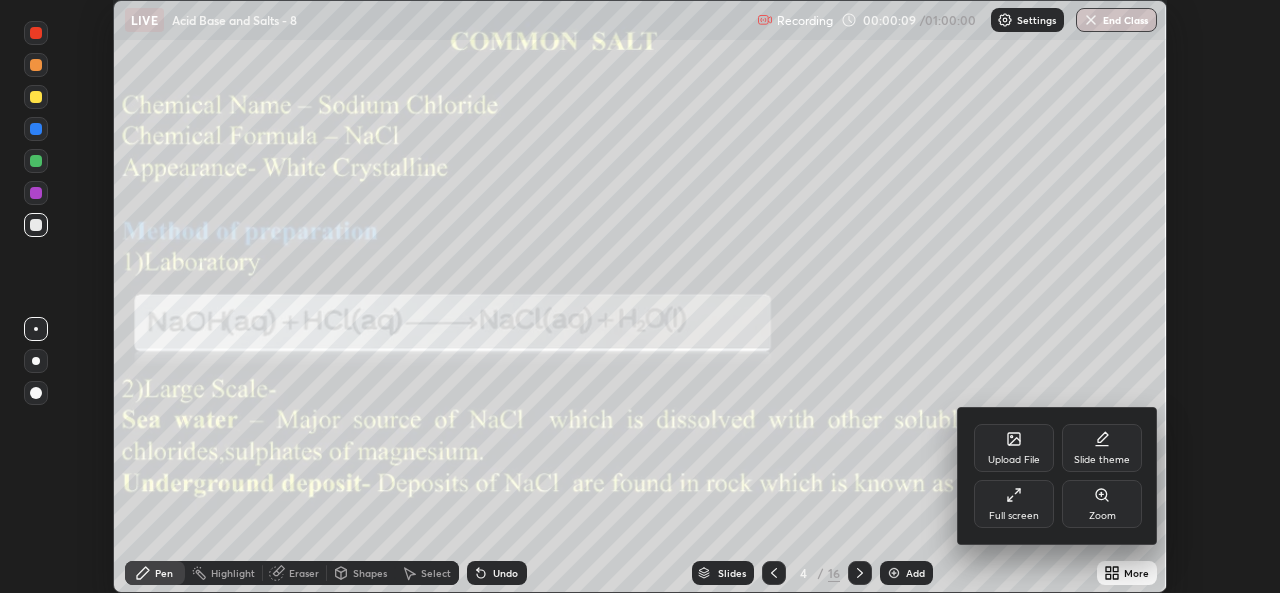 click at bounding box center [640, 296] 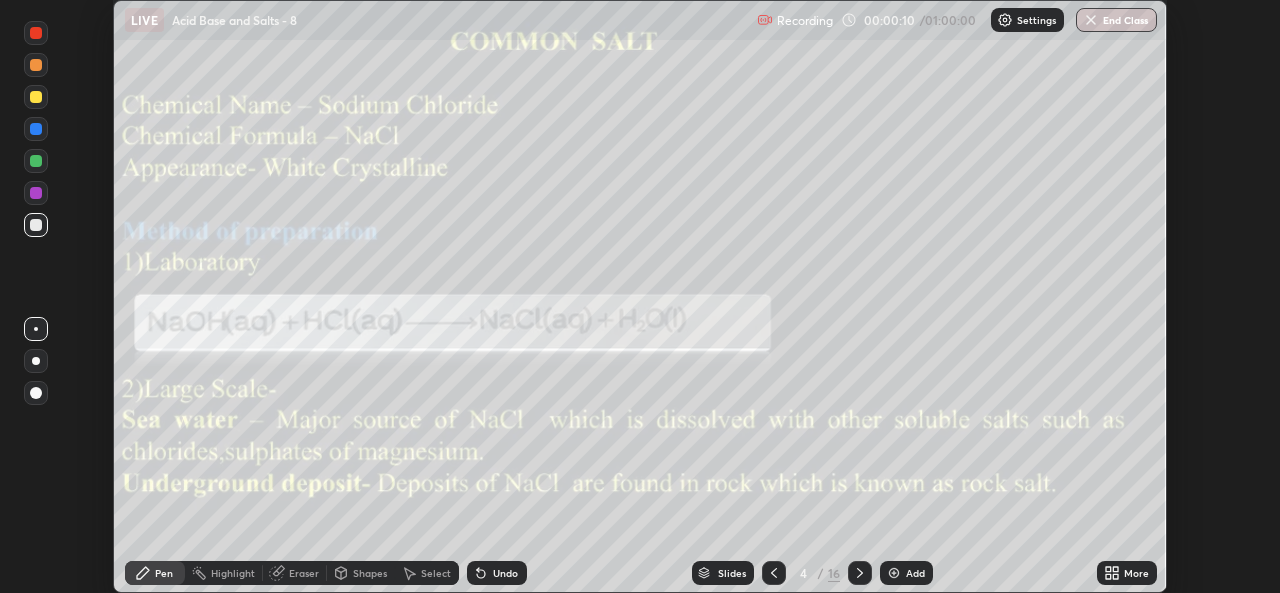 click at bounding box center (860, 573) 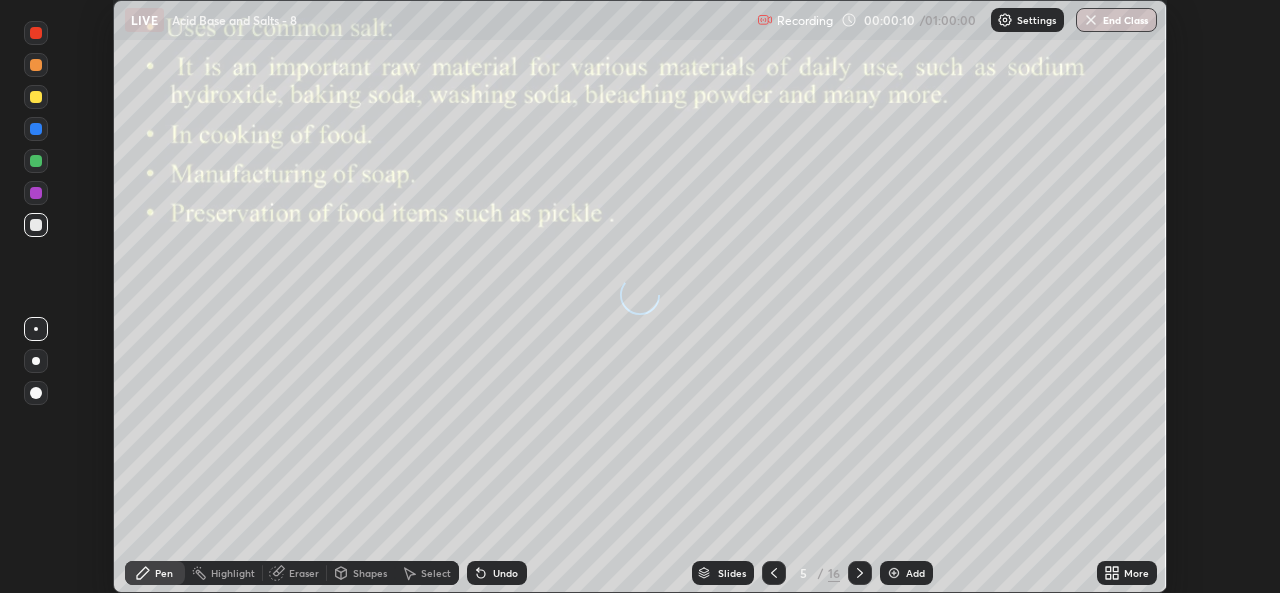 click 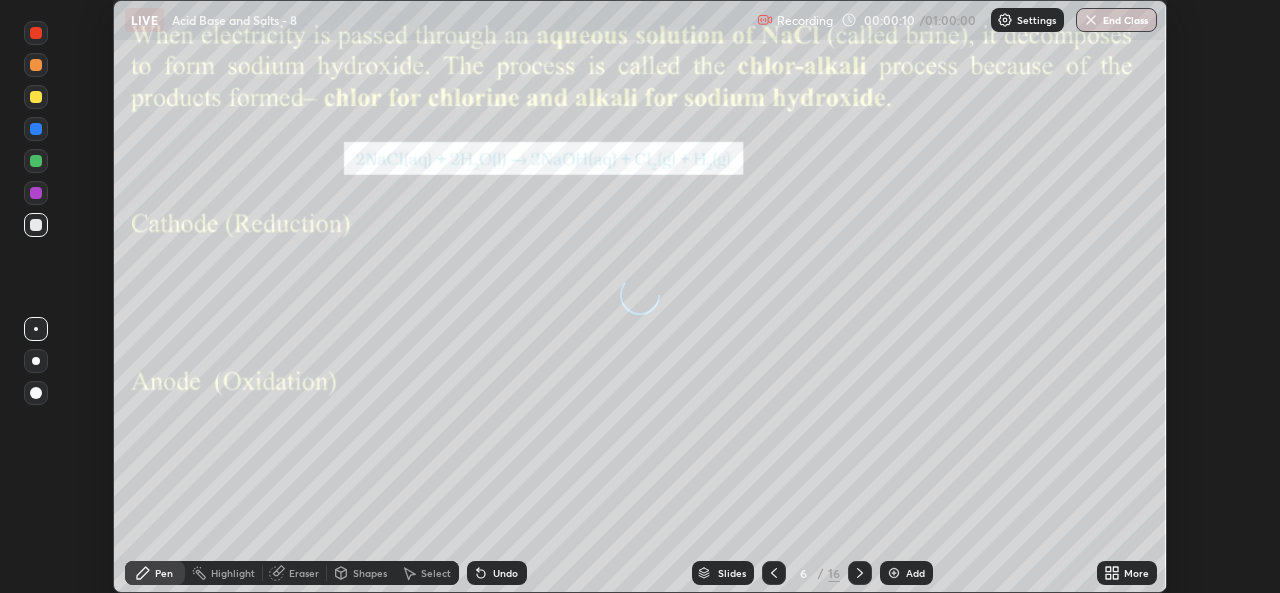 click 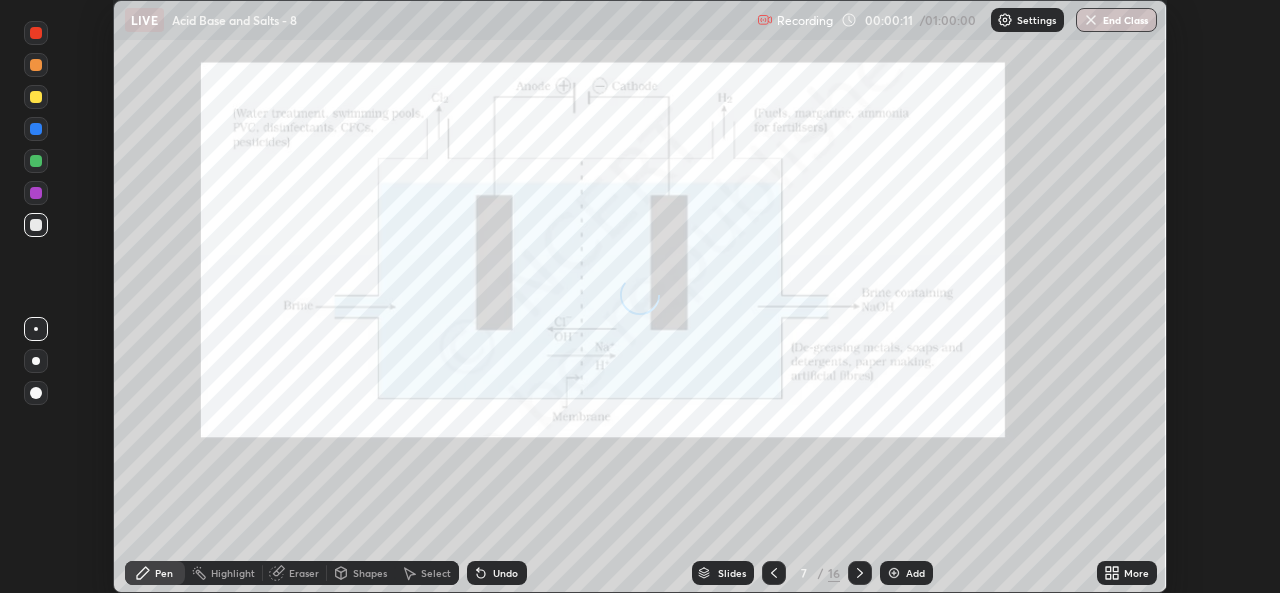 click 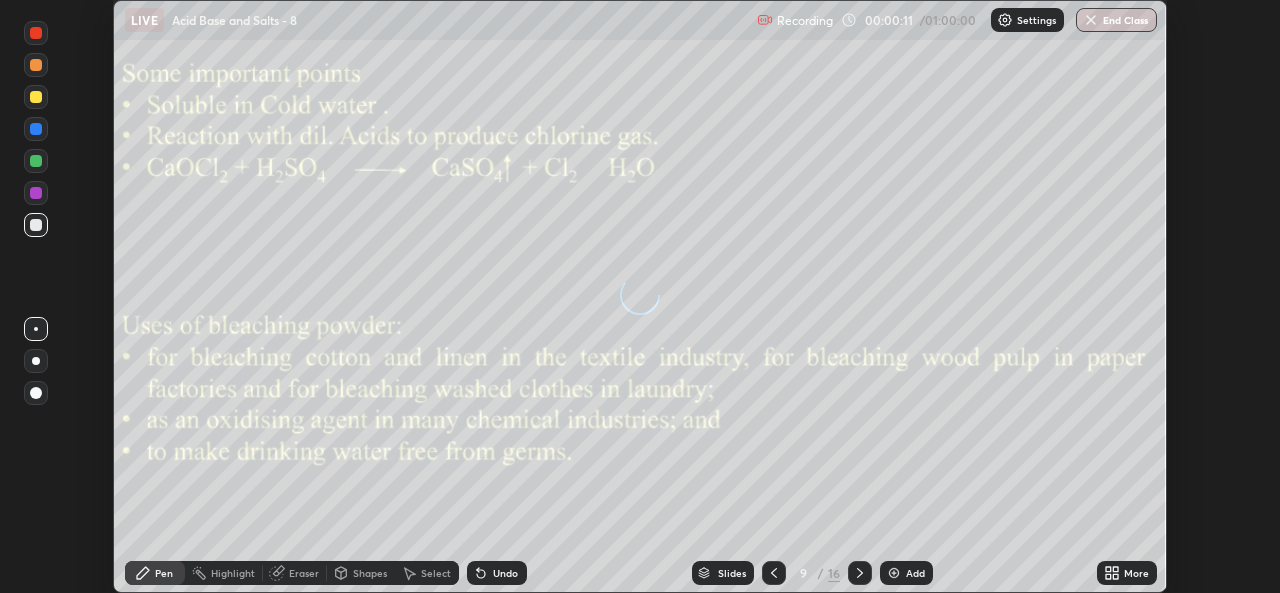 click 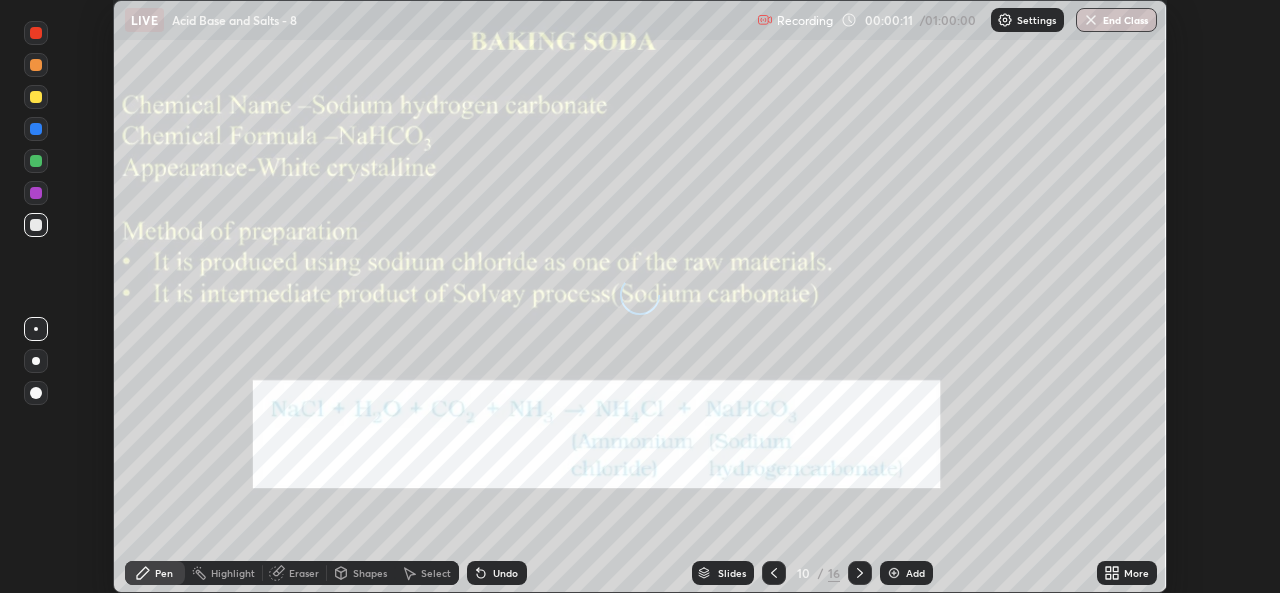 click 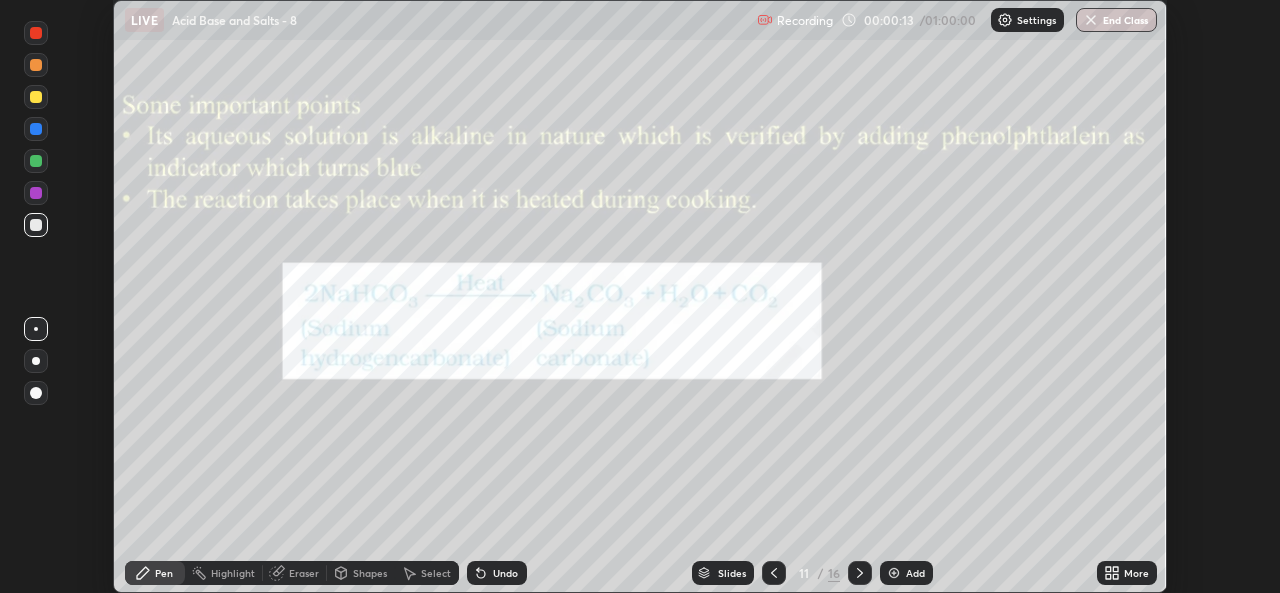 click 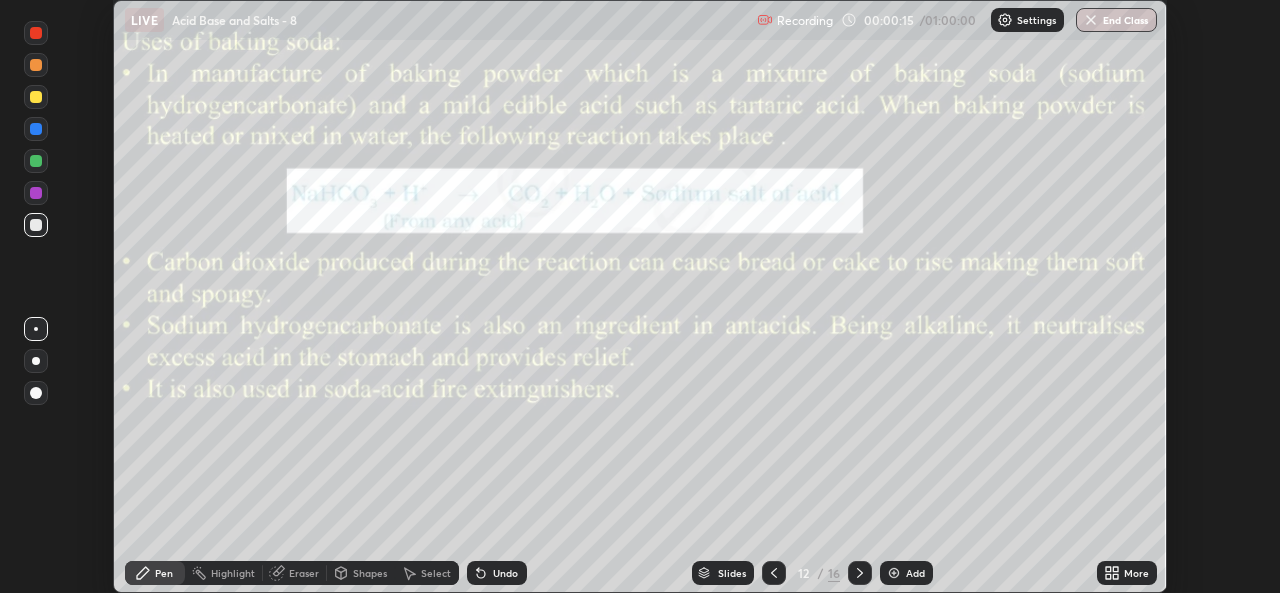 click 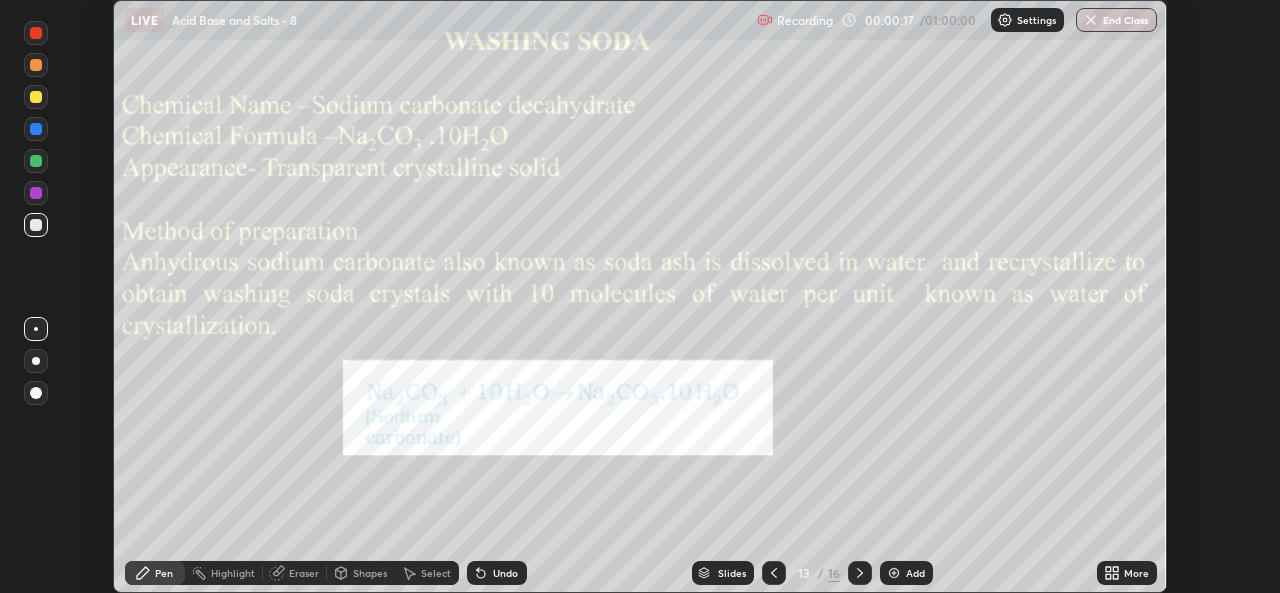 click 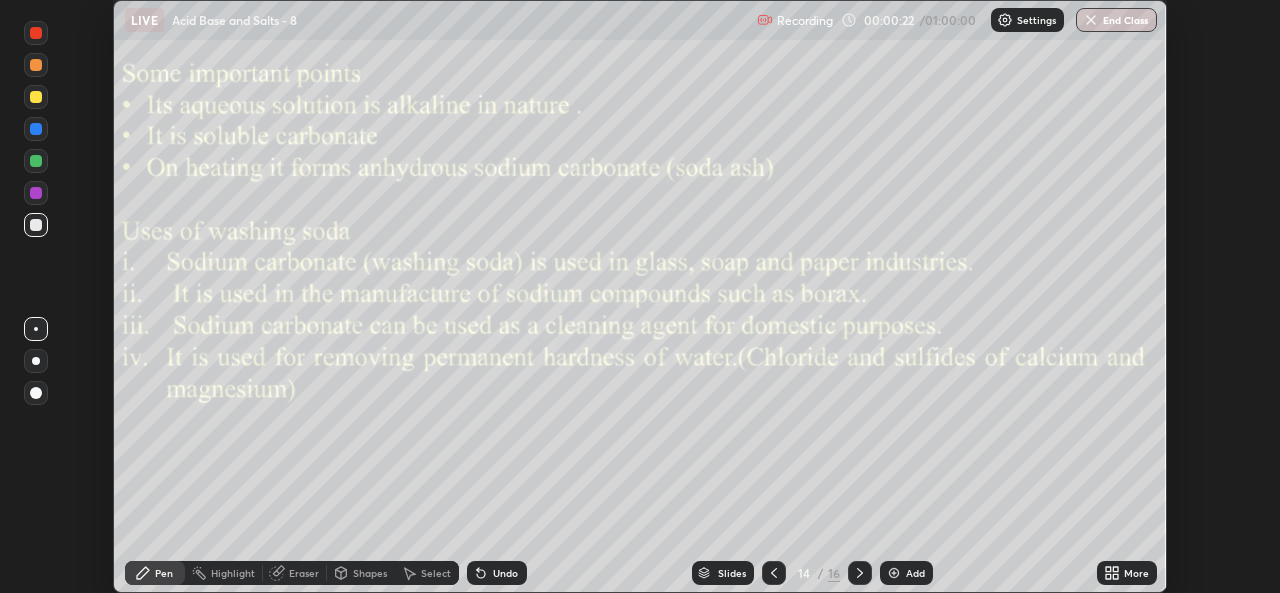 click 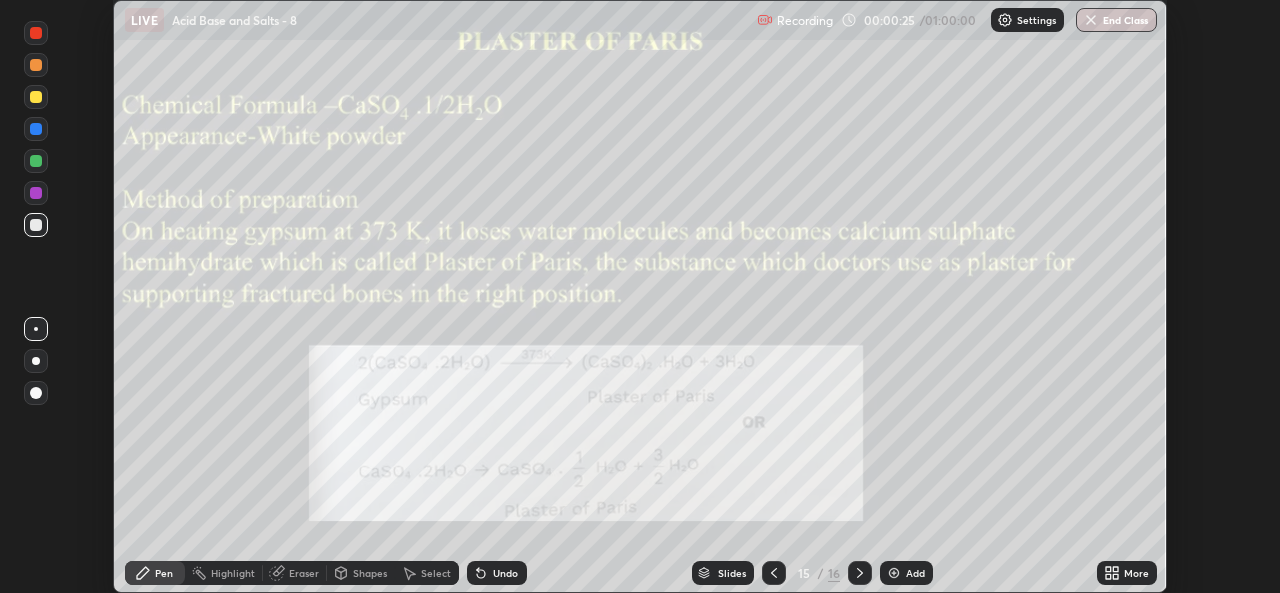 click on "More" at bounding box center (1136, 573) 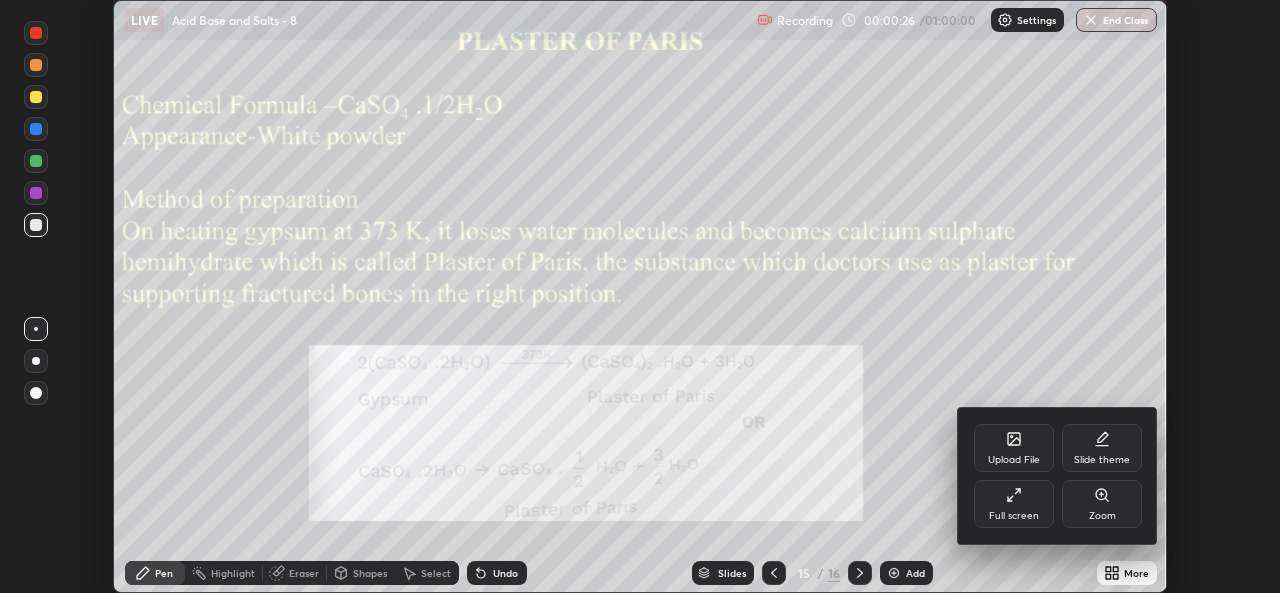 click on "Full screen" at bounding box center (1014, 516) 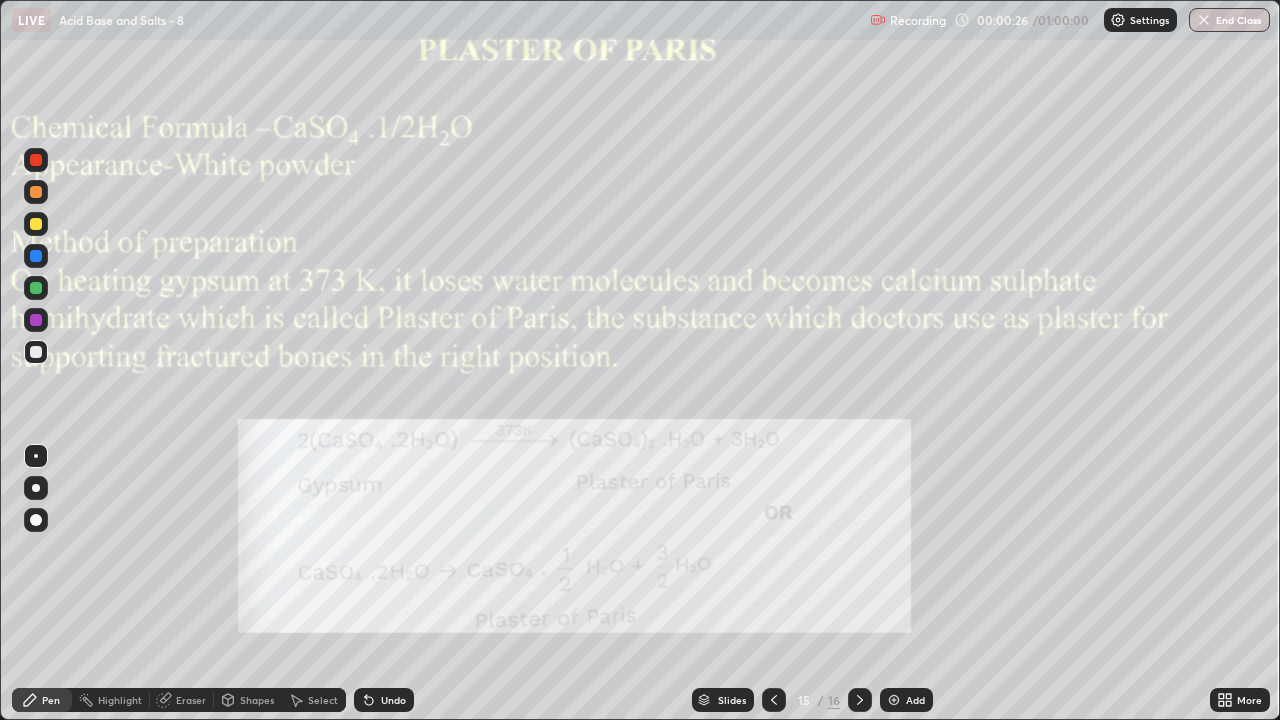 scroll, scrollTop: 99280, scrollLeft: 98720, axis: both 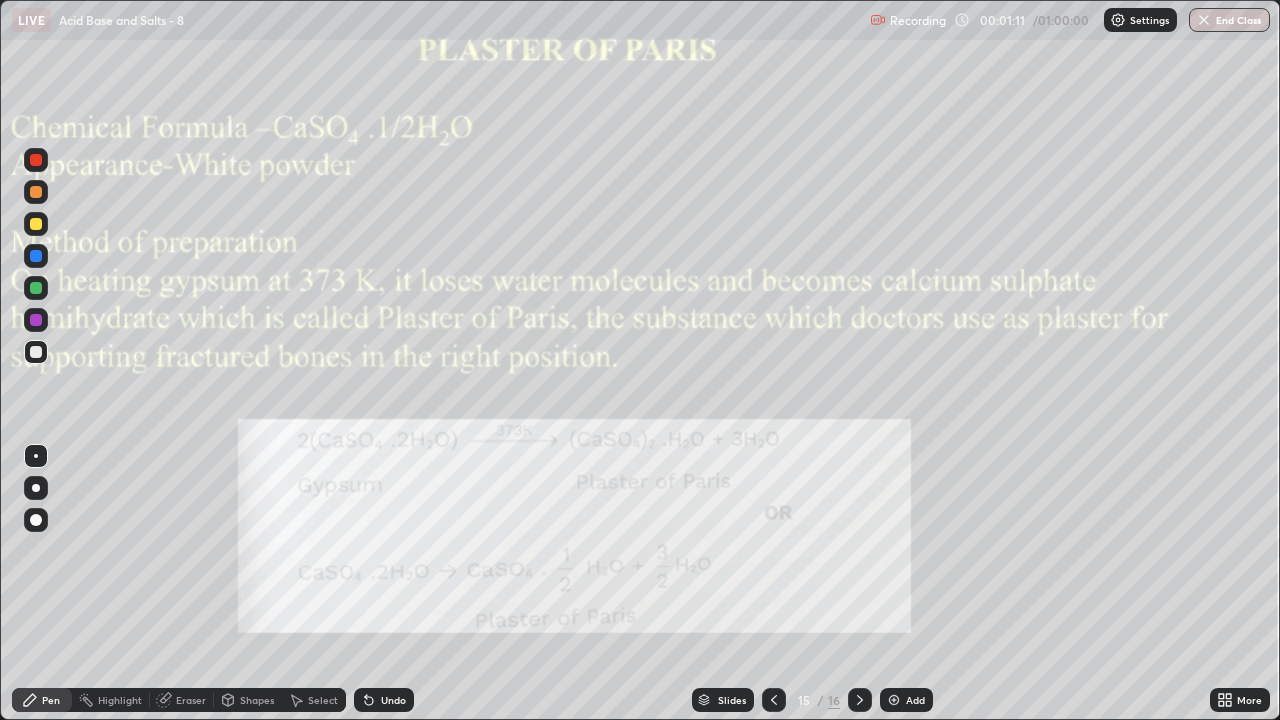click on "Add" at bounding box center [915, 700] 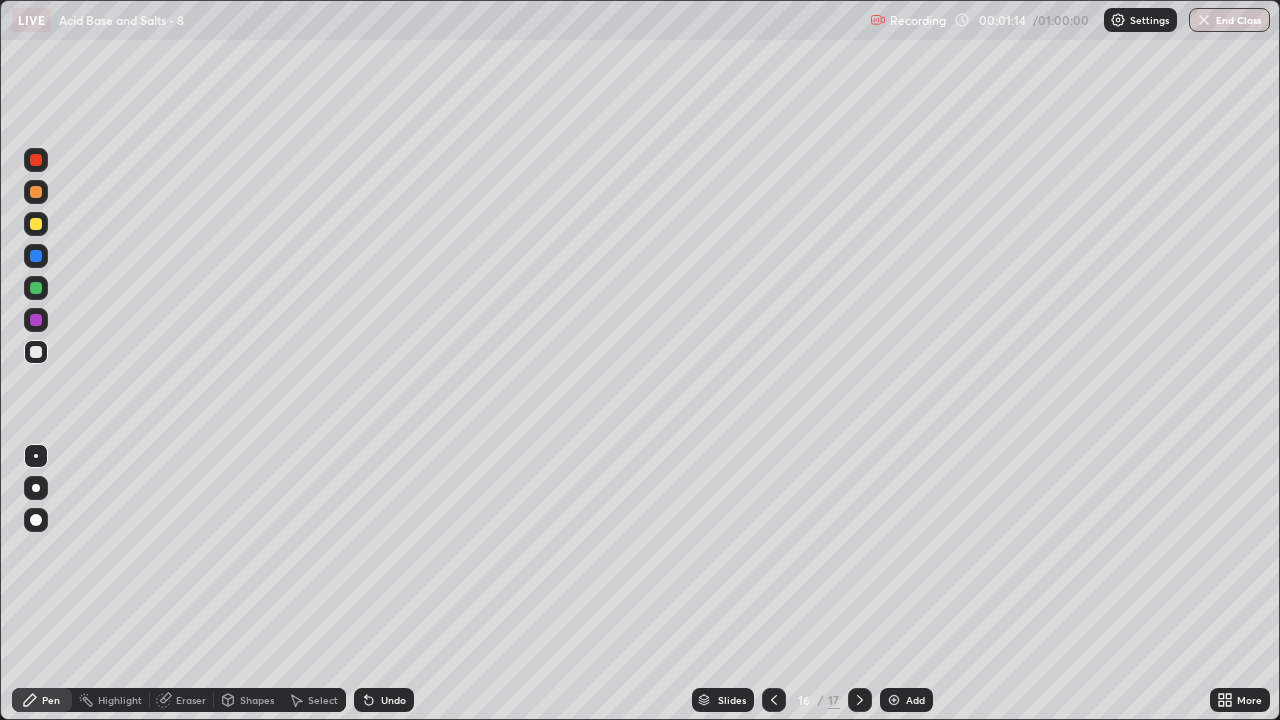 click at bounding box center (36, 224) 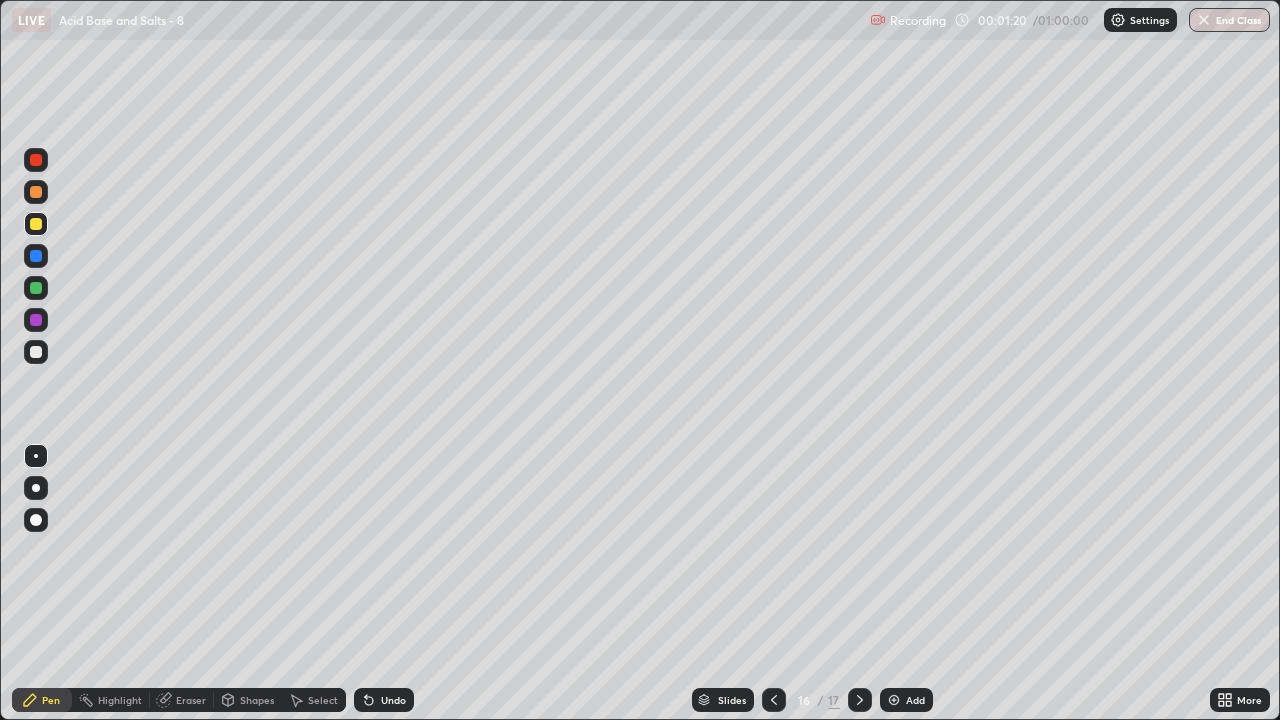 click on "Undo" at bounding box center [393, 700] 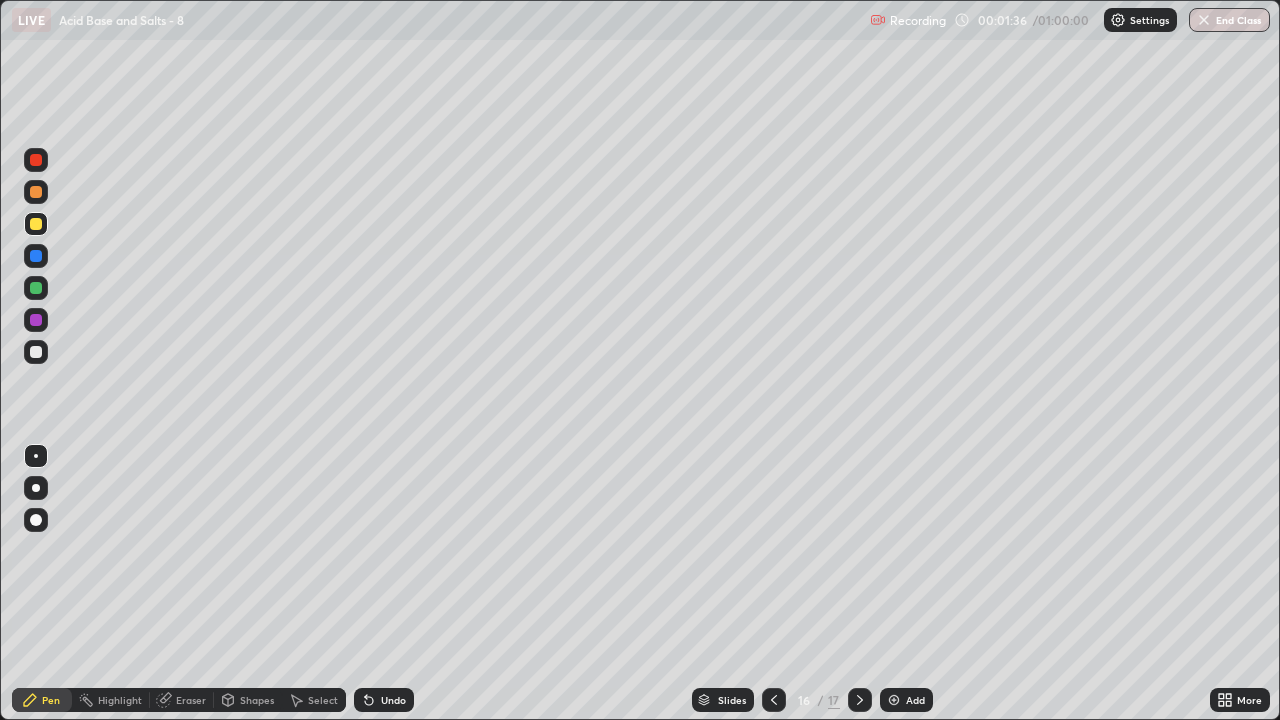 click at bounding box center (774, 700) 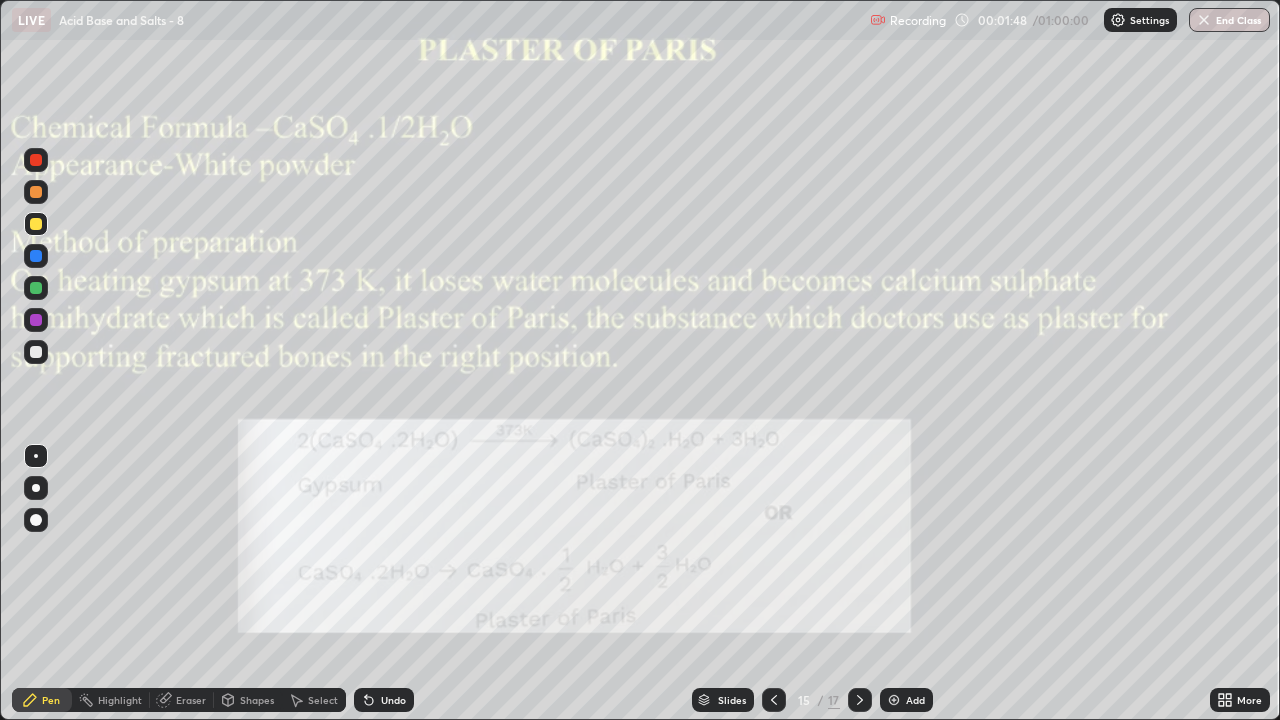 click 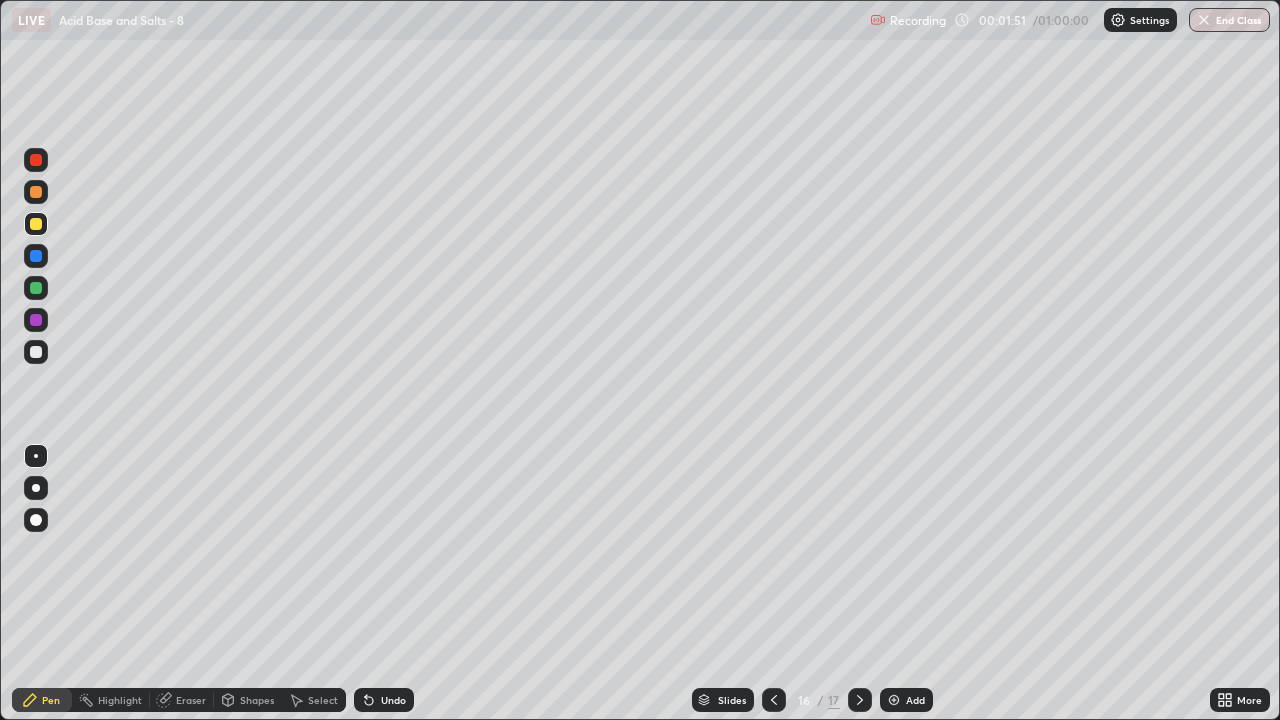click on "Highlight" at bounding box center (120, 700) 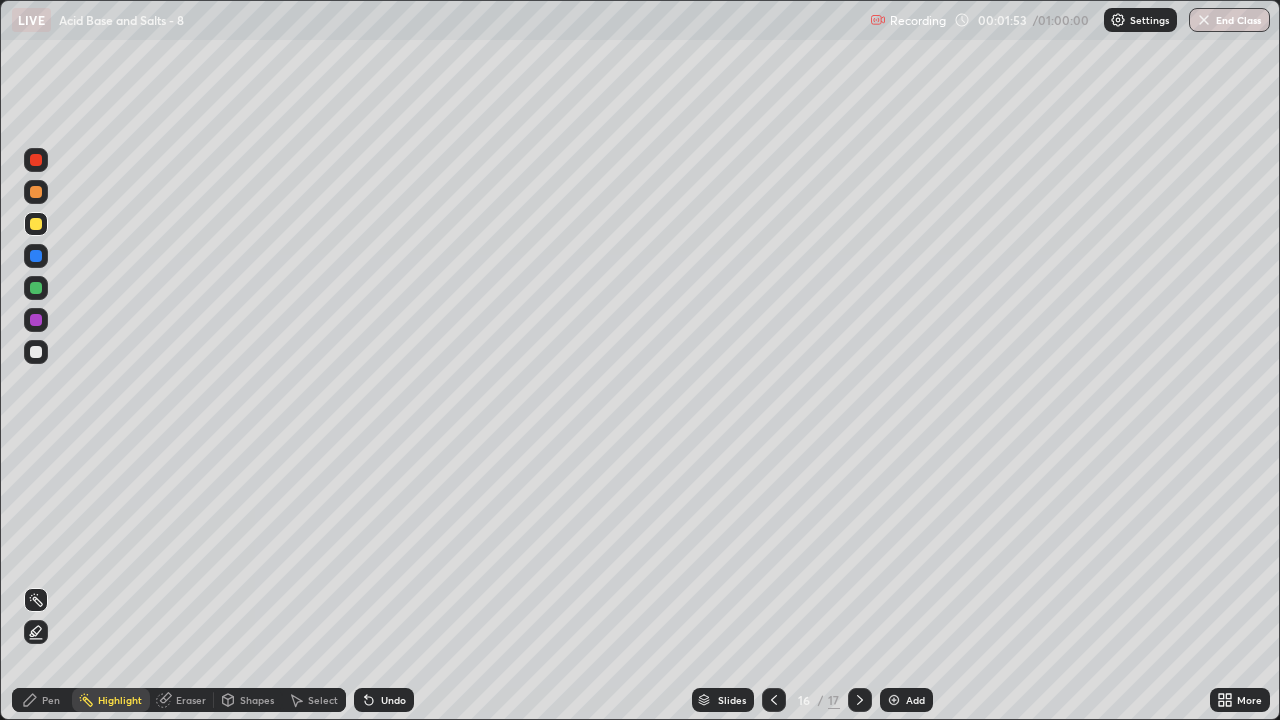 click on "Eraser" at bounding box center (191, 700) 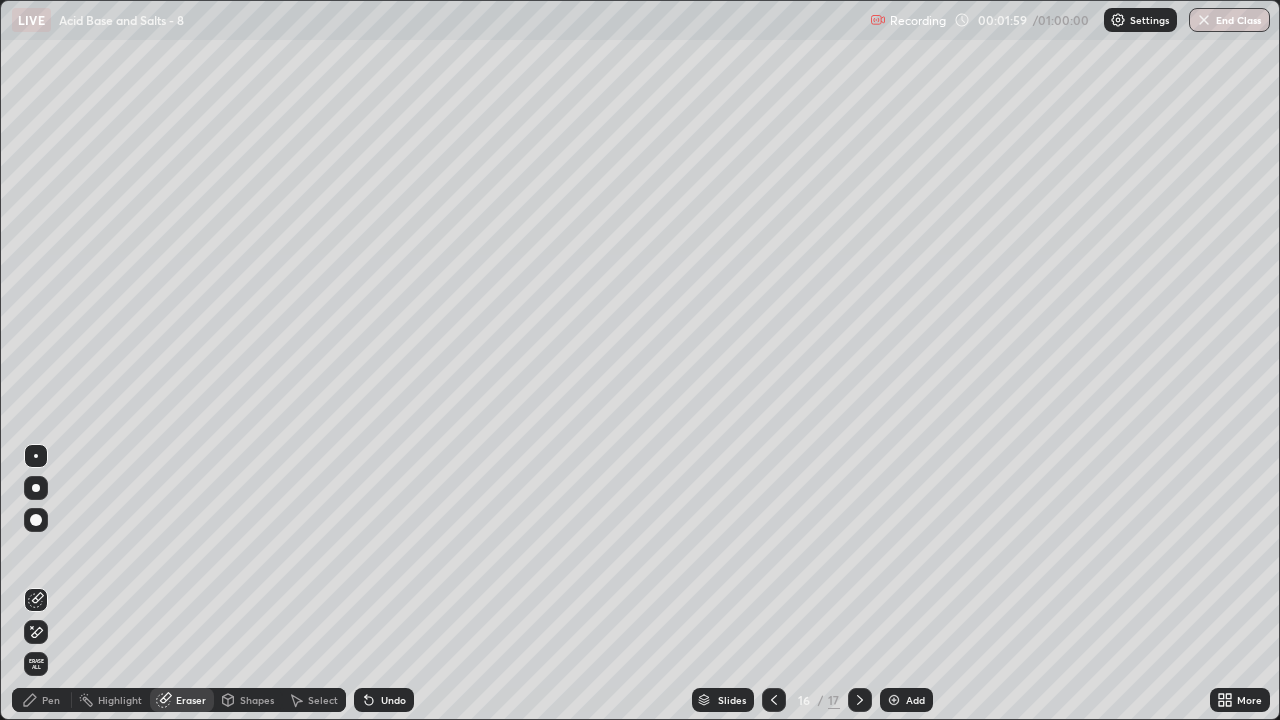 click 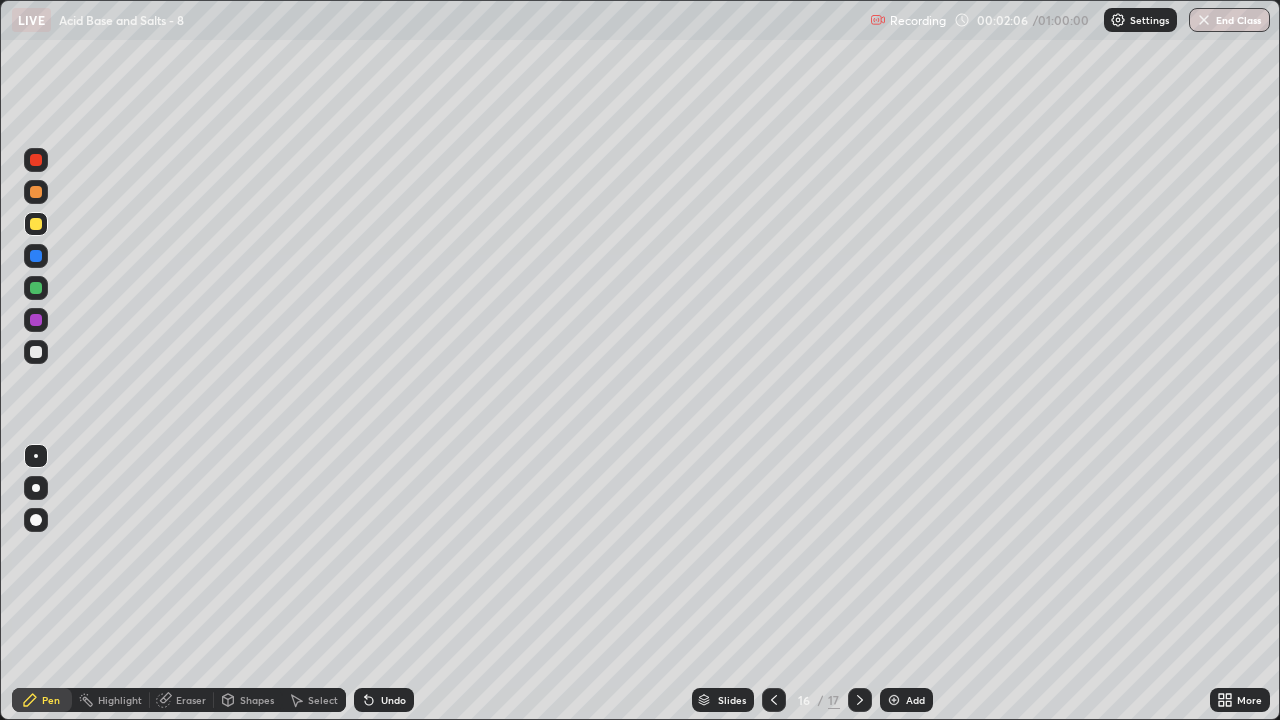 click on "Undo" at bounding box center (384, 700) 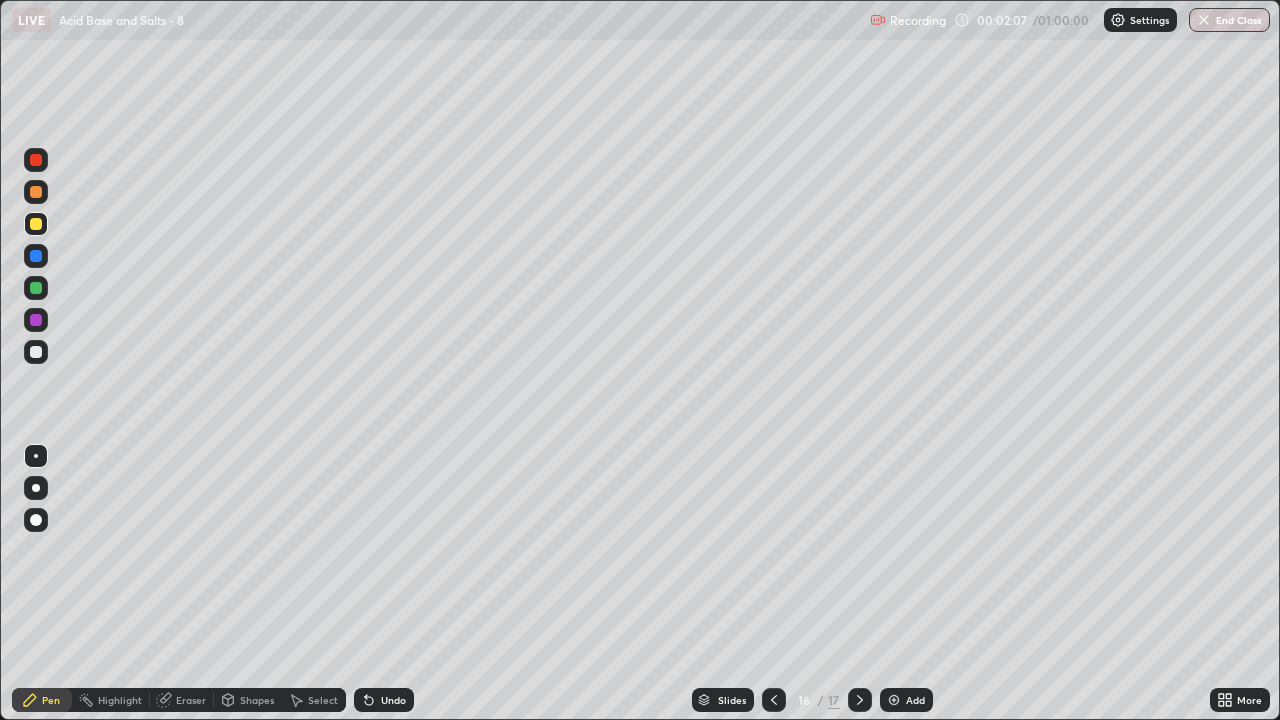 click on "Undo" at bounding box center [384, 700] 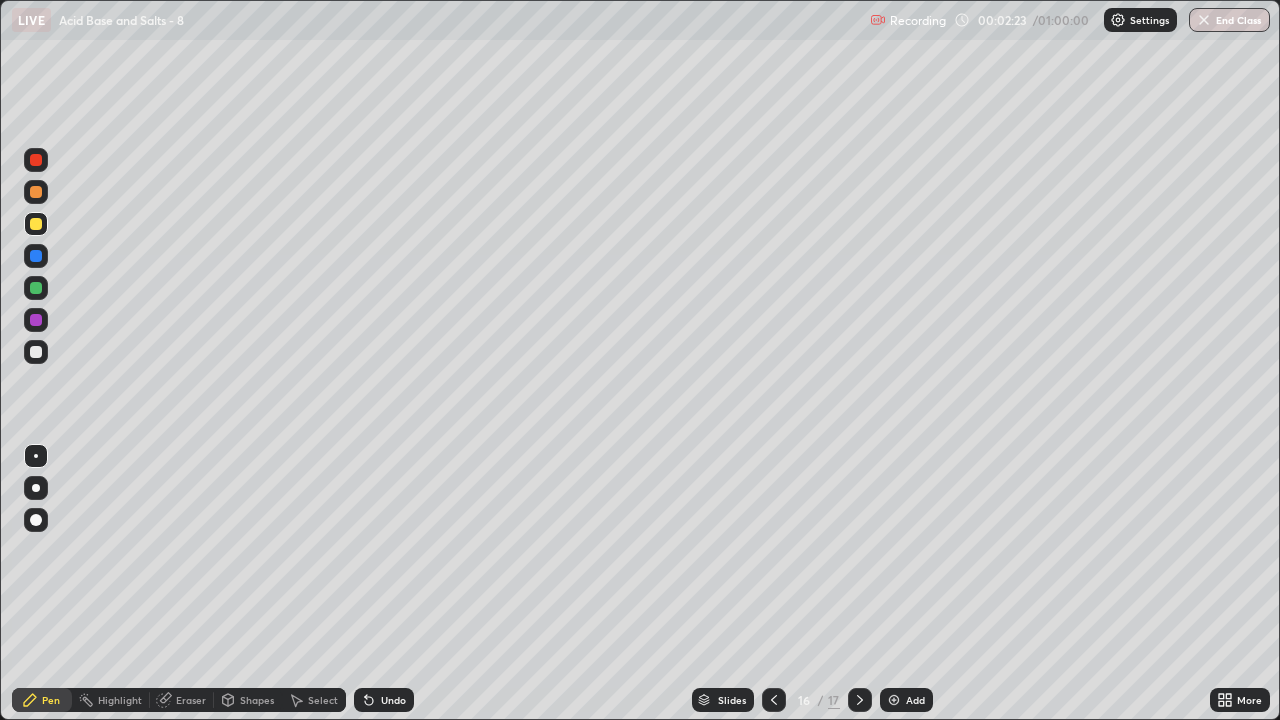 click on "Undo" at bounding box center (393, 700) 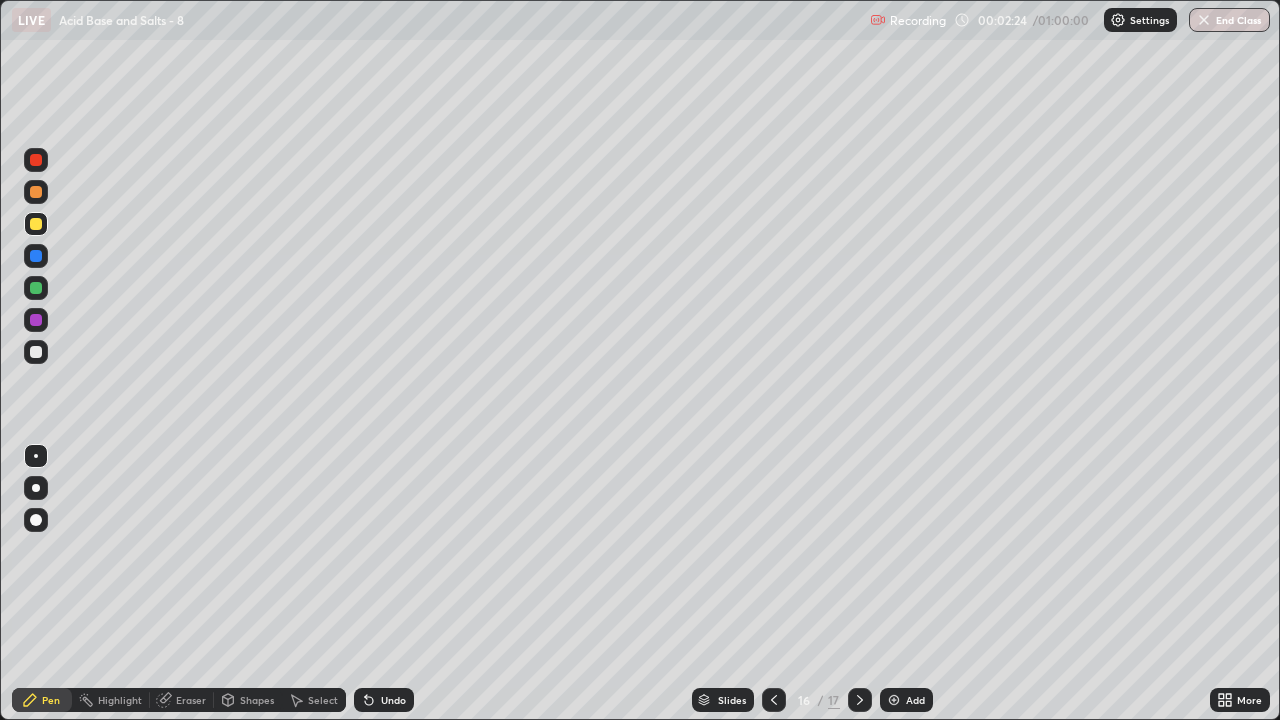 click on "Undo" at bounding box center [384, 700] 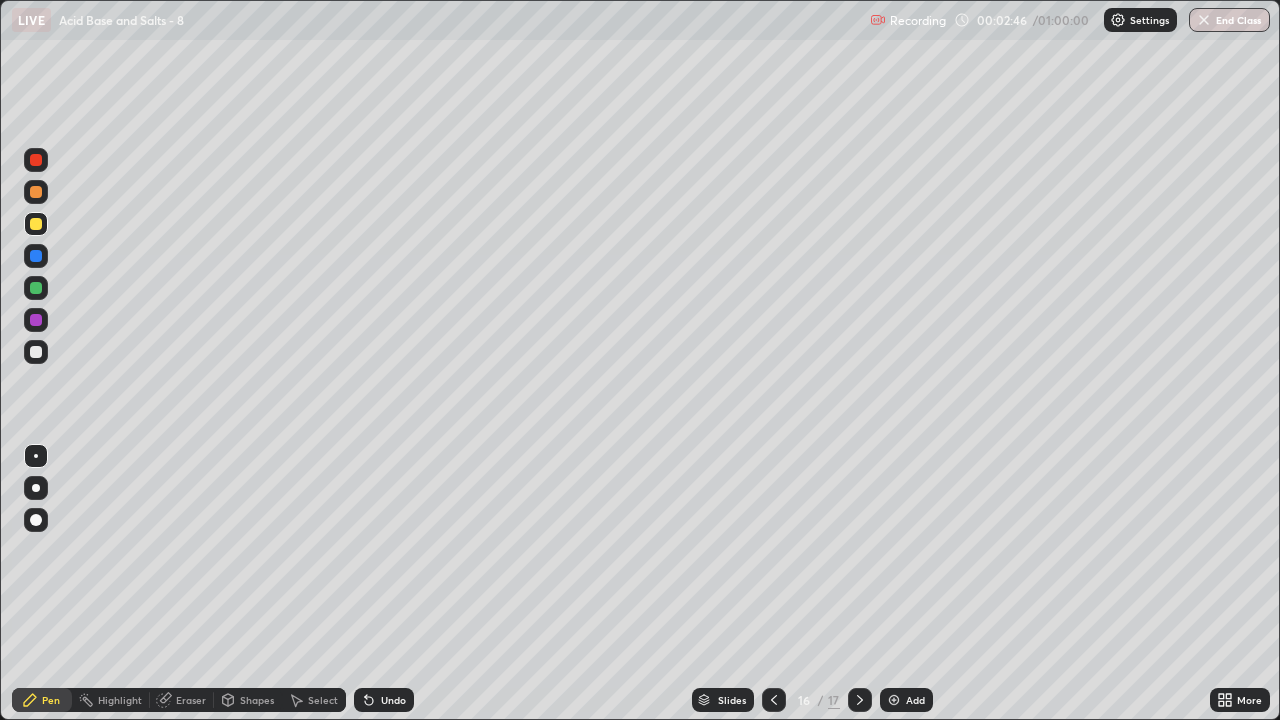 click 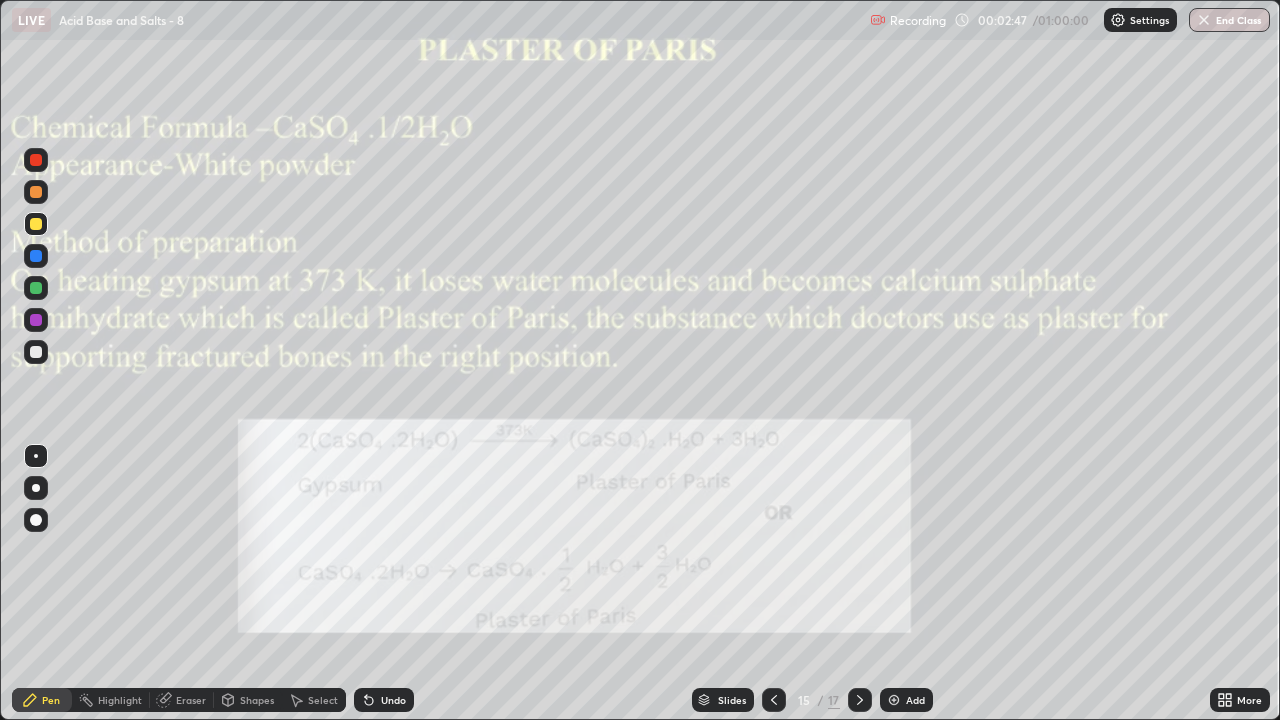 click at bounding box center [860, 700] 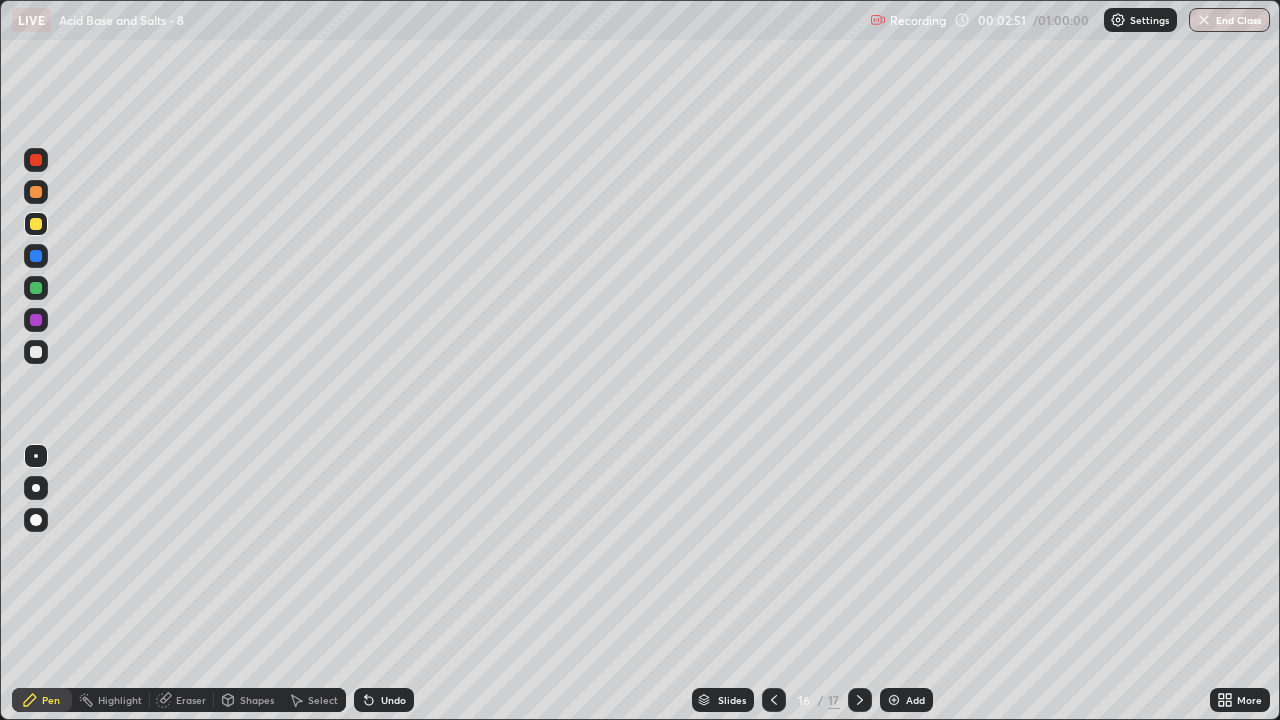 click on "Undo" at bounding box center (384, 700) 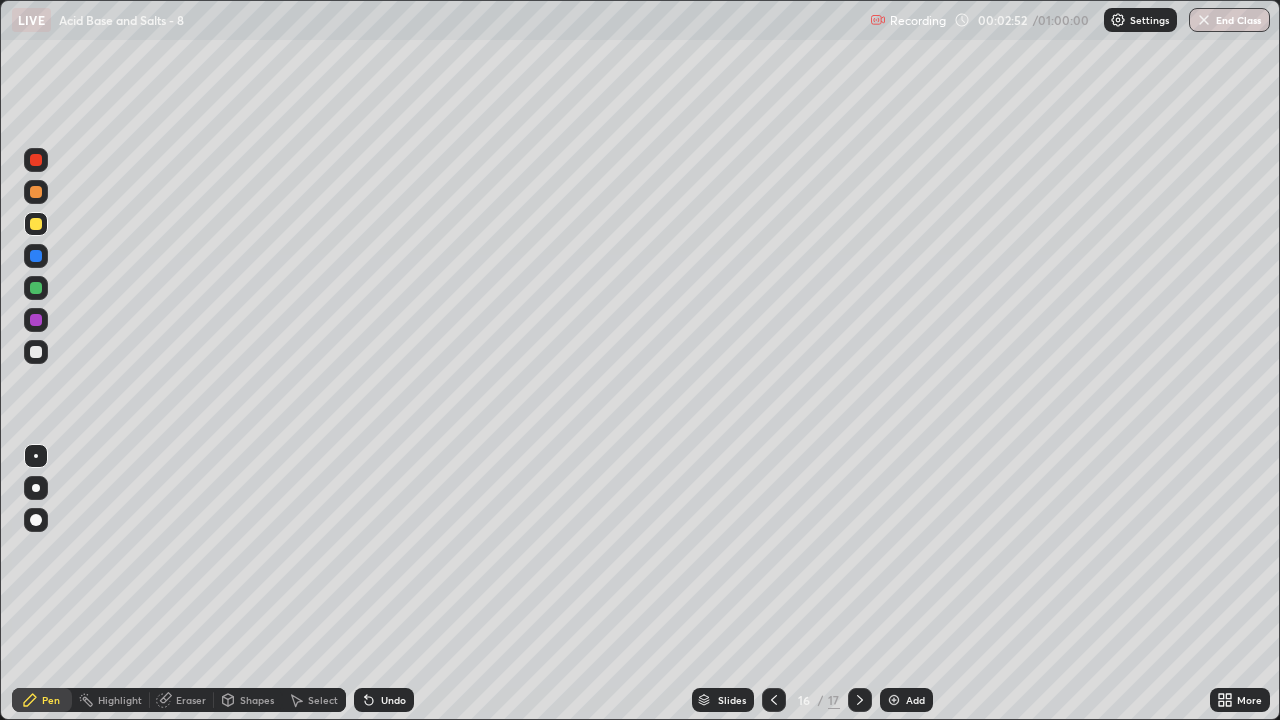 click on "Undo" at bounding box center (393, 700) 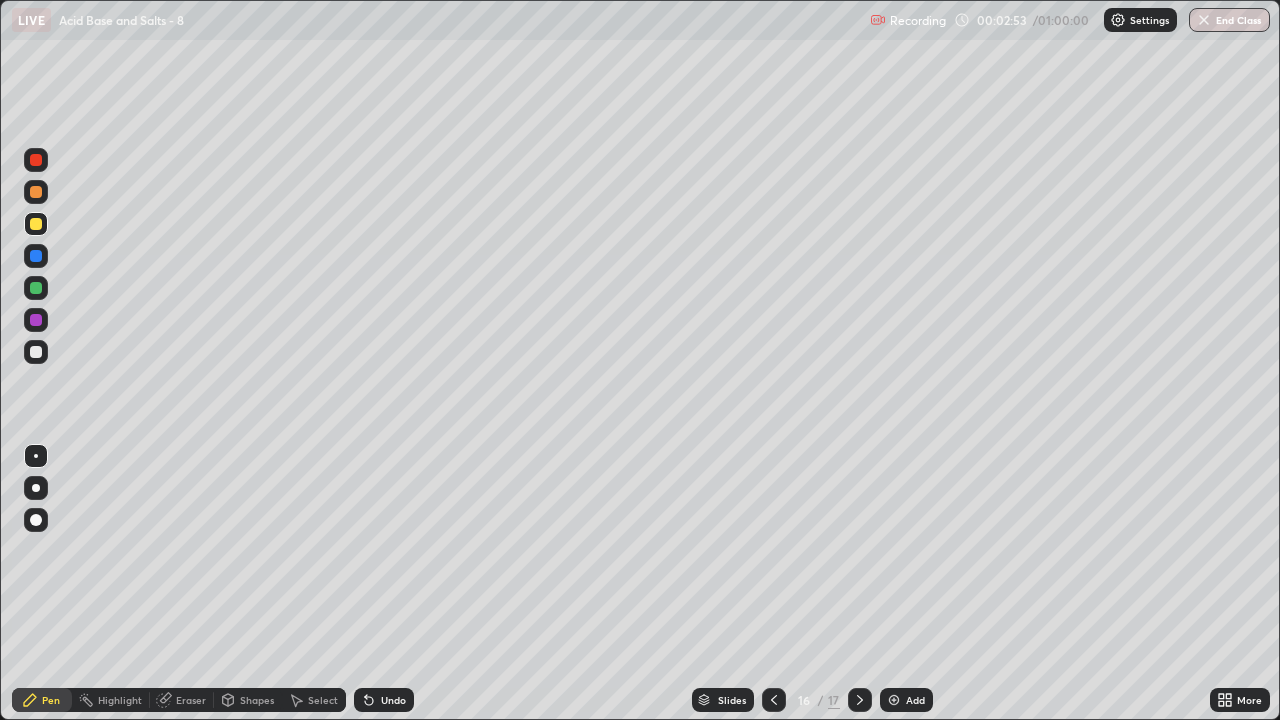 click on "Undo" at bounding box center [384, 700] 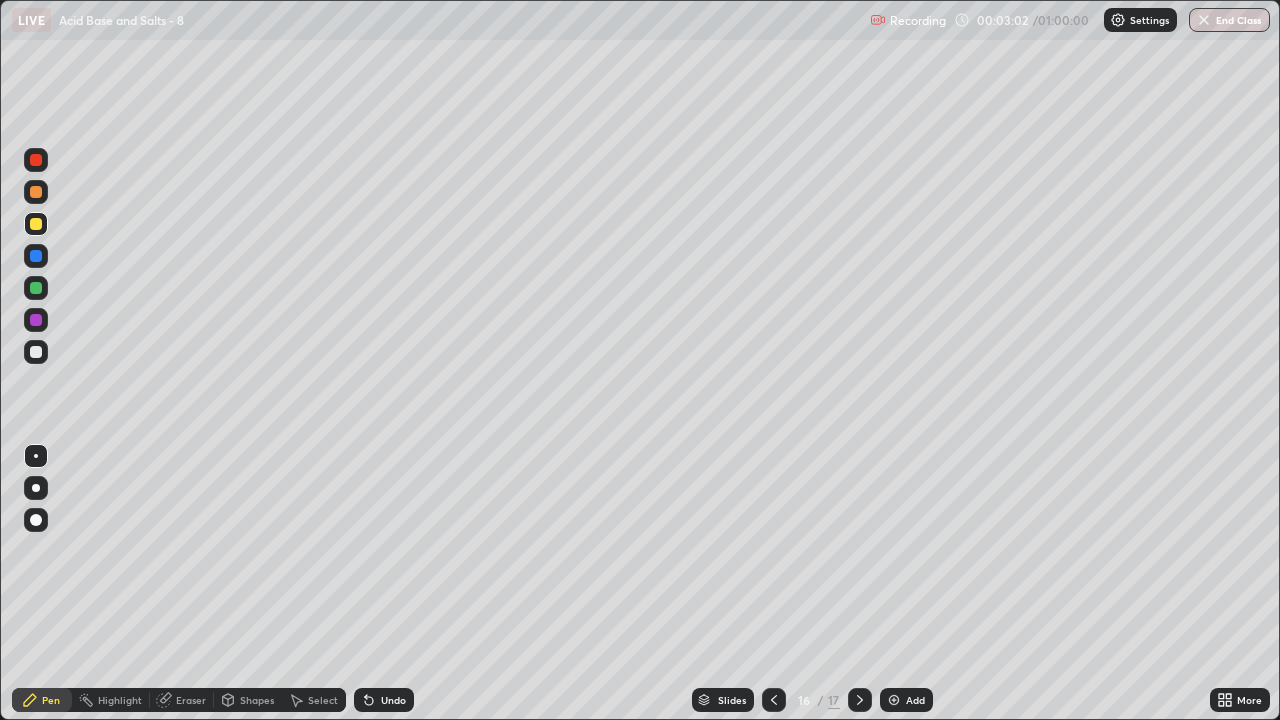 click on "Eraser" at bounding box center [191, 700] 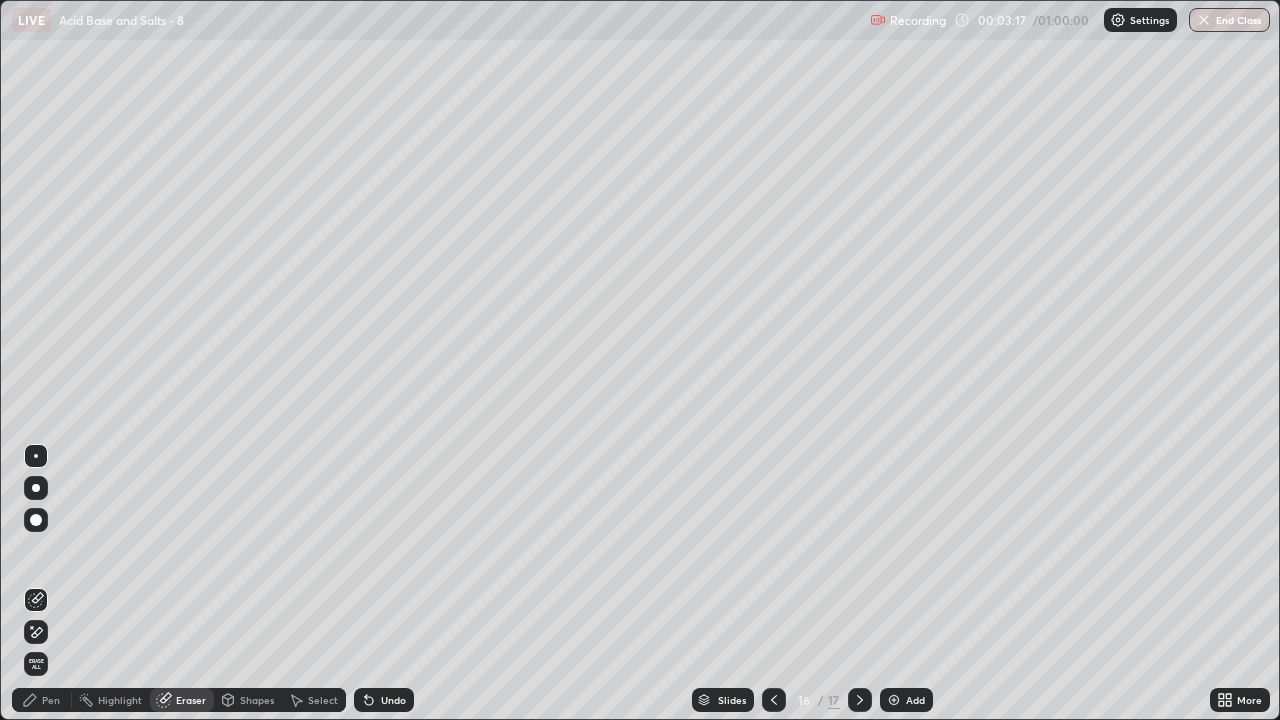 click on "Pen" at bounding box center (51, 700) 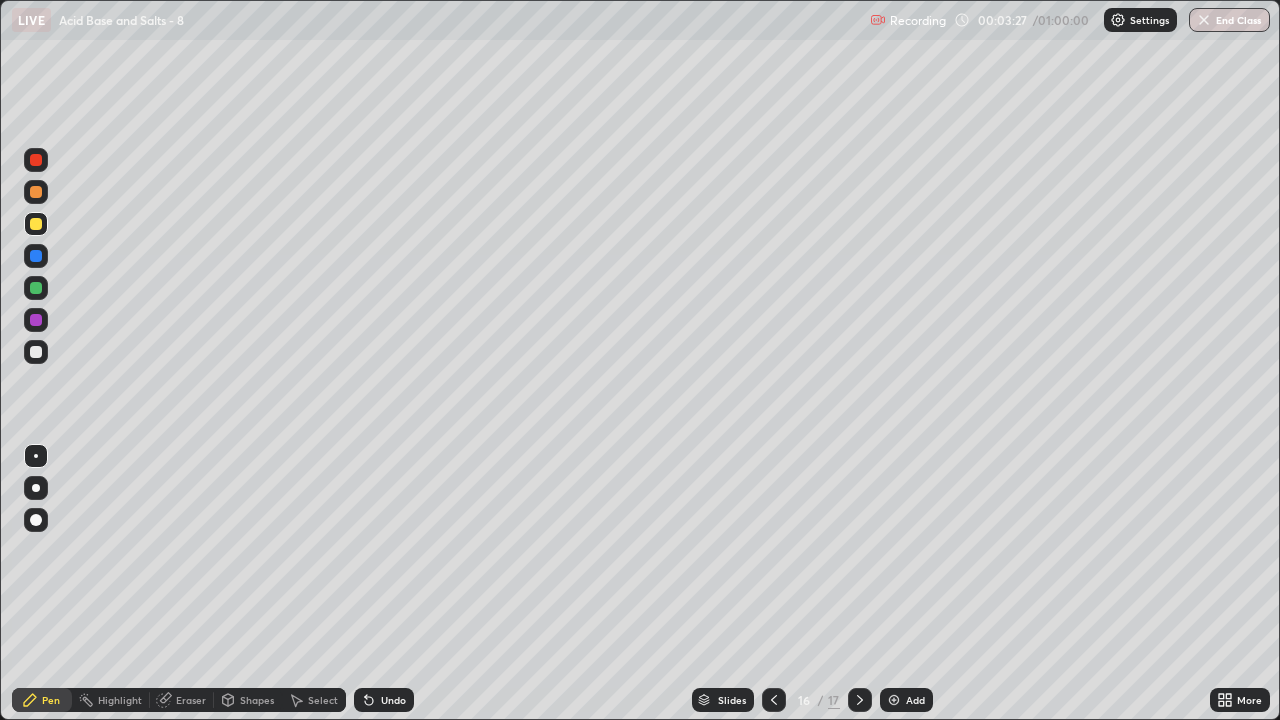 click 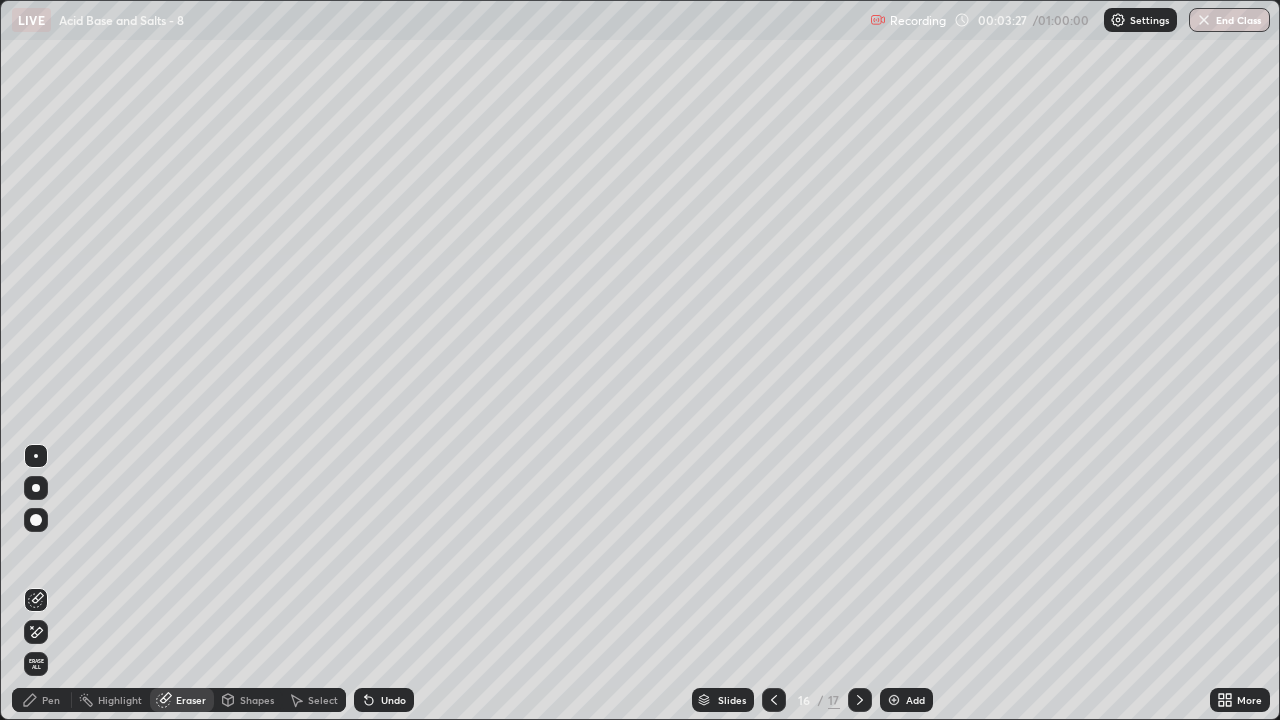 click on "Shapes" at bounding box center [248, 700] 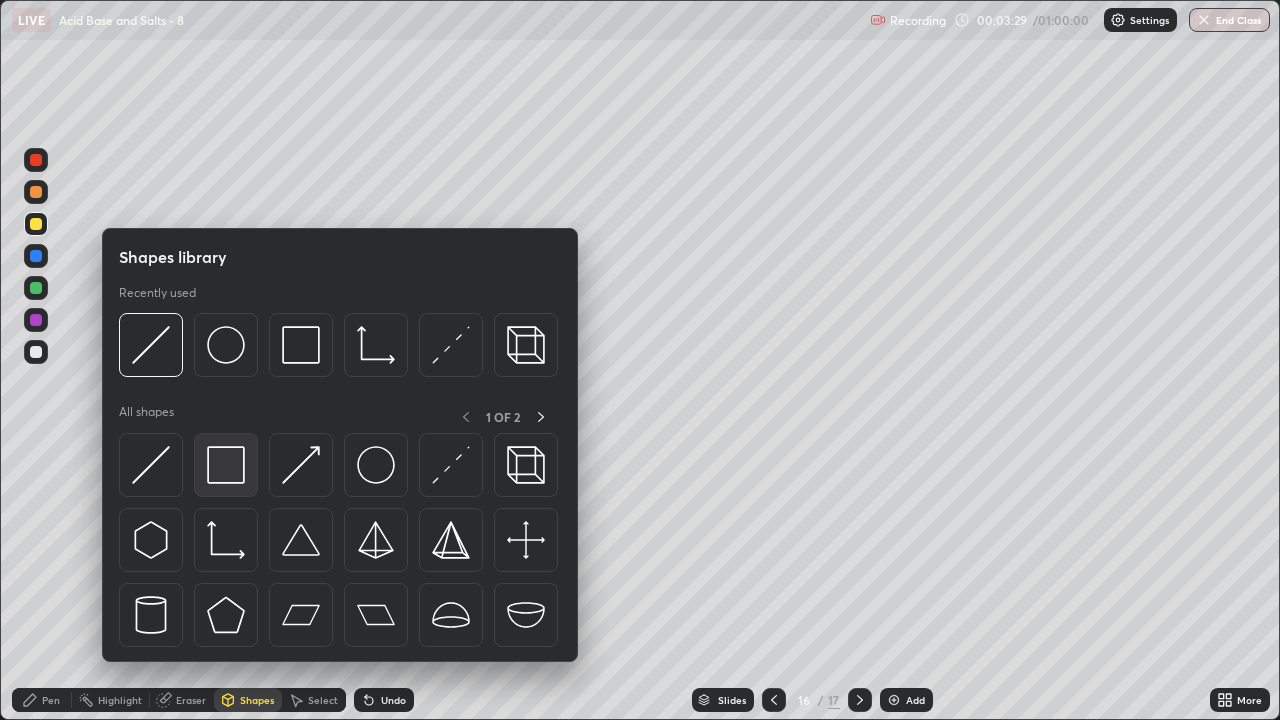 click at bounding box center [226, 465] 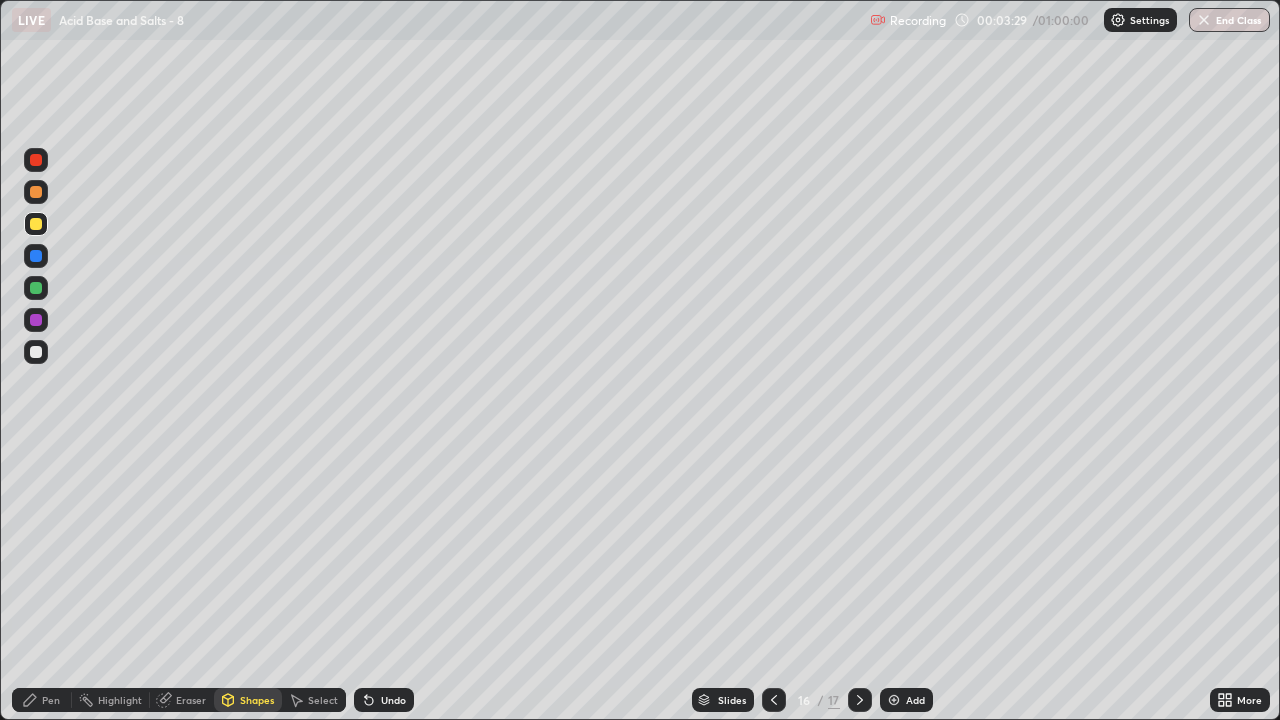 click on "Pen" at bounding box center (51, 700) 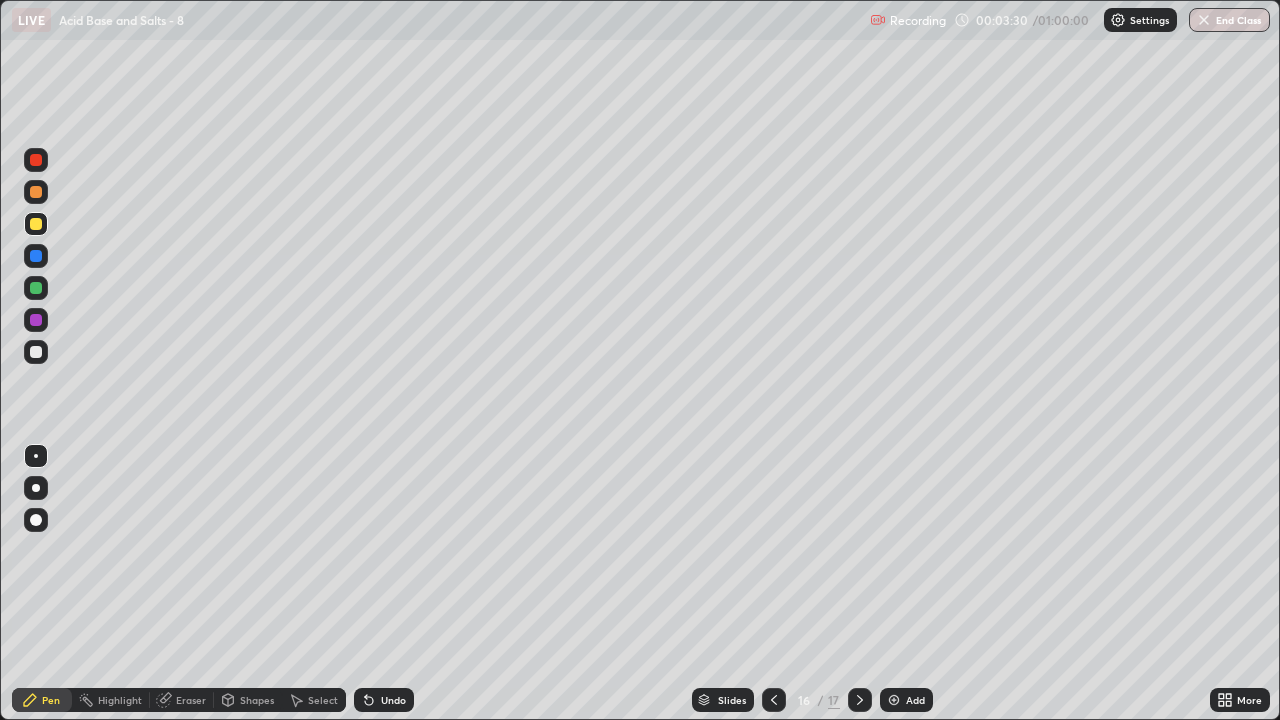 click at bounding box center [36, 352] 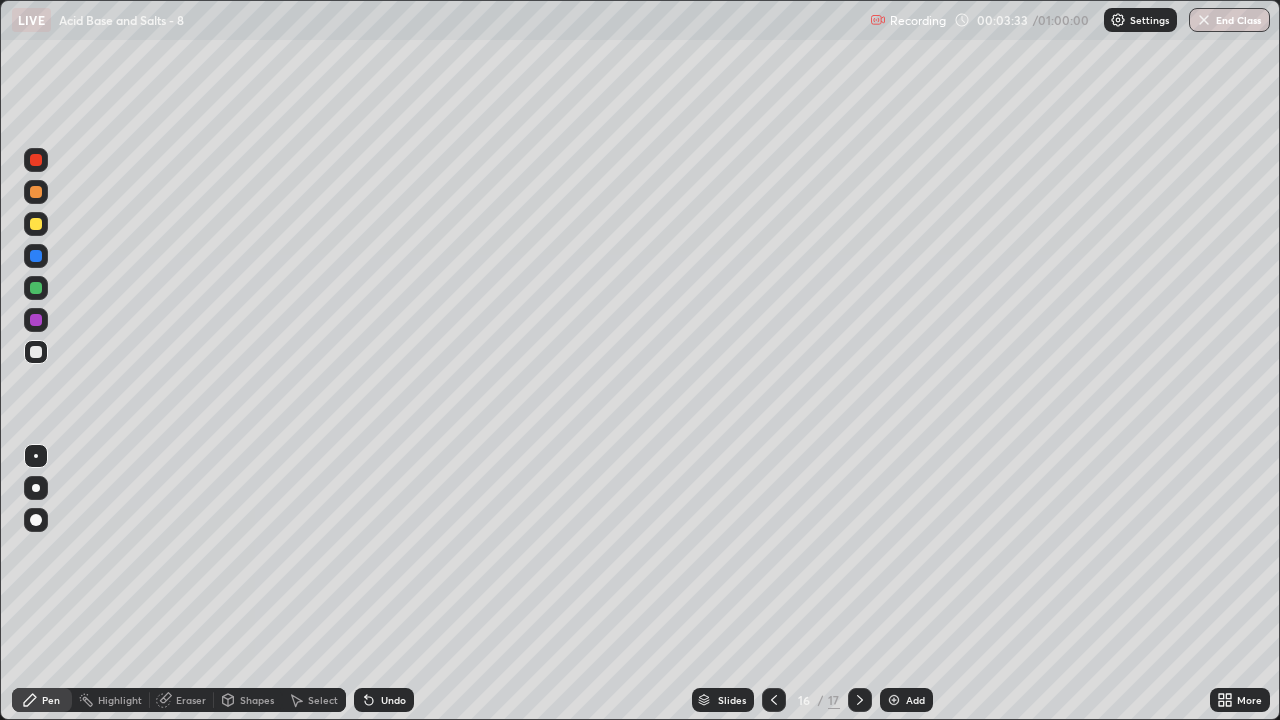 click on "Undo" at bounding box center [384, 700] 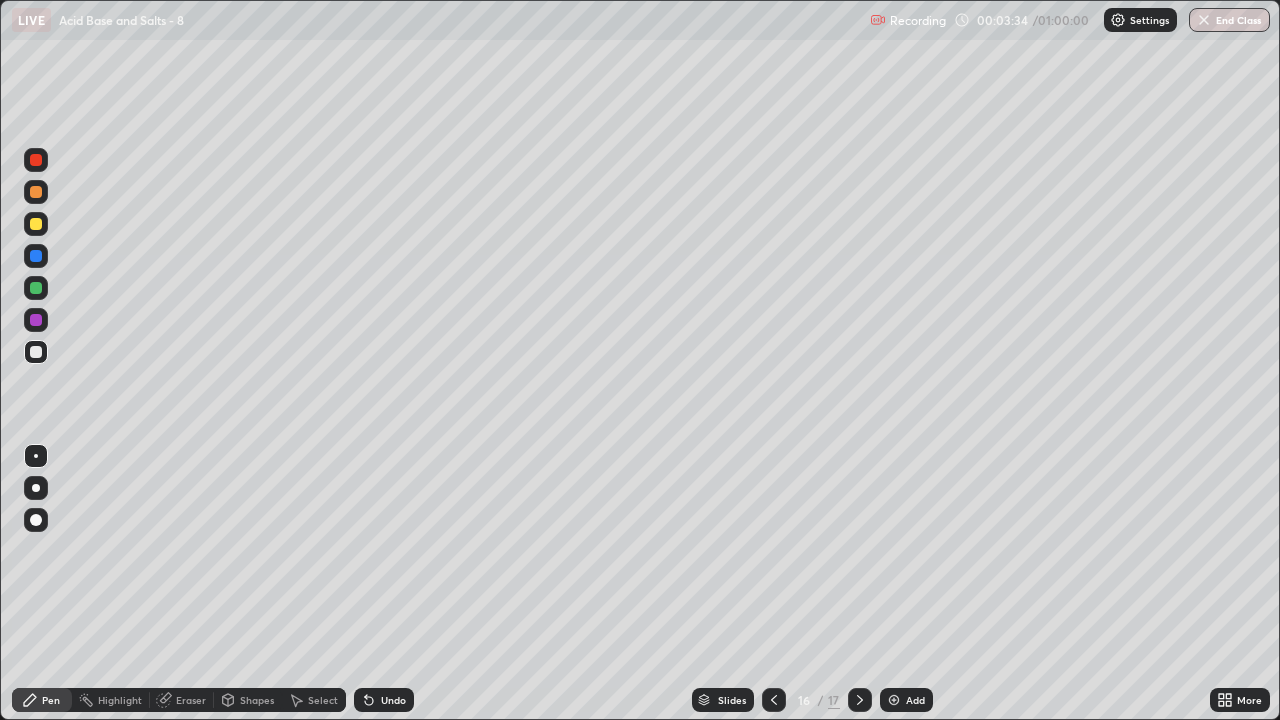 click on "Shapes" at bounding box center (248, 700) 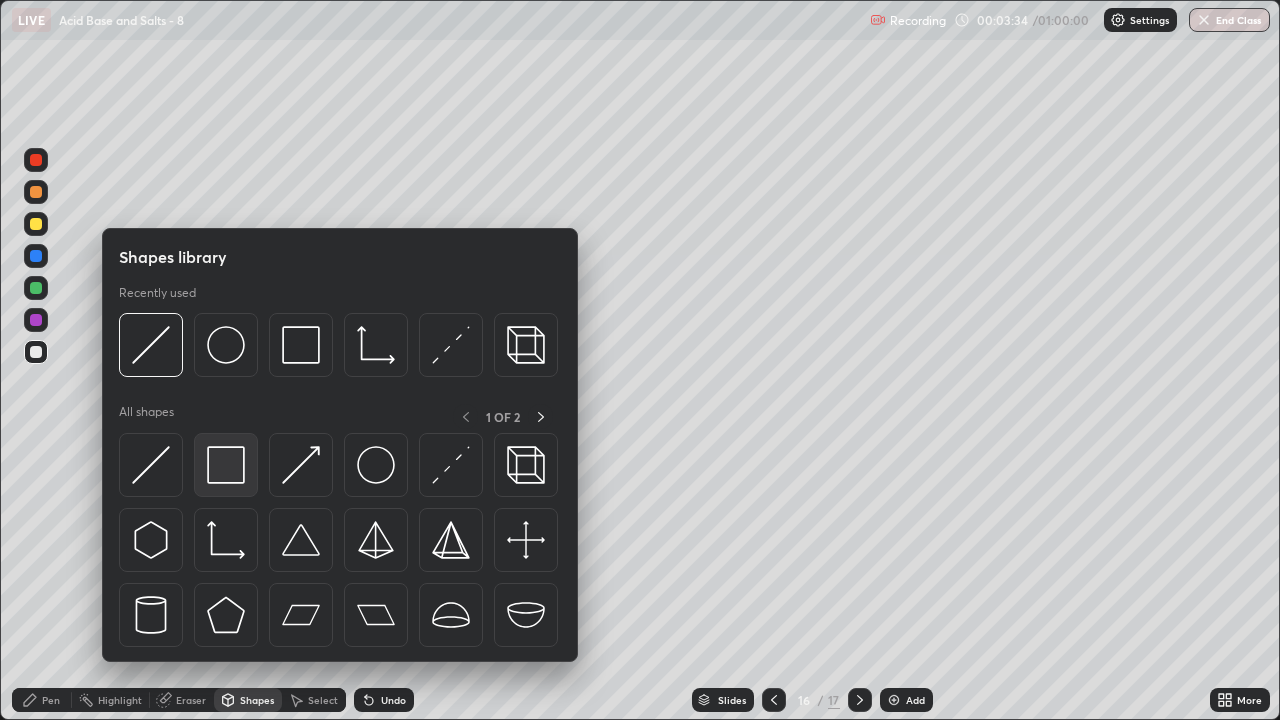 click at bounding box center (226, 465) 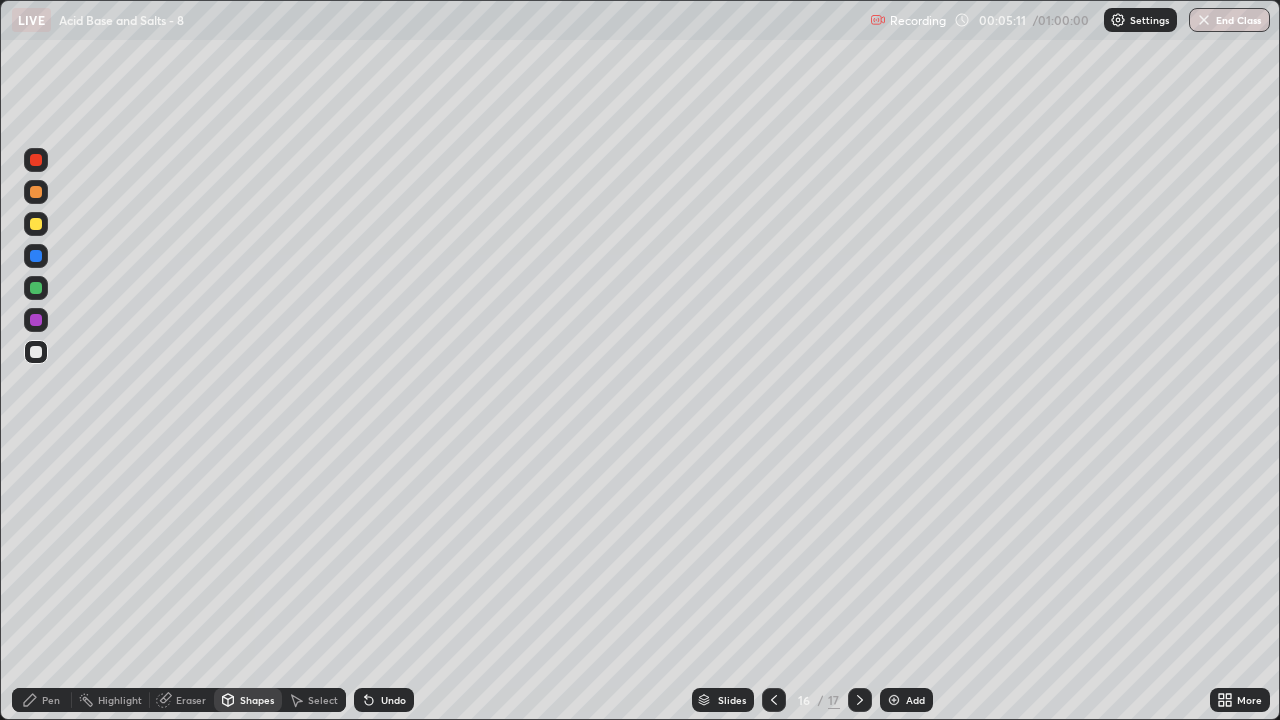 click on "More" at bounding box center (1249, 700) 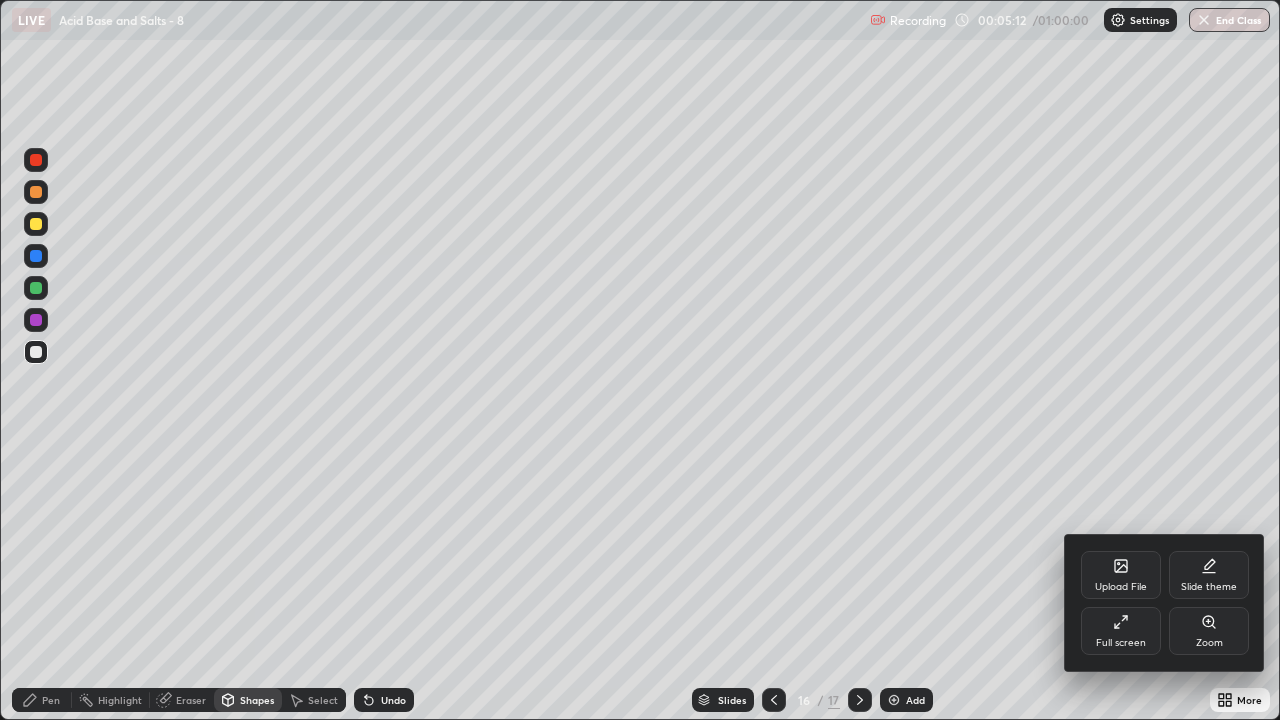 click on "Full screen" at bounding box center [1121, 631] 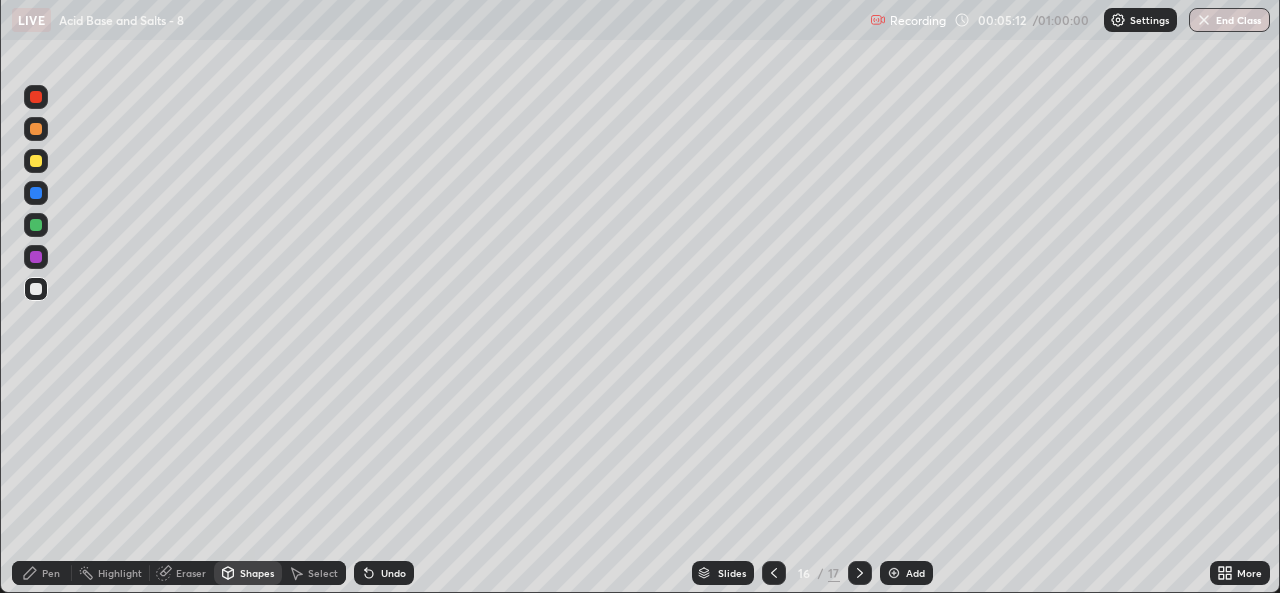 scroll, scrollTop: 593, scrollLeft: 1280, axis: both 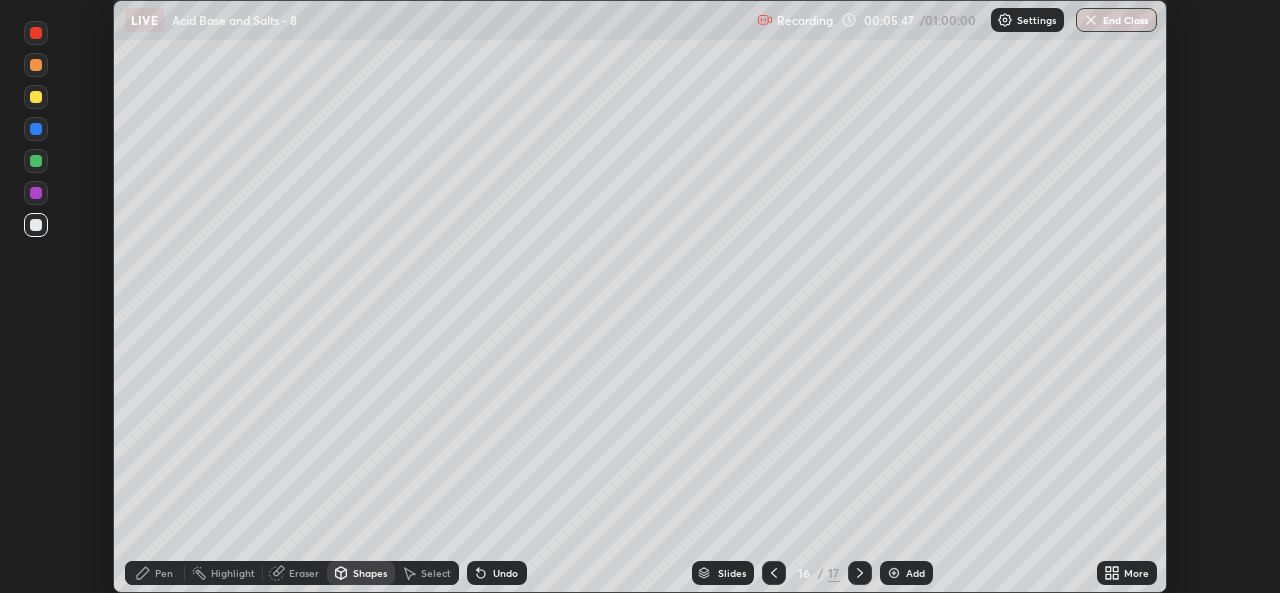 click 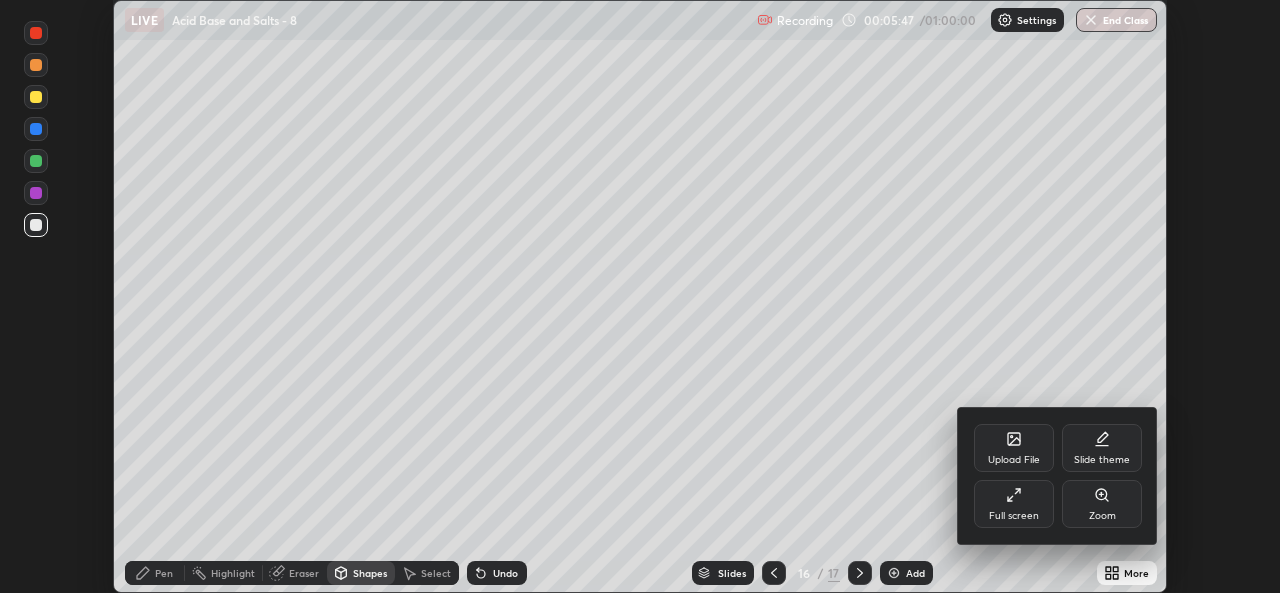 click on "Full screen" at bounding box center [1014, 504] 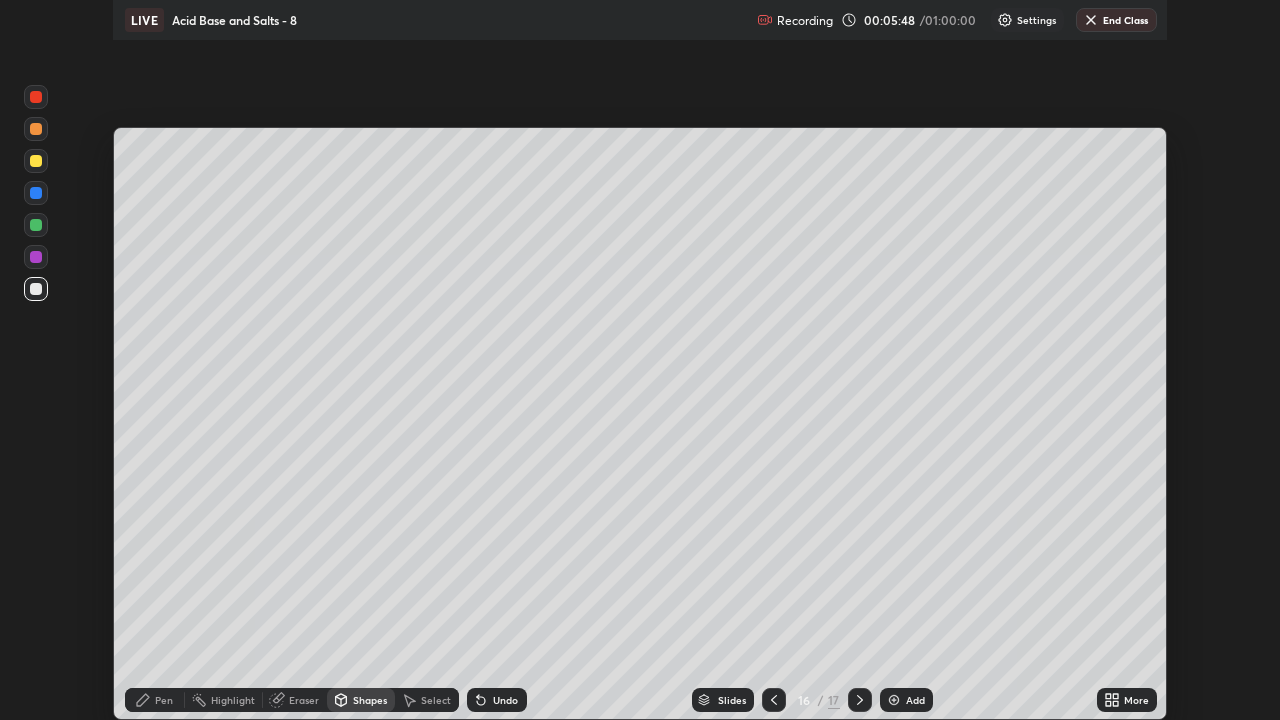 scroll, scrollTop: 99280, scrollLeft: 98720, axis: both 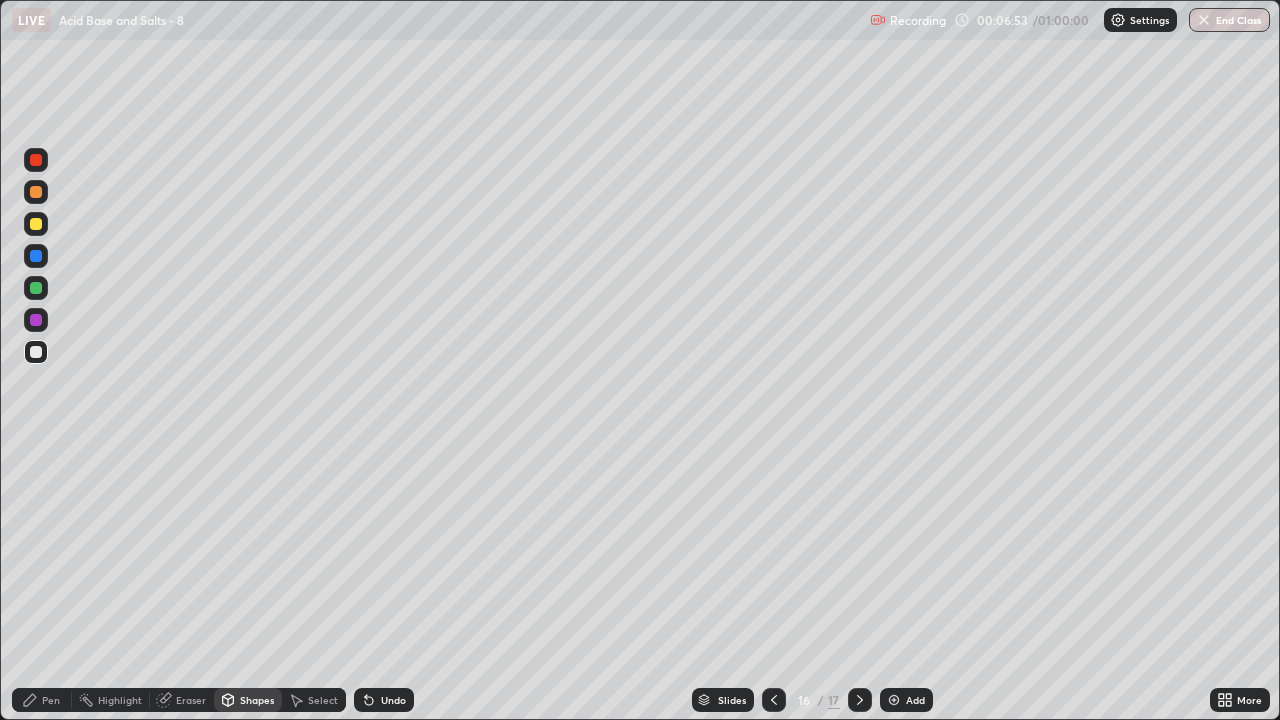 click on "Undo" at bounding box center [393, 700] 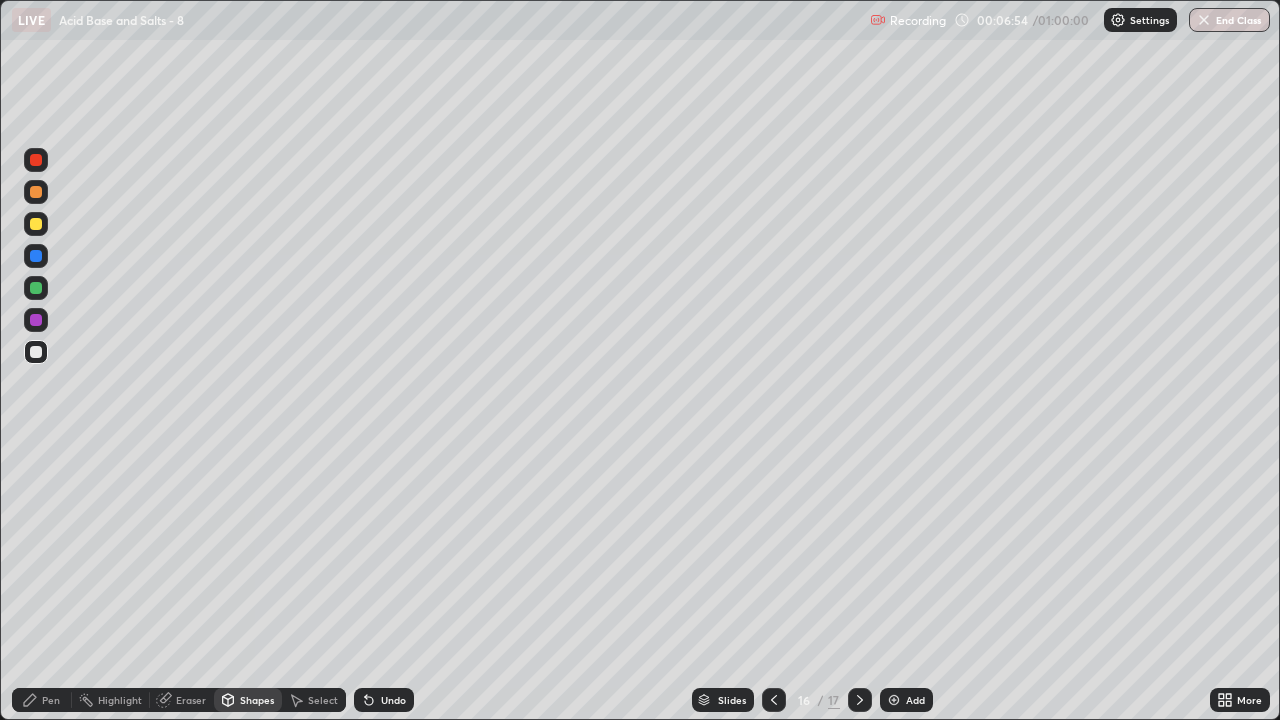 click on "Undo" at bounding box center [393, 700] 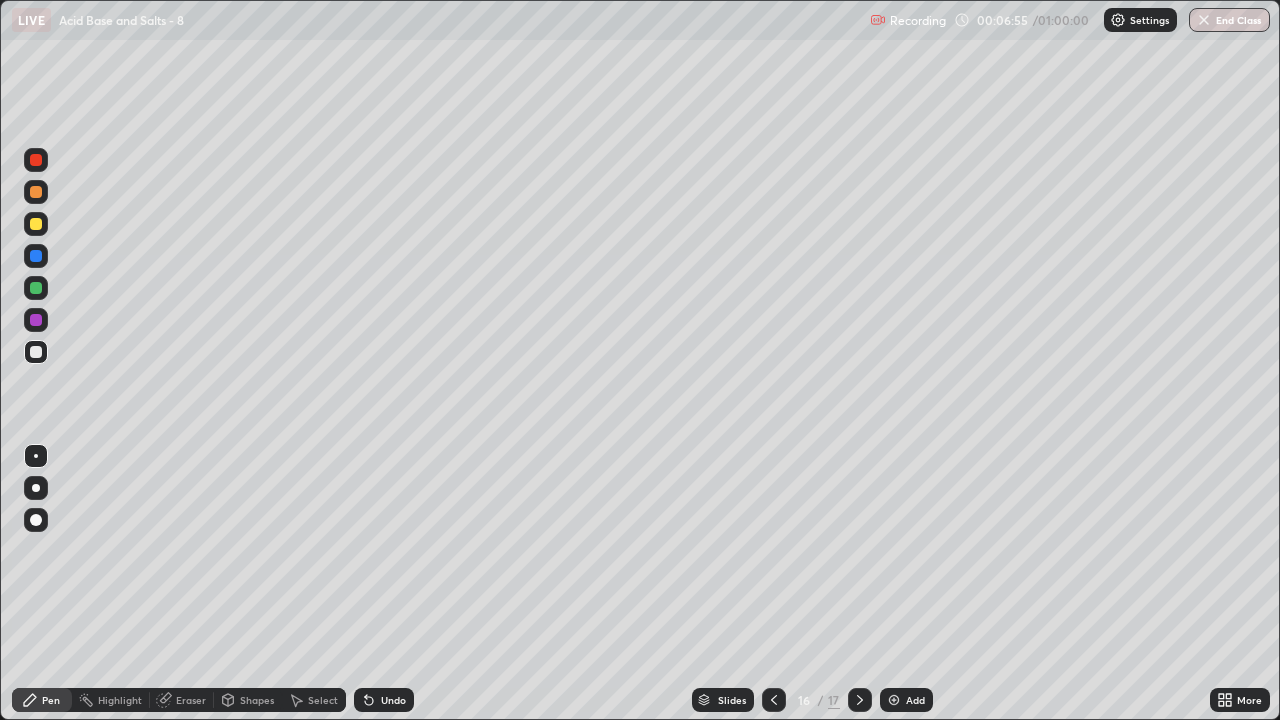 click at bounding box center (36, 352) 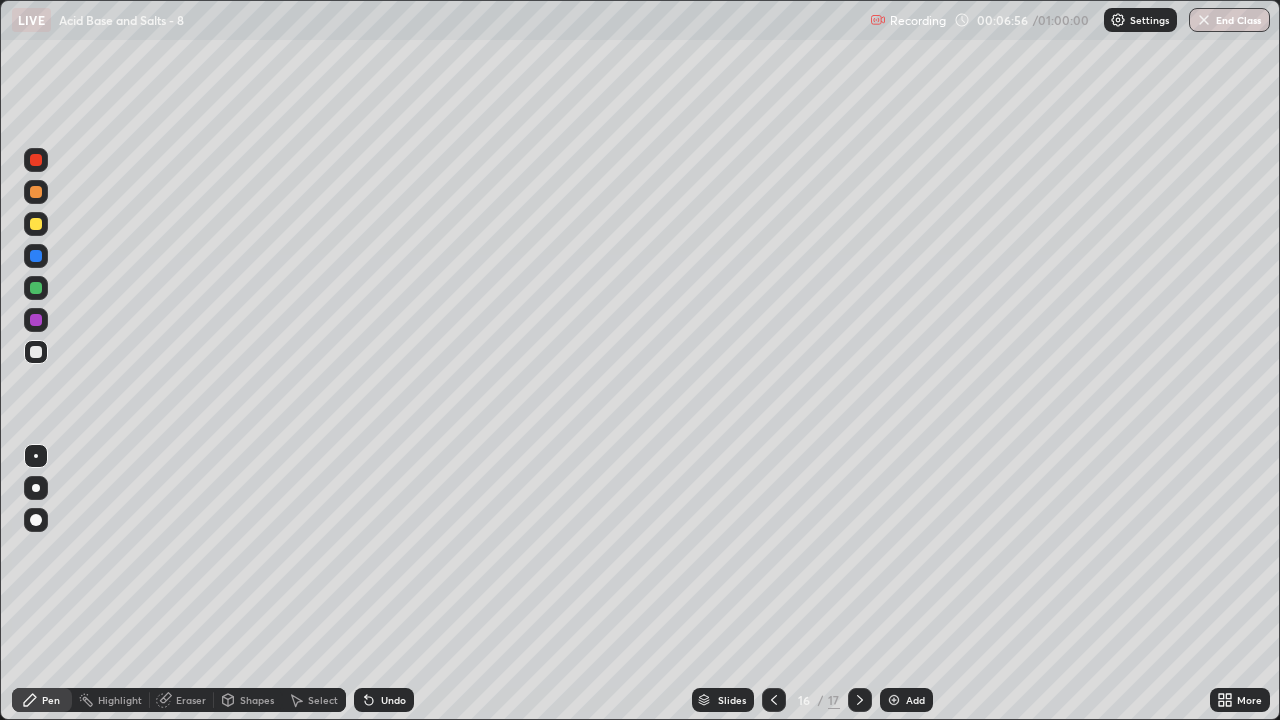 click at bounding box center (36, 224) 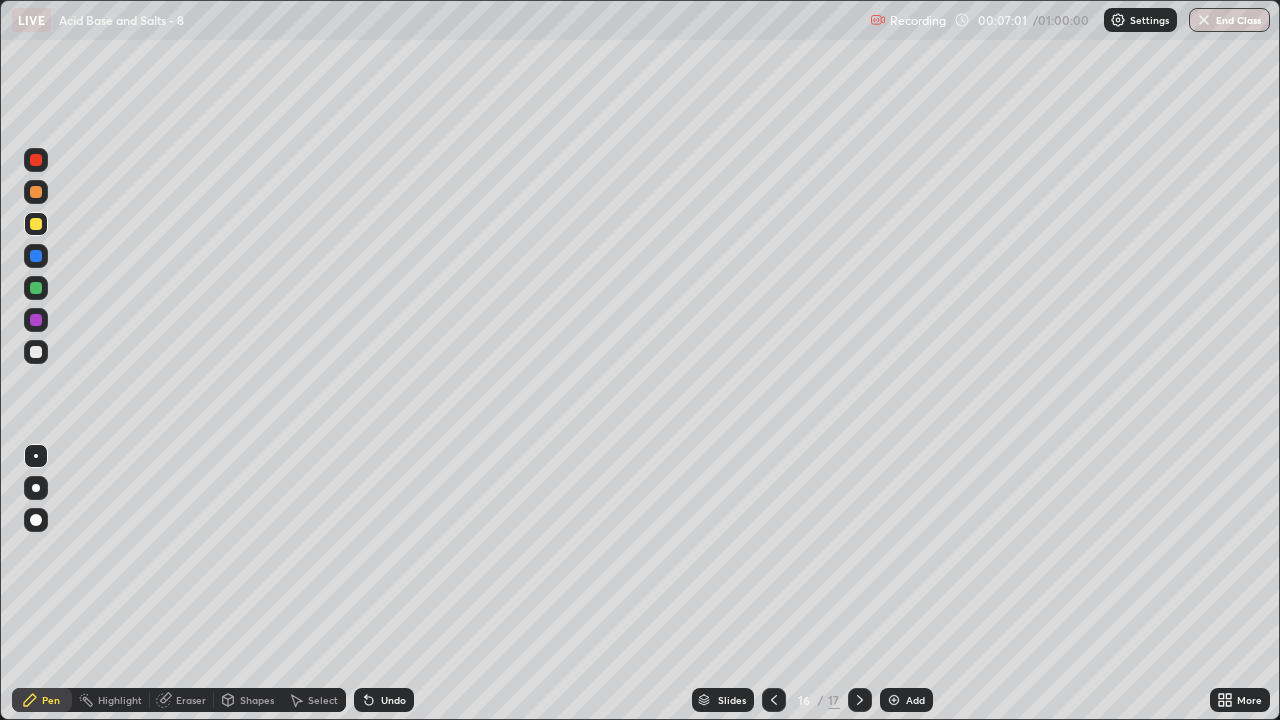 click on "Undo" at bounding box center (384, 700) 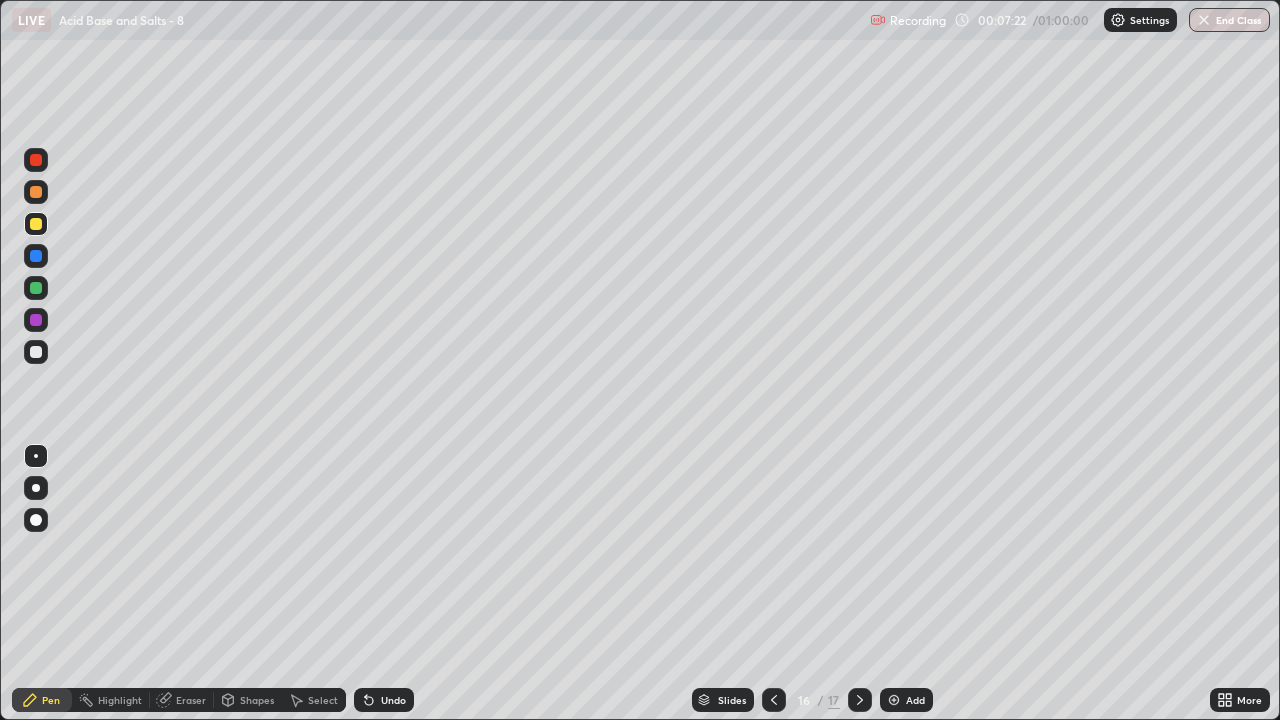 click on "Undo" at bounding box center (393, 700) 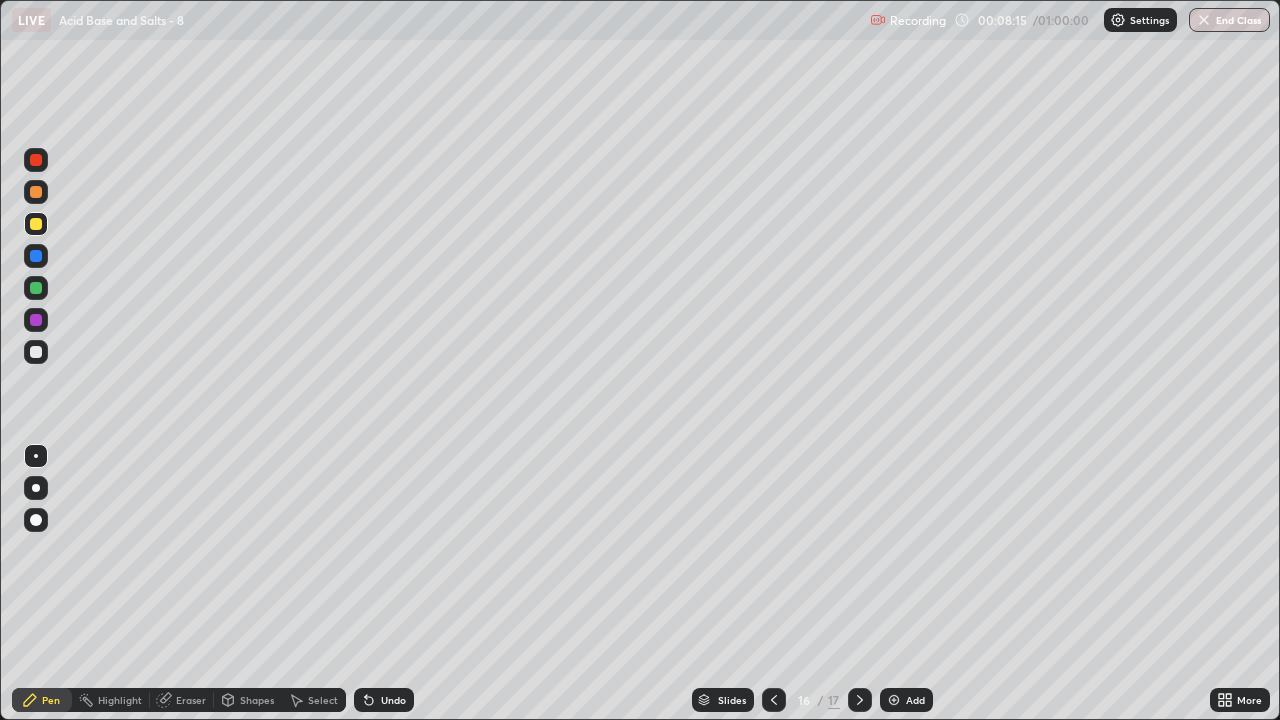 click on "Undo" at bounding box center (393, 700) 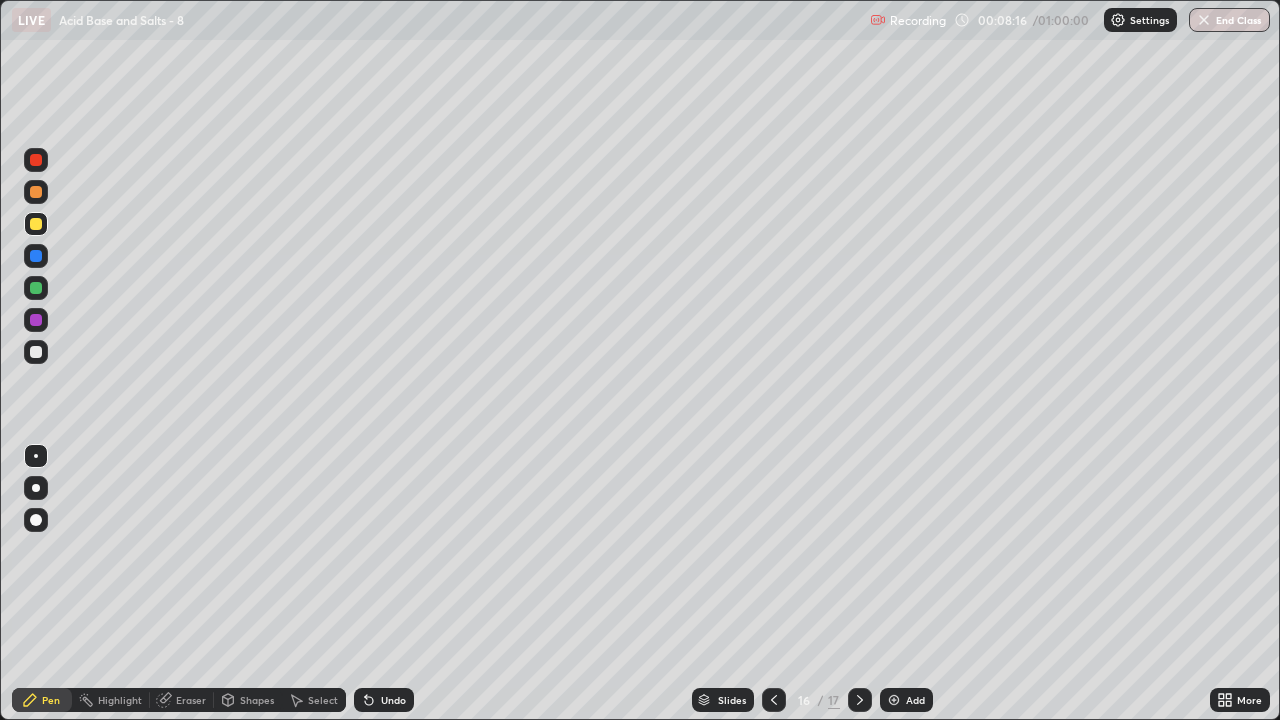 click on "Undo" at bounding box center [384, 700] 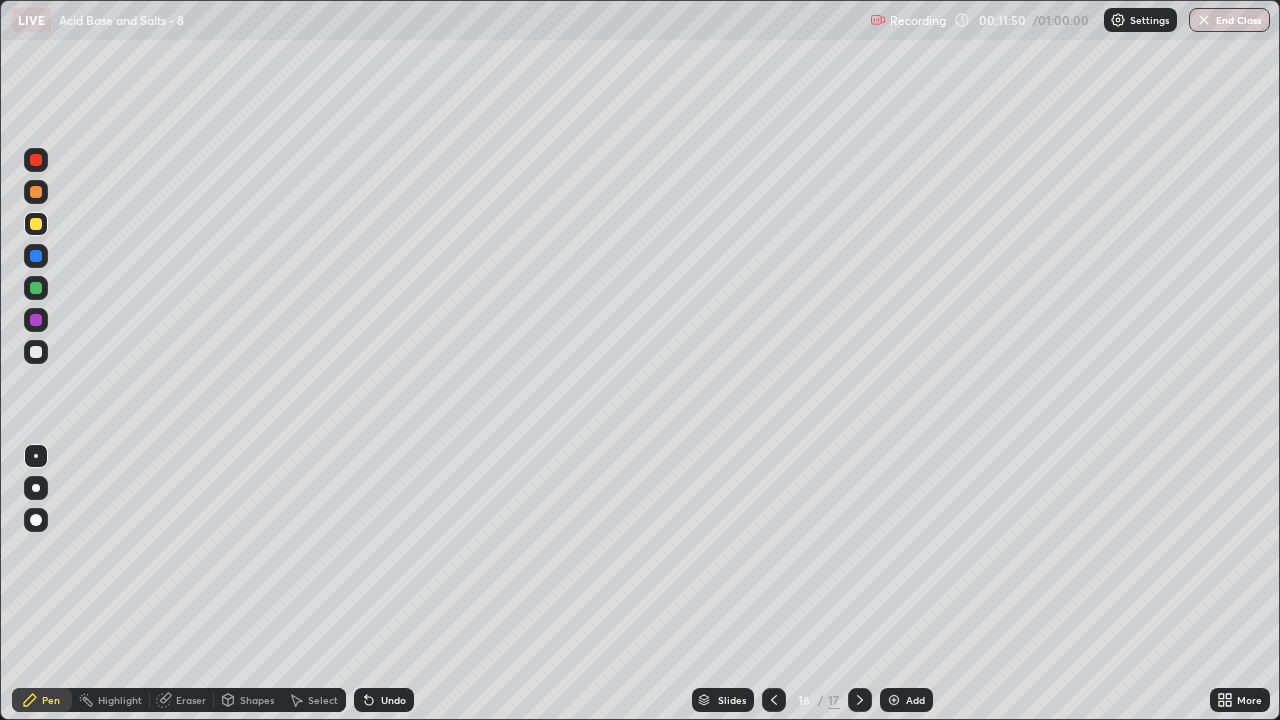 click on "Add" at bounding box center (915, 700) 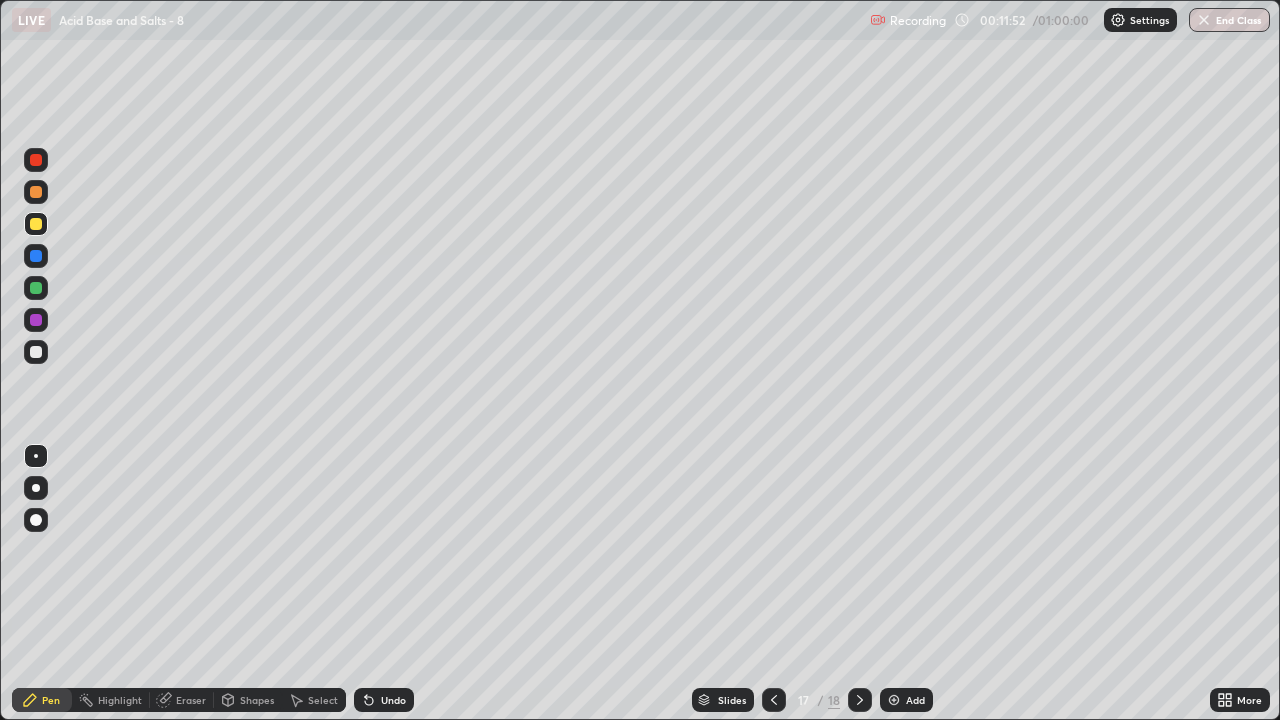 click at bounding box center [36, 192] 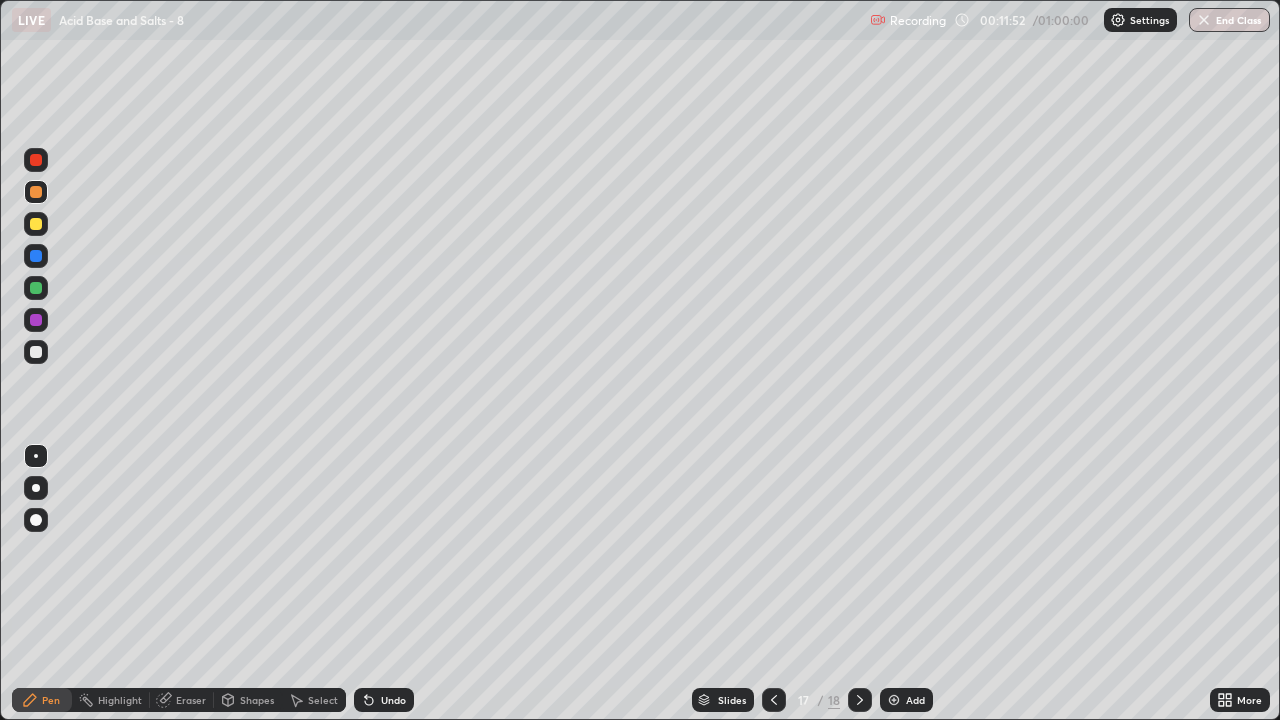 click at bounding box center (36, 224) 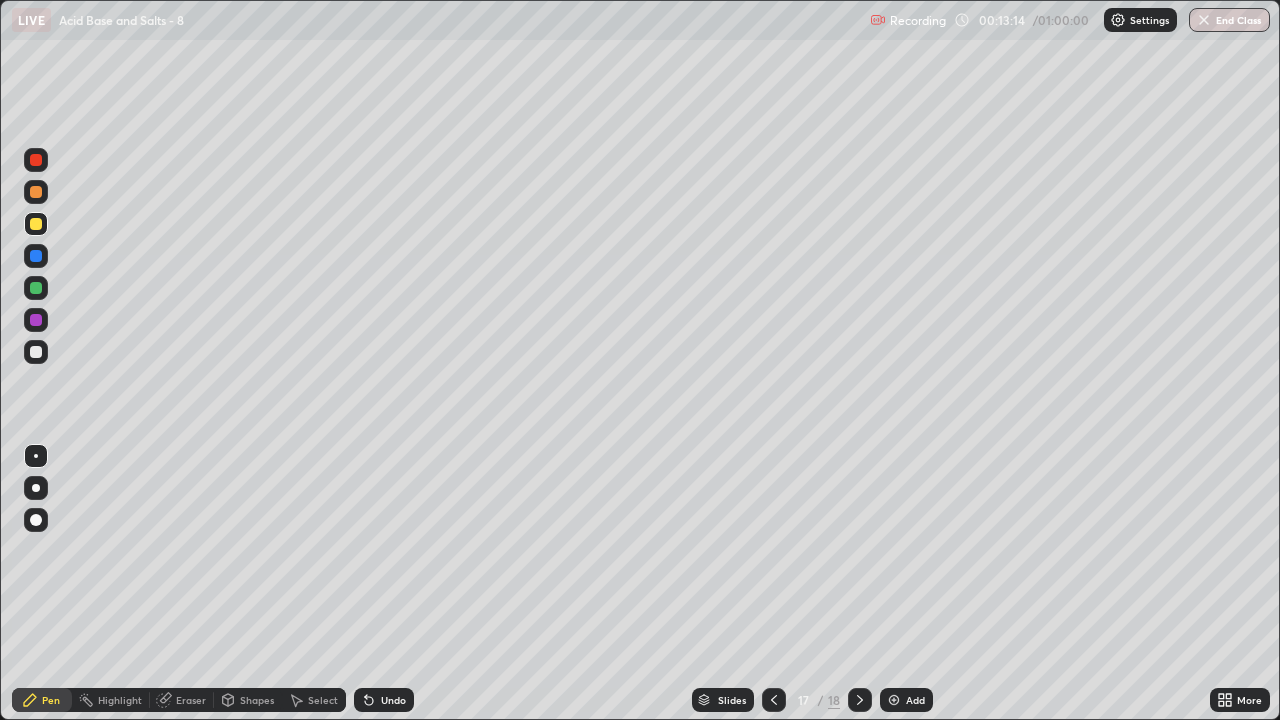 click on "Shapes" at bounding box center [257, 700] 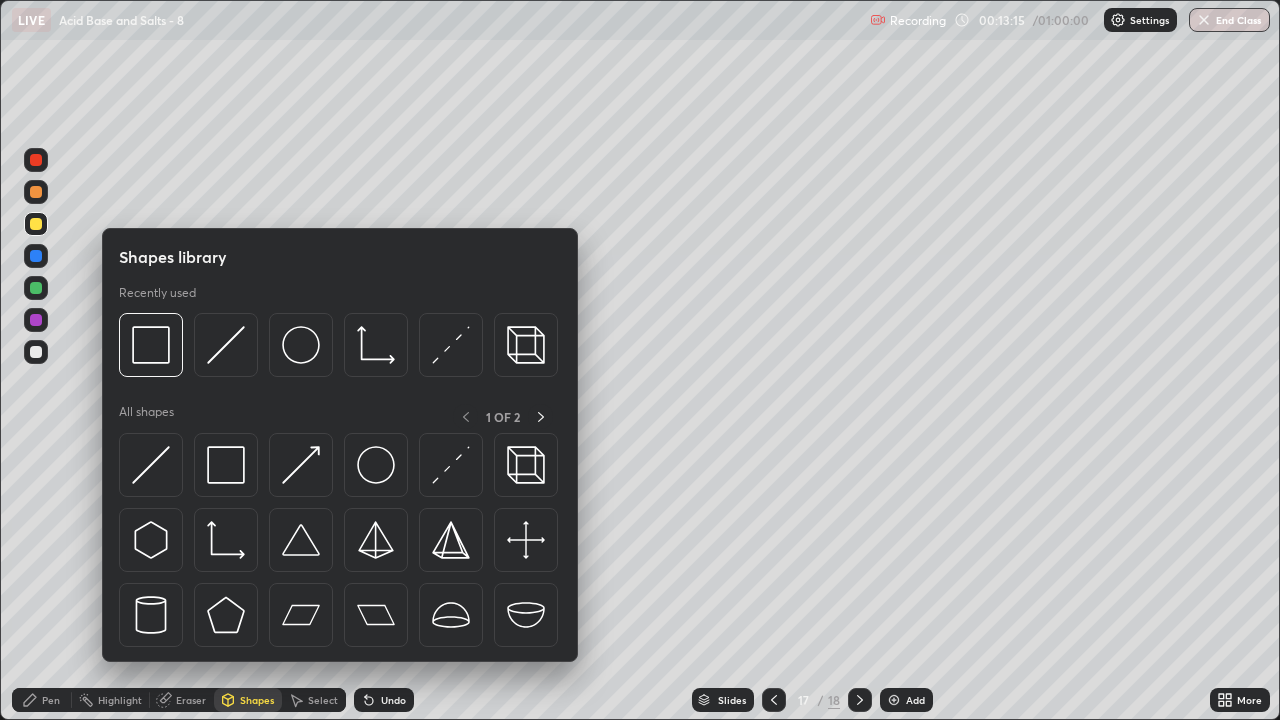 click on "Eraser" at bounding box center (191, 700) 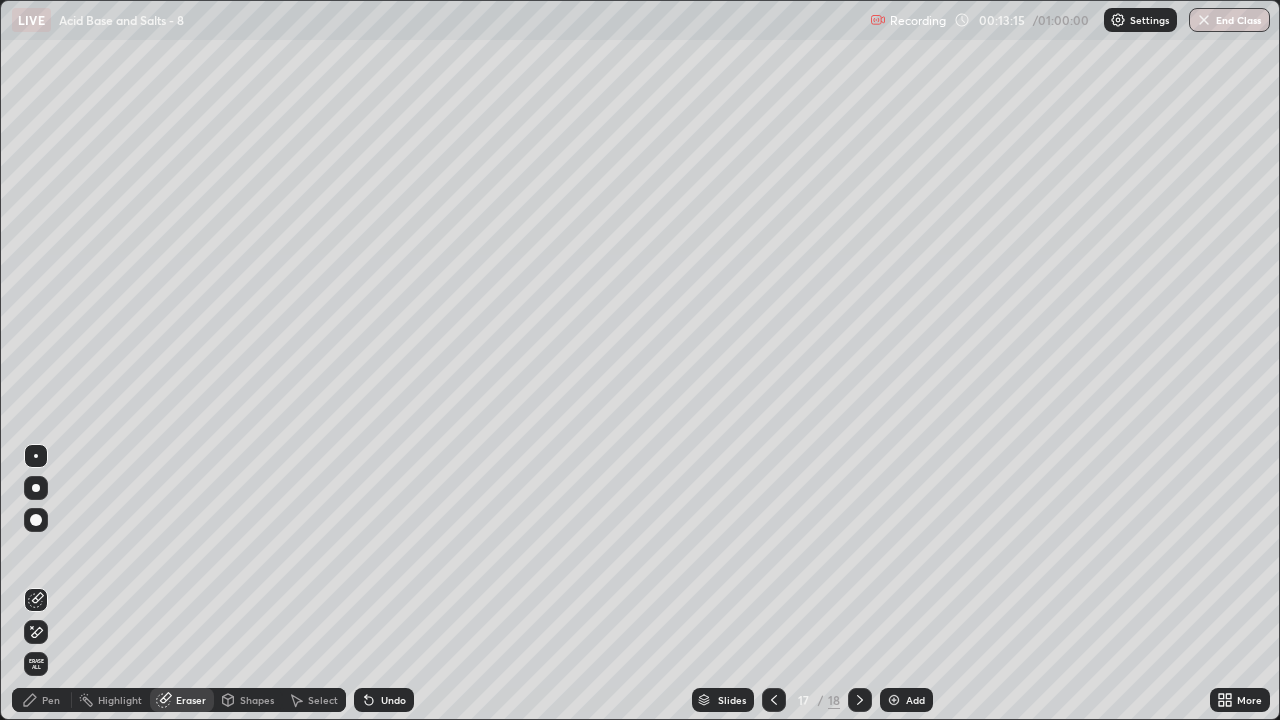 click on "Shapes" at bounding box center [248, 700] 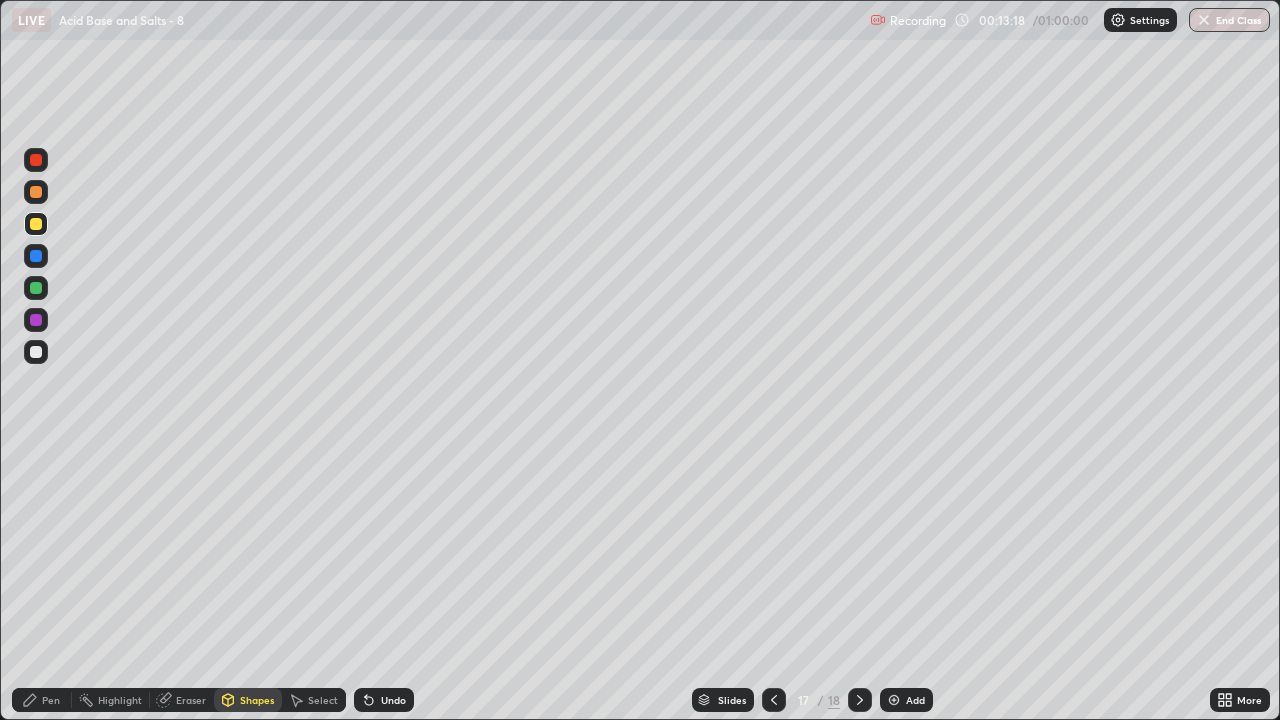 click on "Undo" at bounding box center [393, 700] 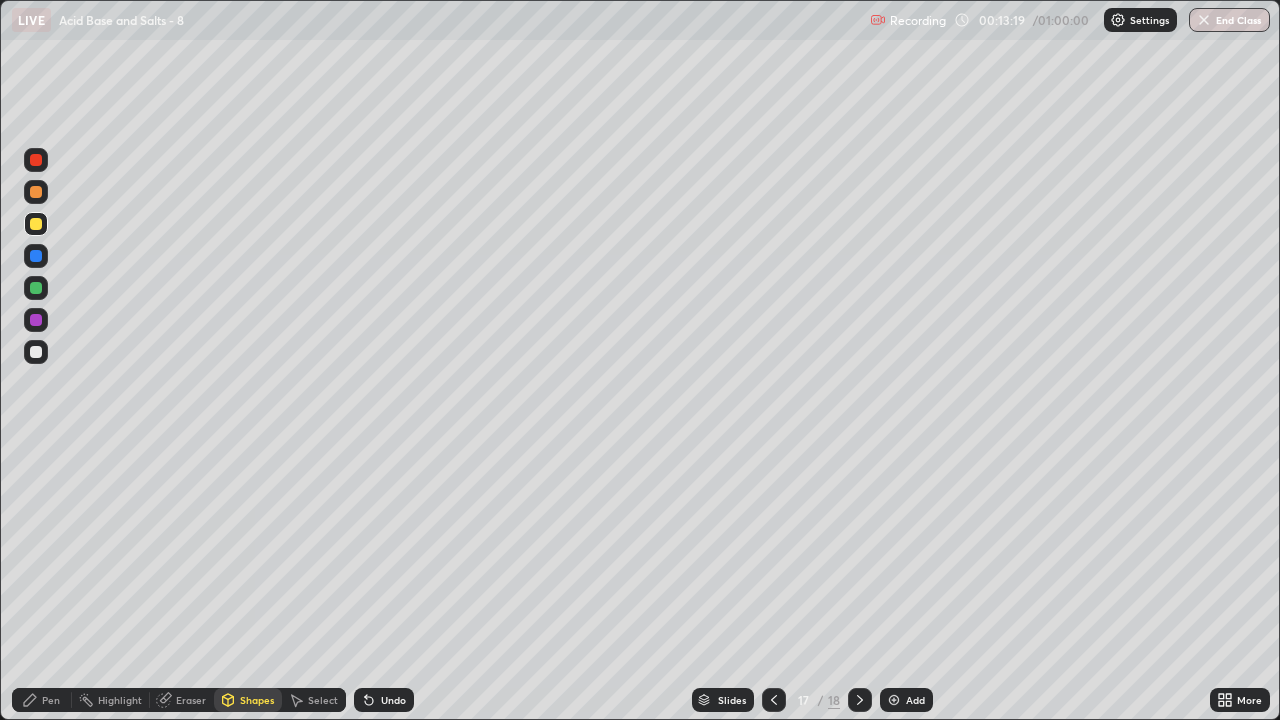 click on "Pen" at bounding box center (51, 700) 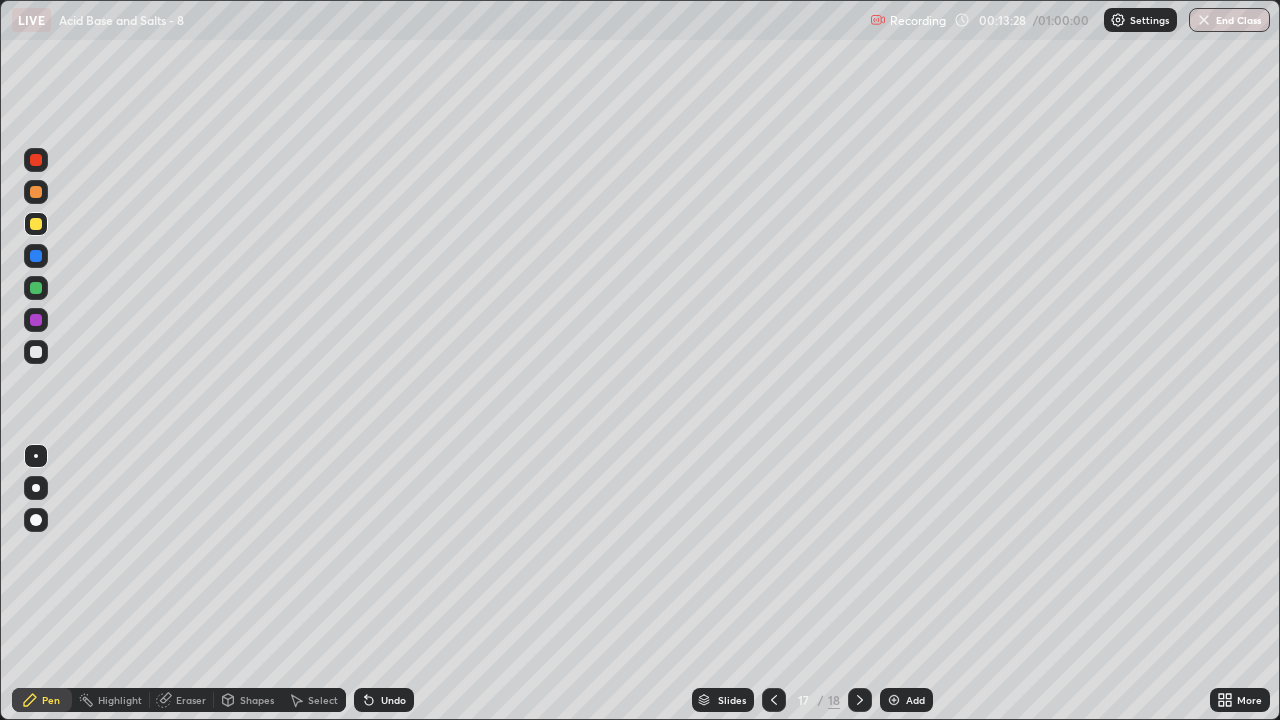 click on "Undo" at bounding box center [384, 700] 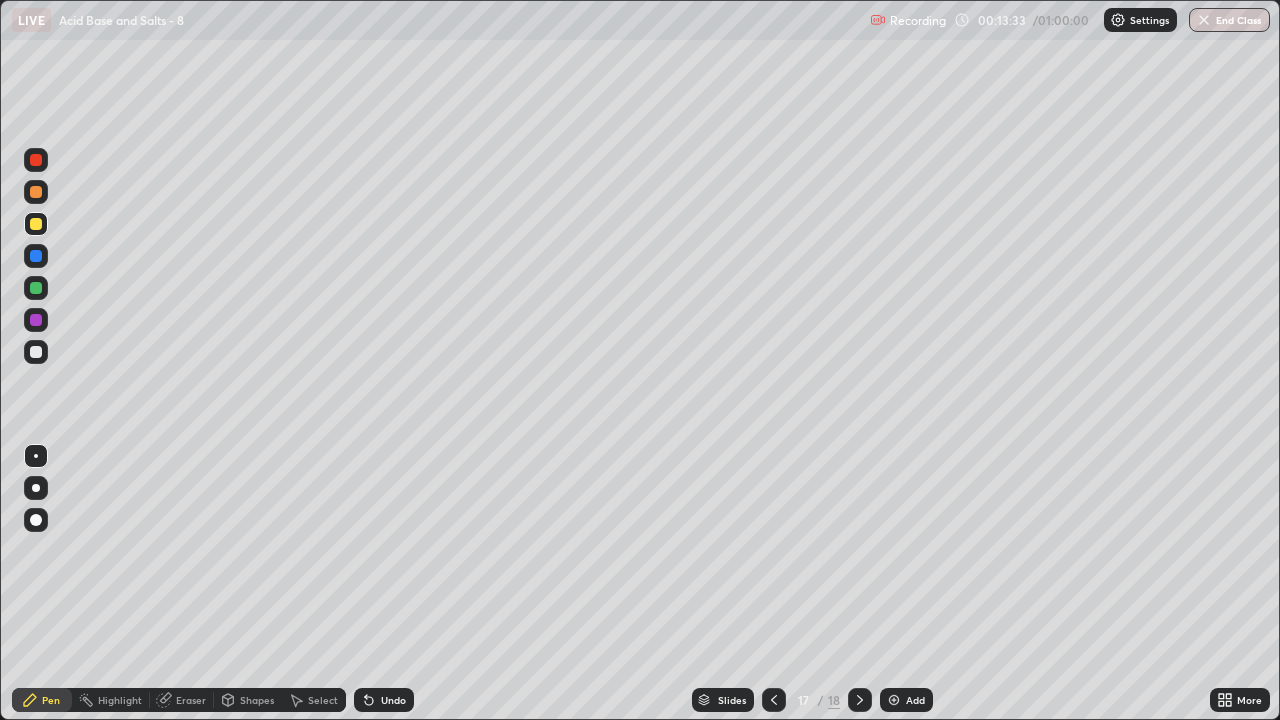 click on "Undo" at bounding box center [393, 700] 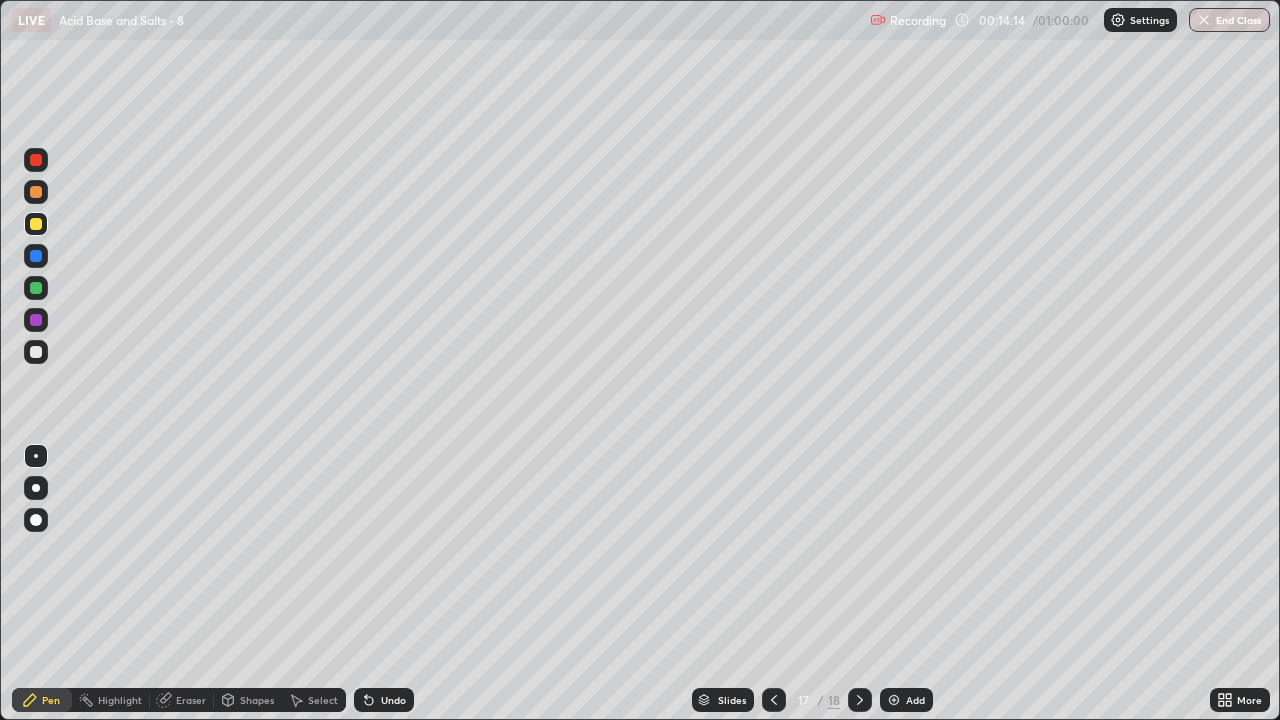 click on "Undo" at bounding box center (384, 700) 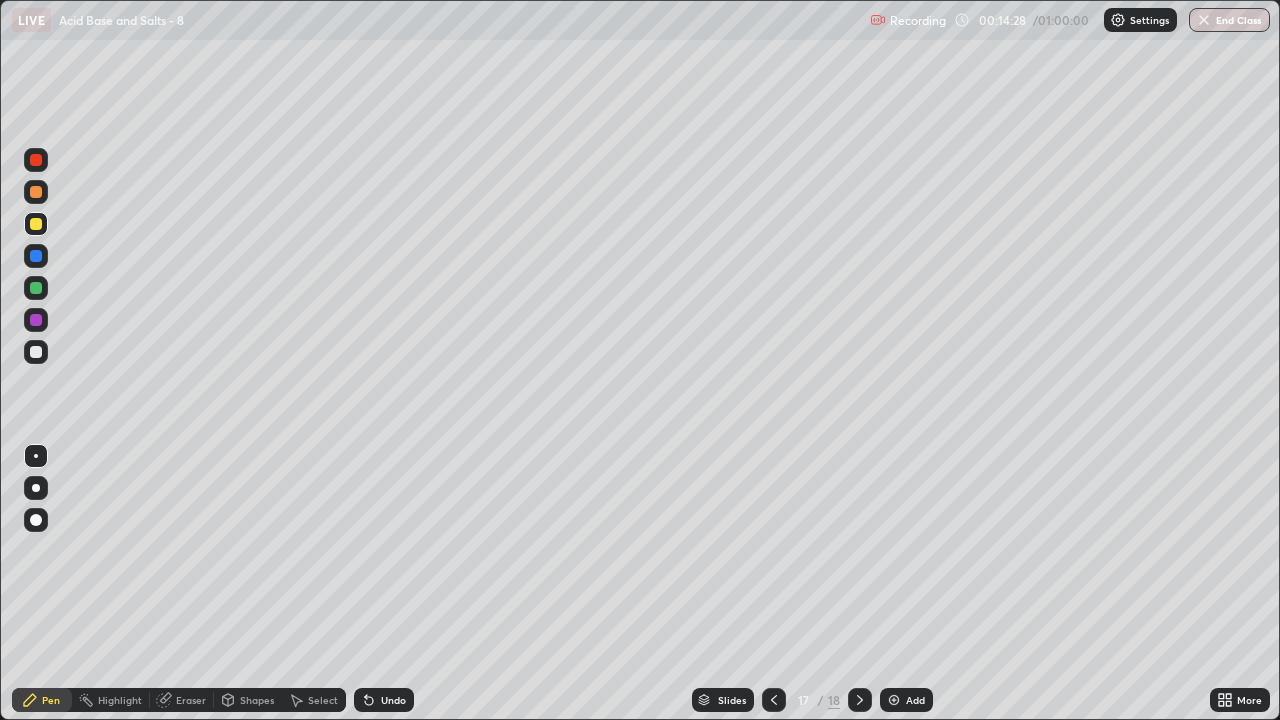 click at bounding box center [36, 352] 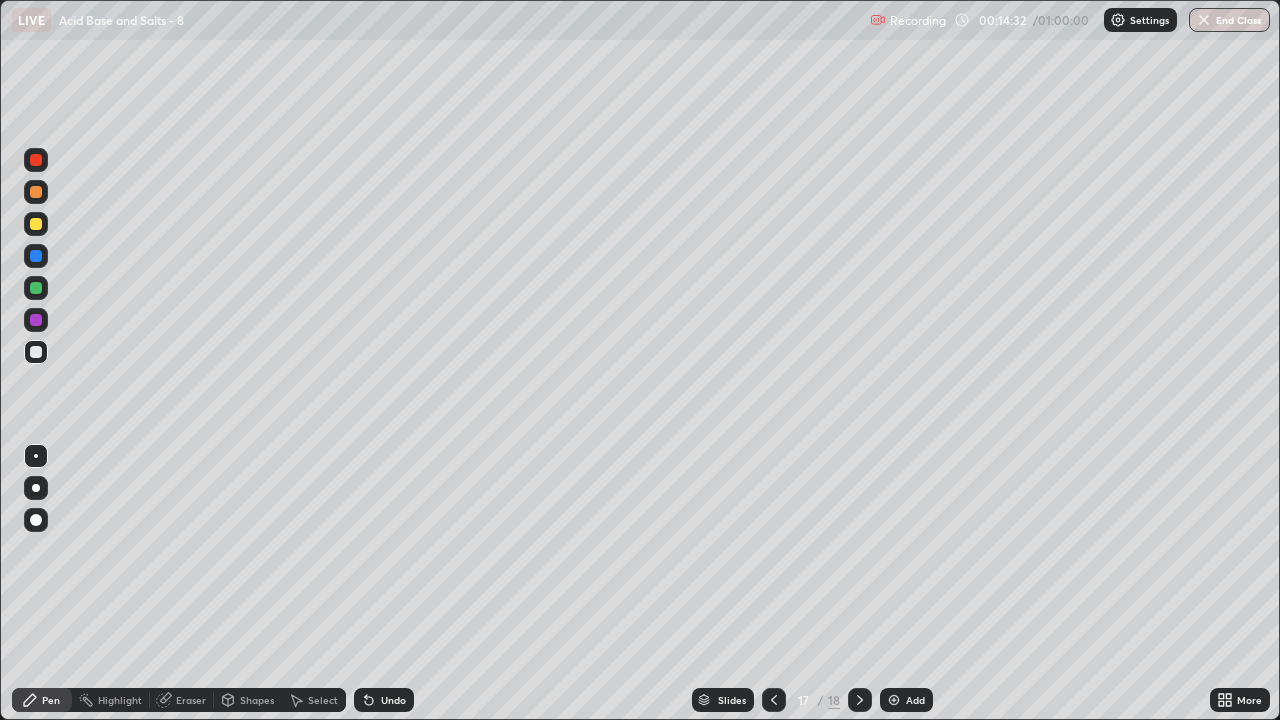click on "Undo" at bounding box center [384, 700] 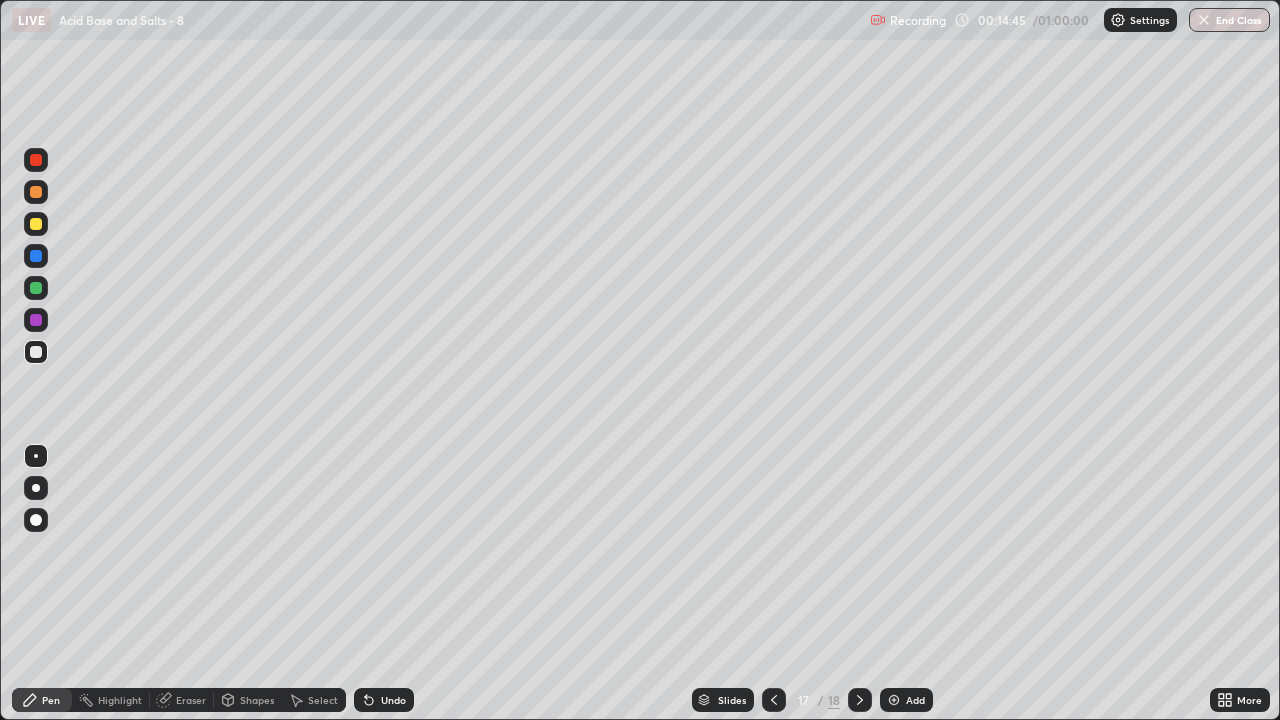 click on "Undo" at bounding box center (393, 700) 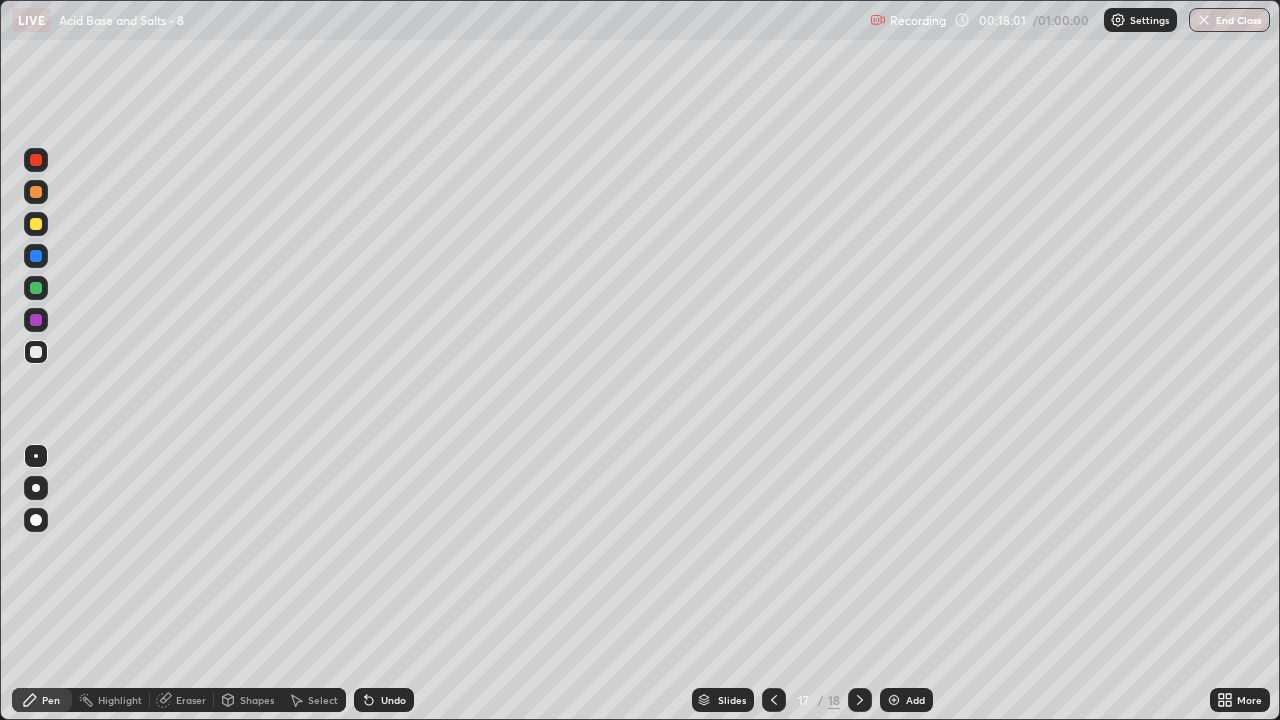 click 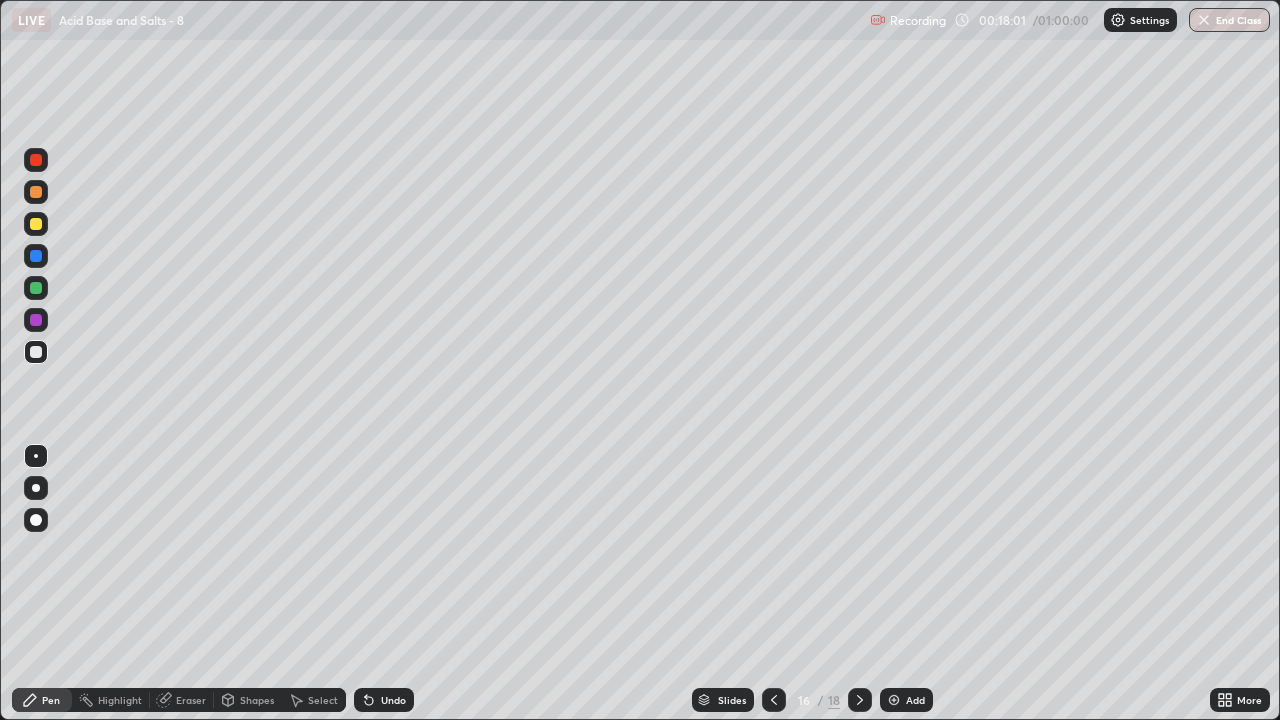 click 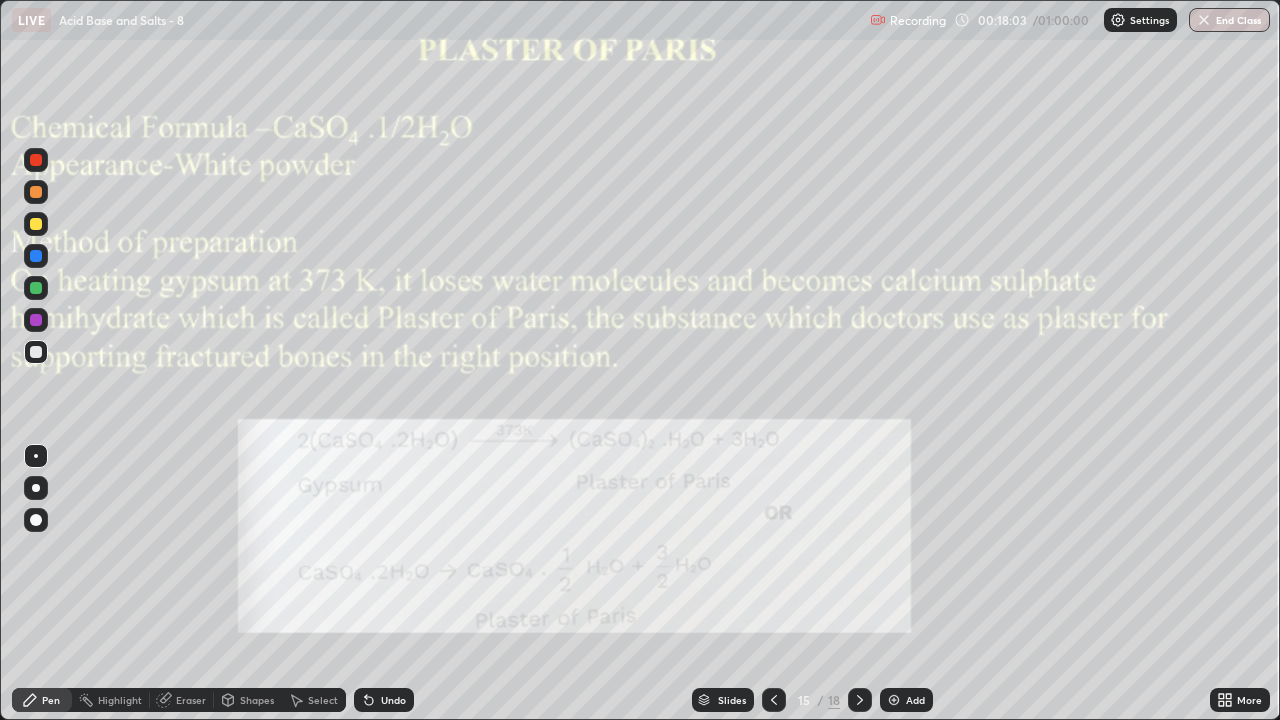 click 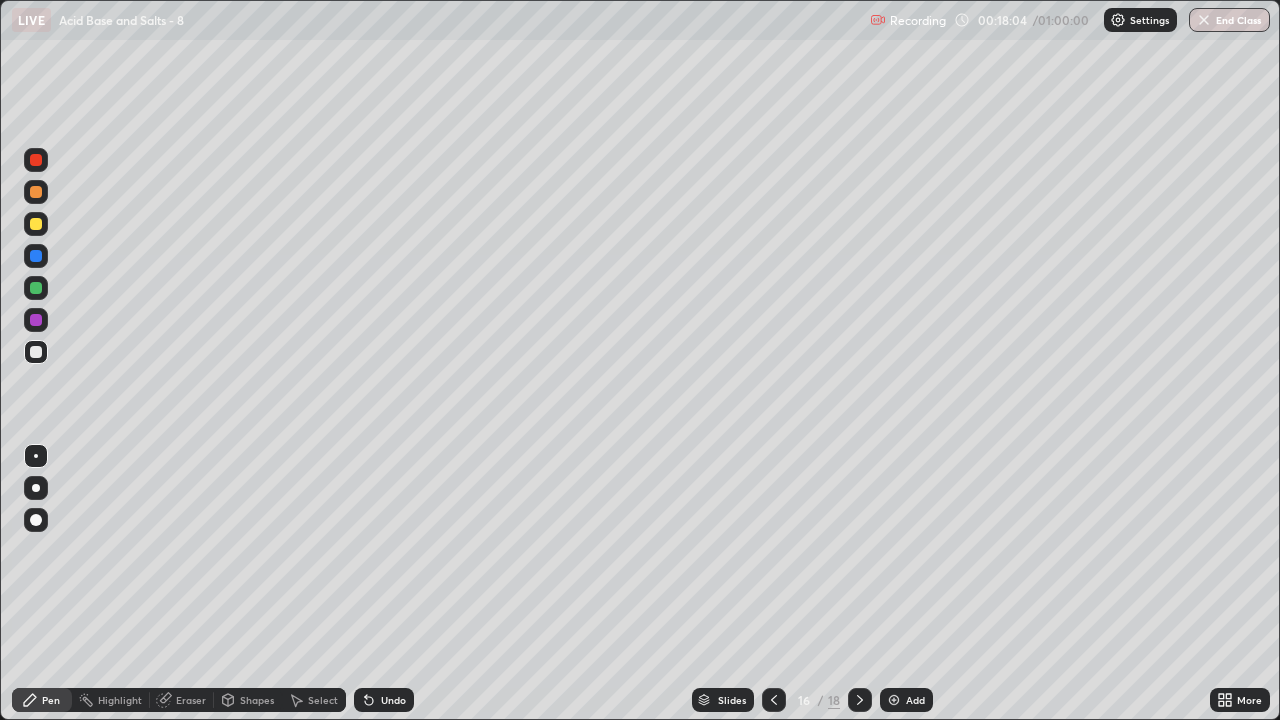 click 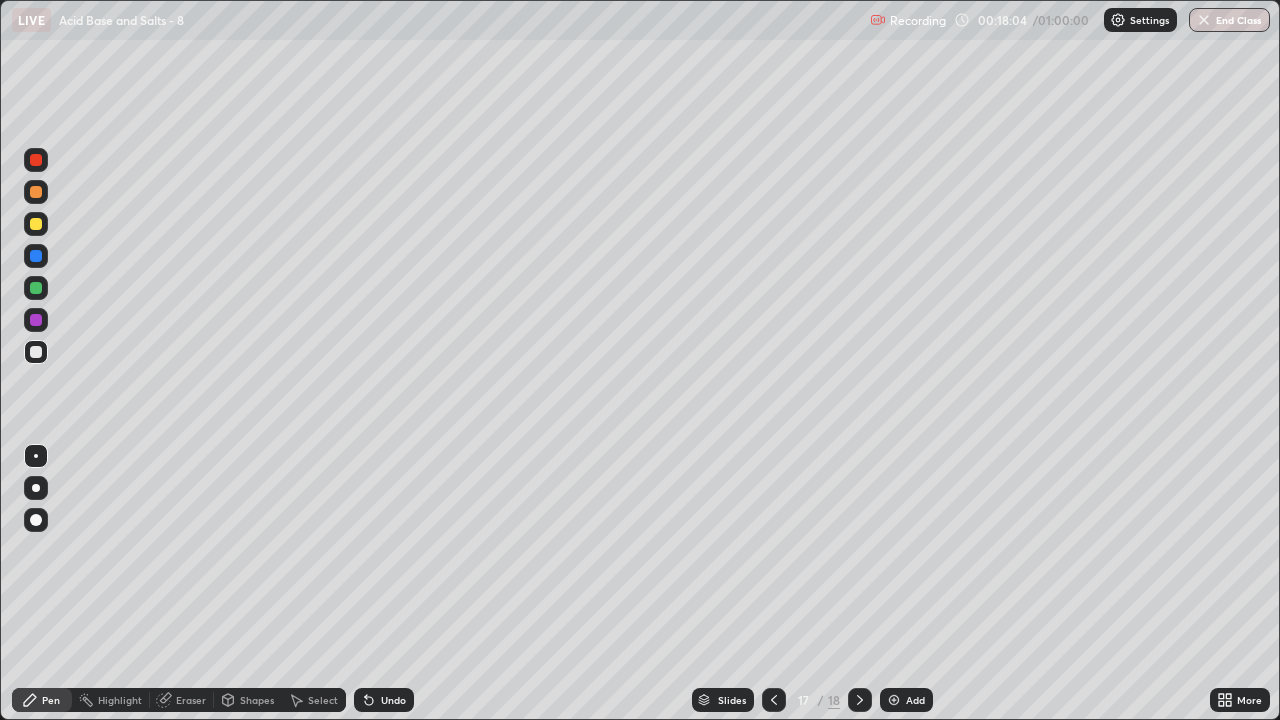 click 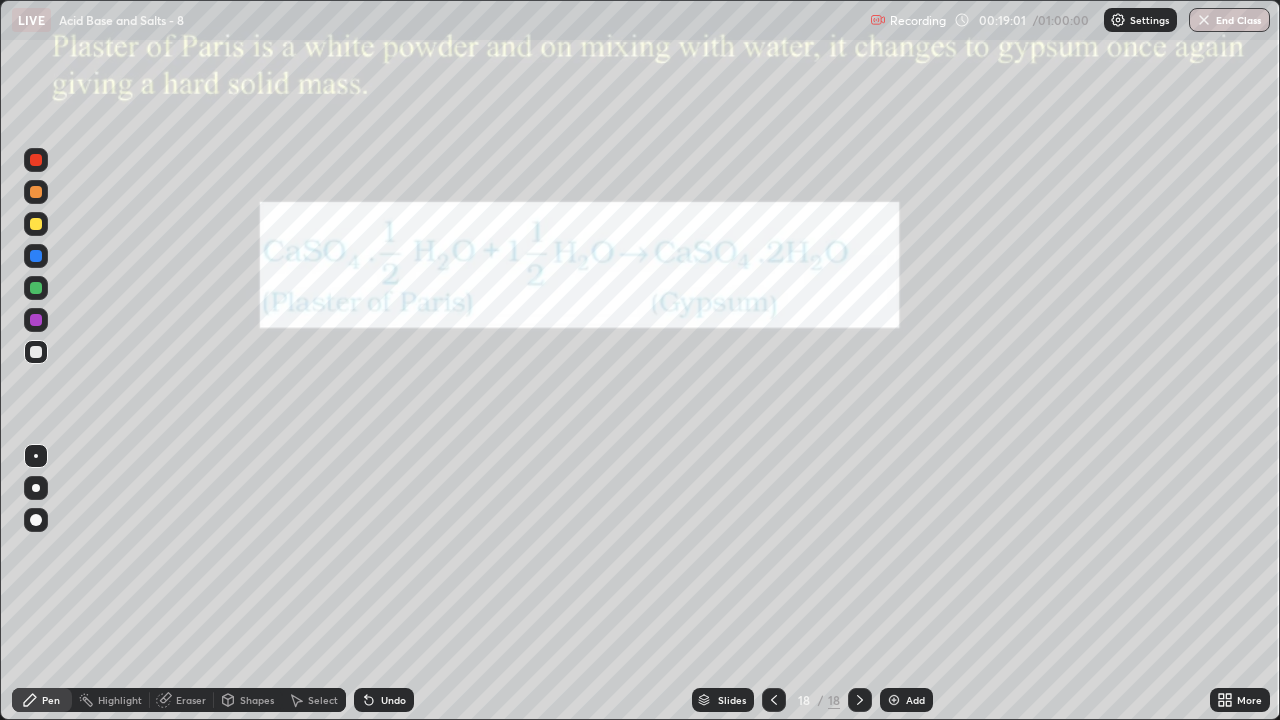 click on "More" at bounding box center (1240, 700) 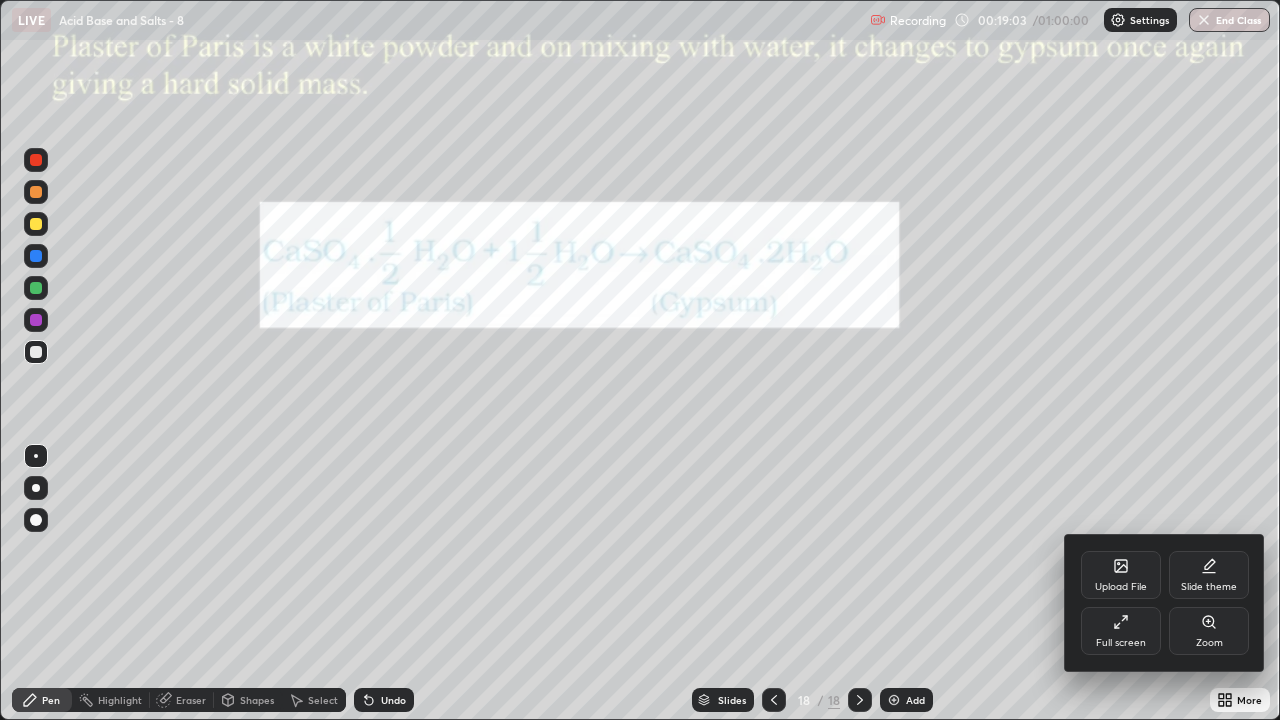 click on "Full screen" at bounding box center (1121, 631) 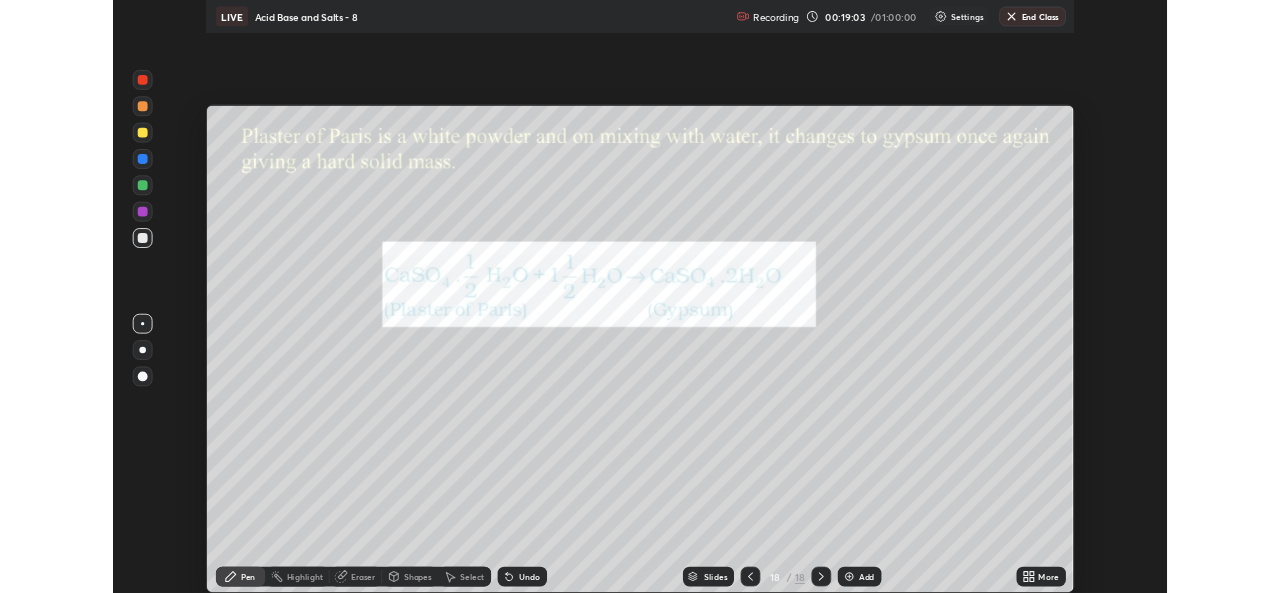 scroll, scrollTop: 593, scrollLeft: 1280, axis: both 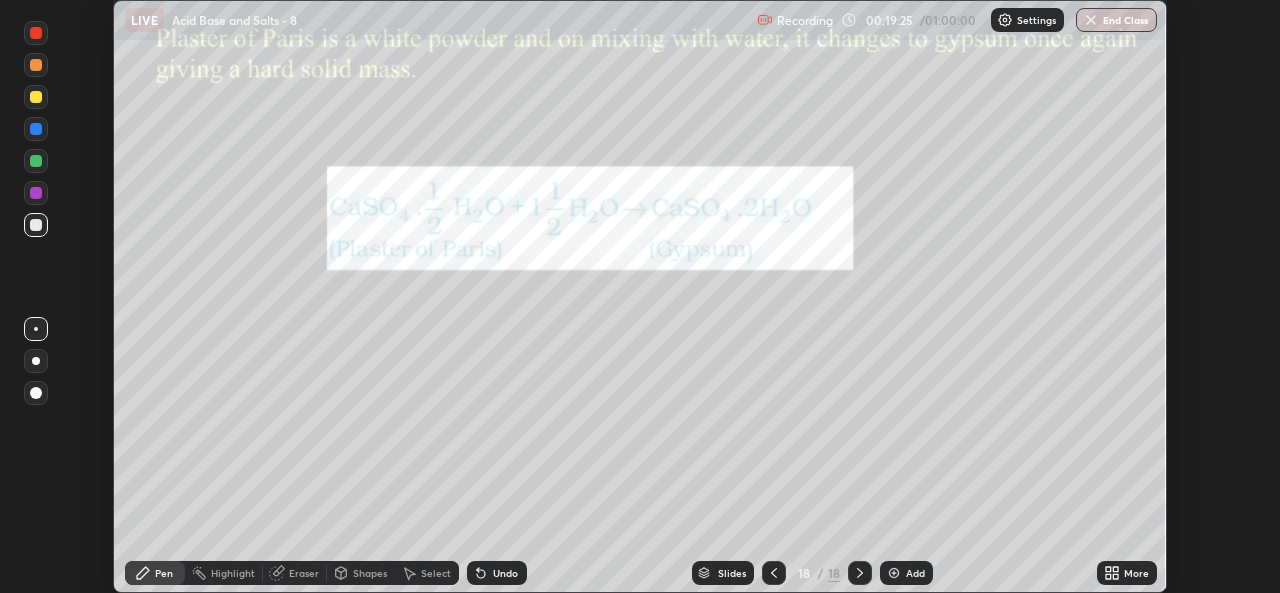 click 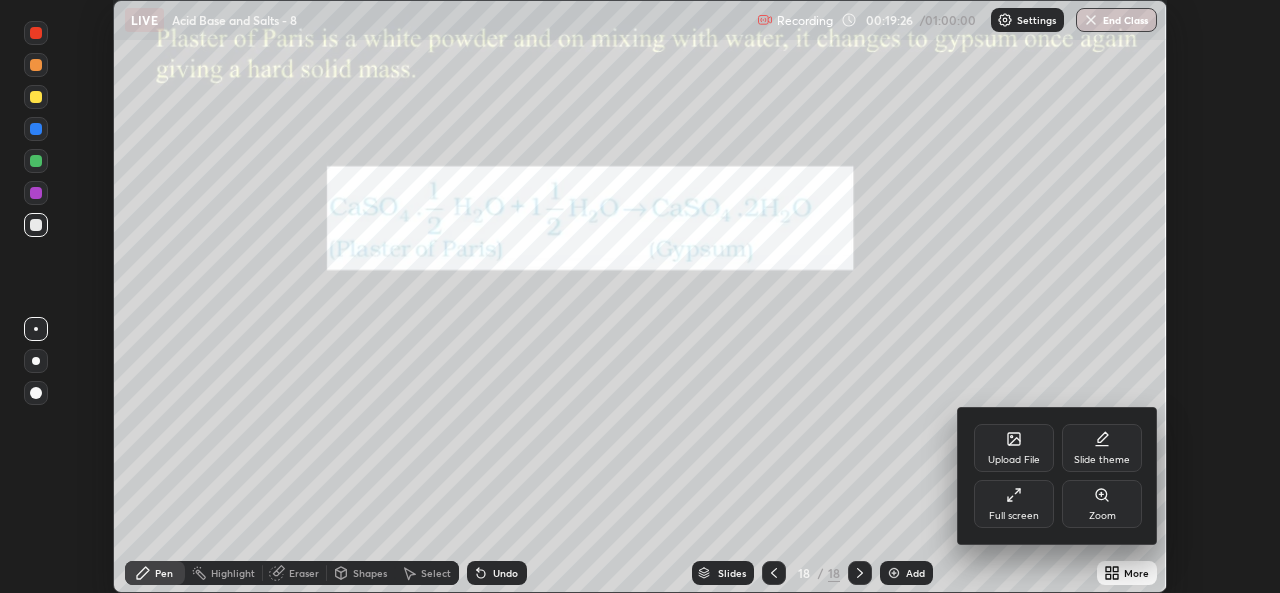 click on "Full screen" at bounding box center [1014, 504] 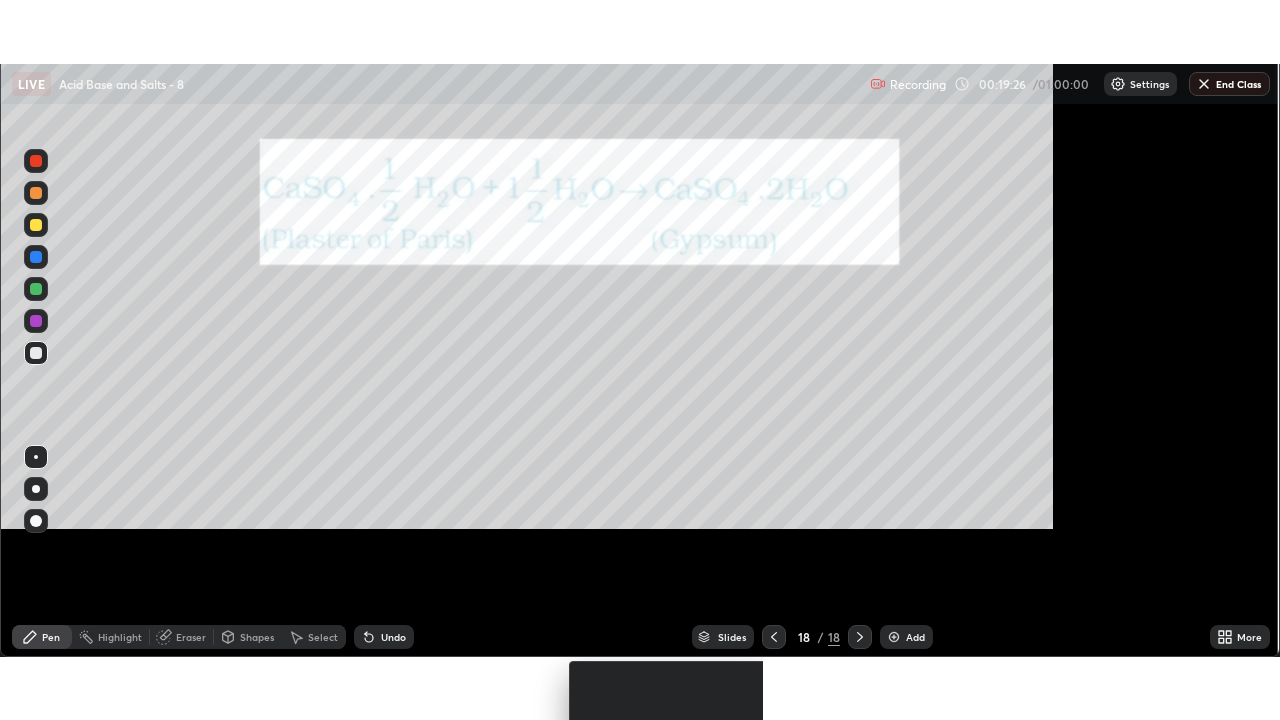 scroll, scrollTop: 99280, scrollLeft: 98720, axis: both 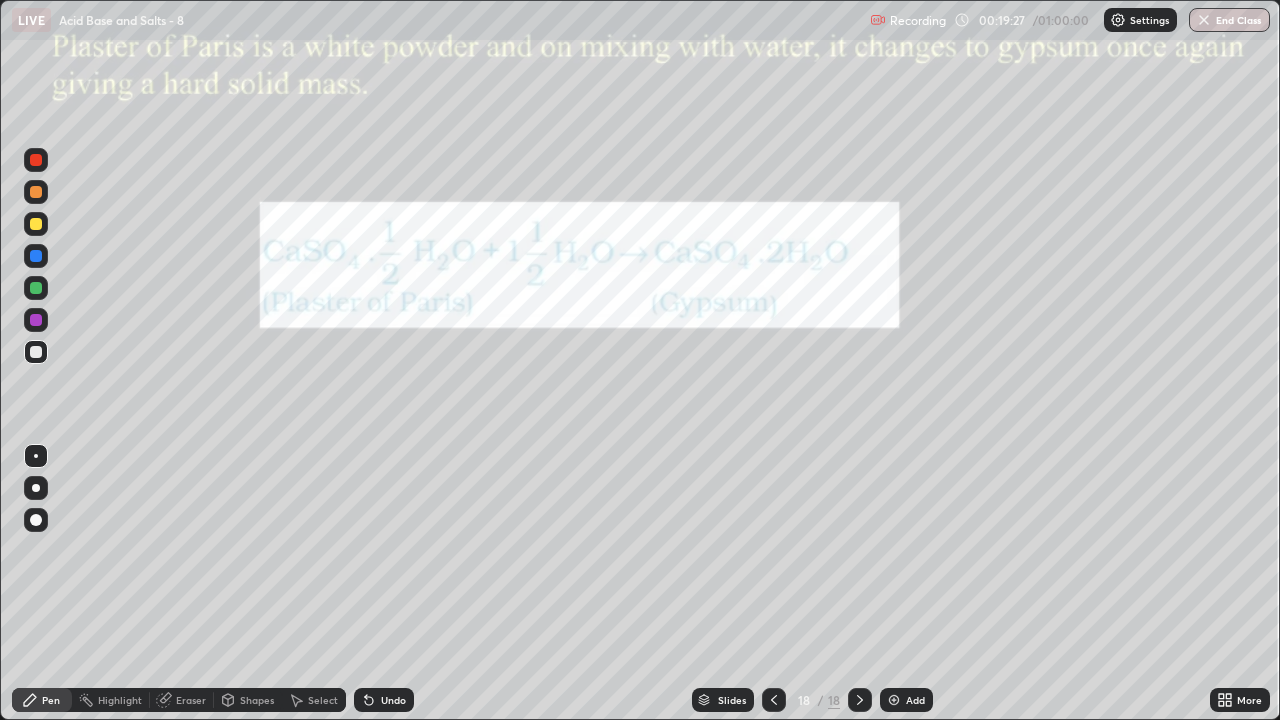 click 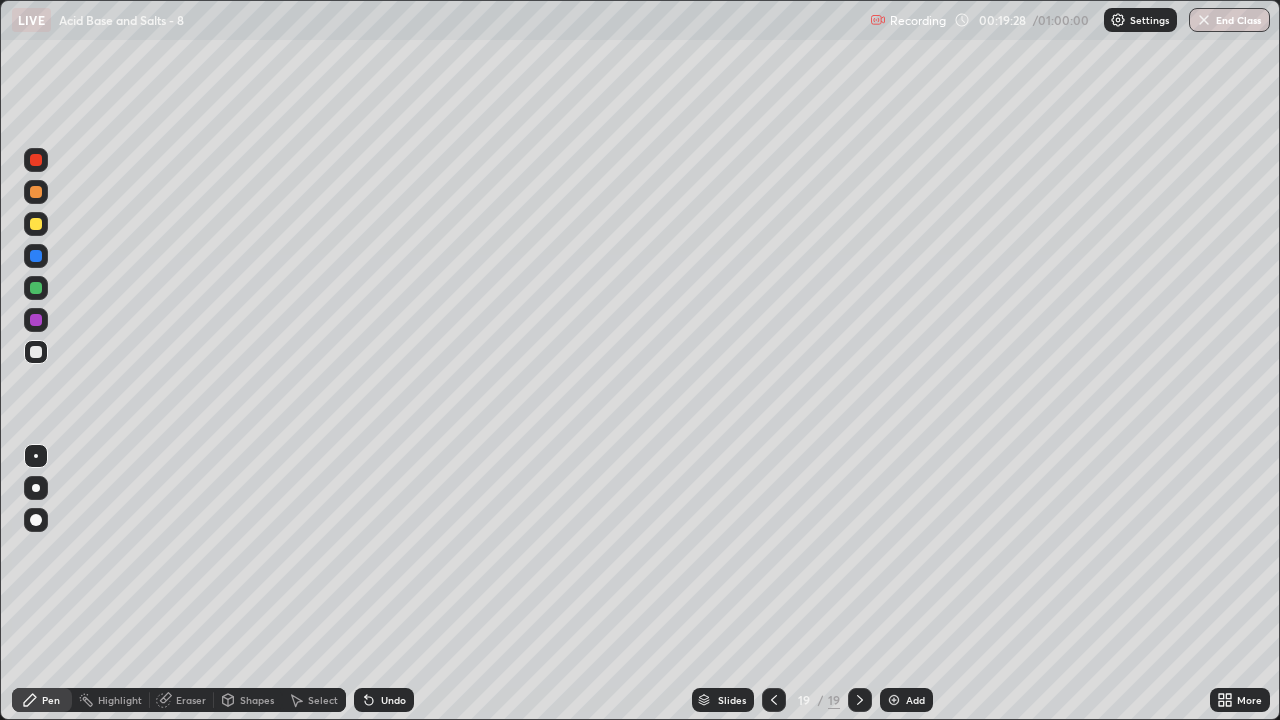 click 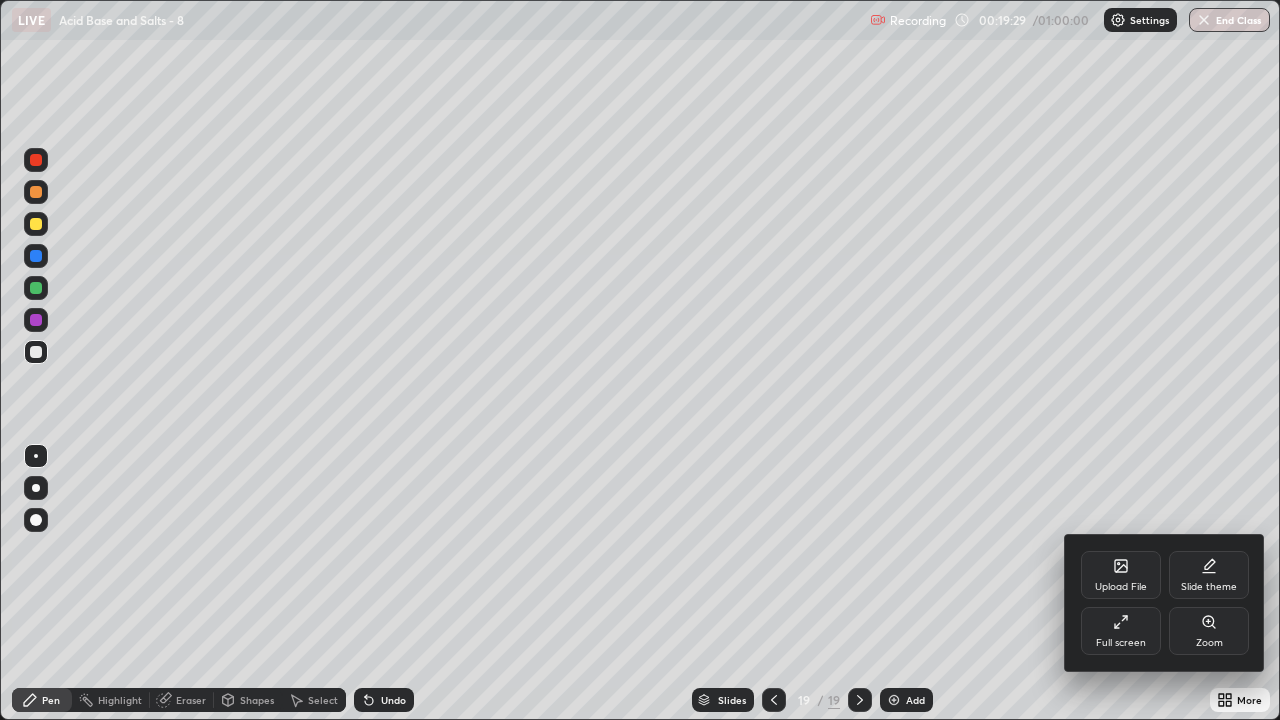 click on "Upload File" at bounding box center [1121, 575] 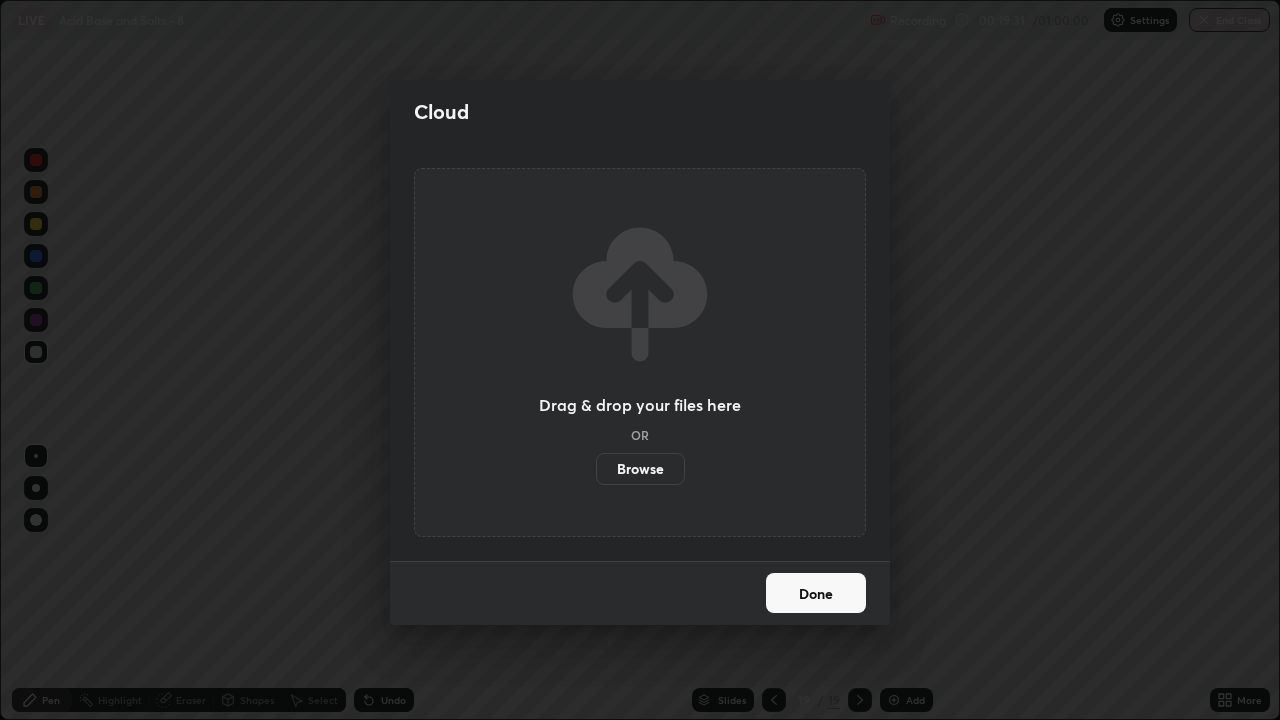 click on "Browse" at bounding box center (640, 469) 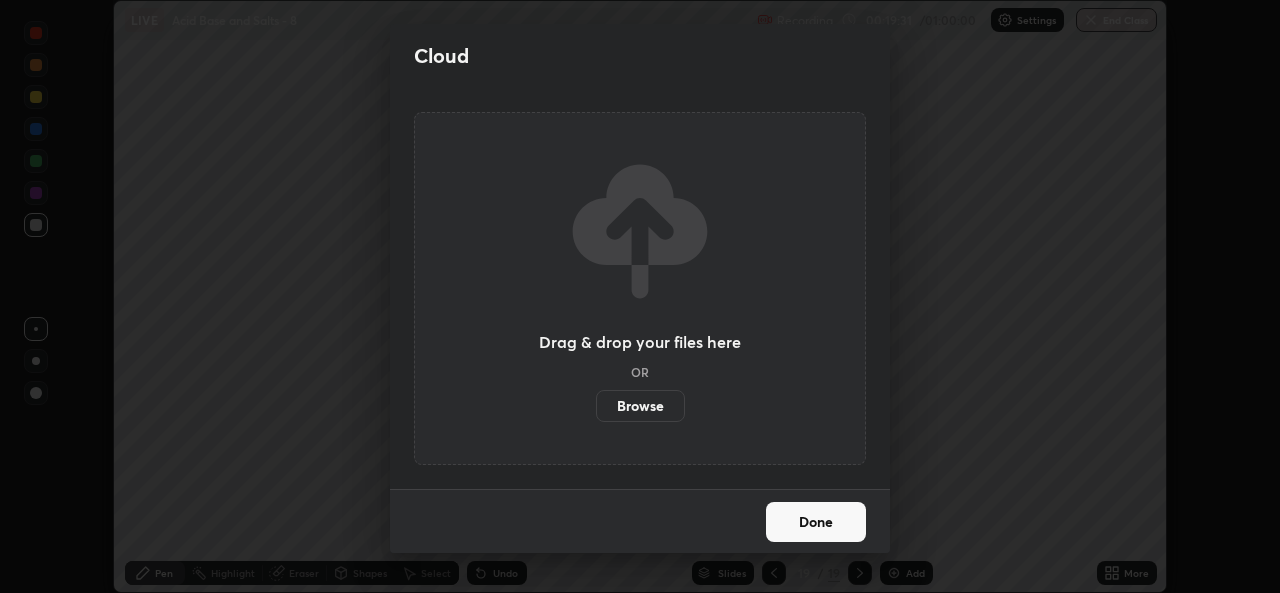 scroll, scrollTop: 593, scrollLeft: 1280, axis: both 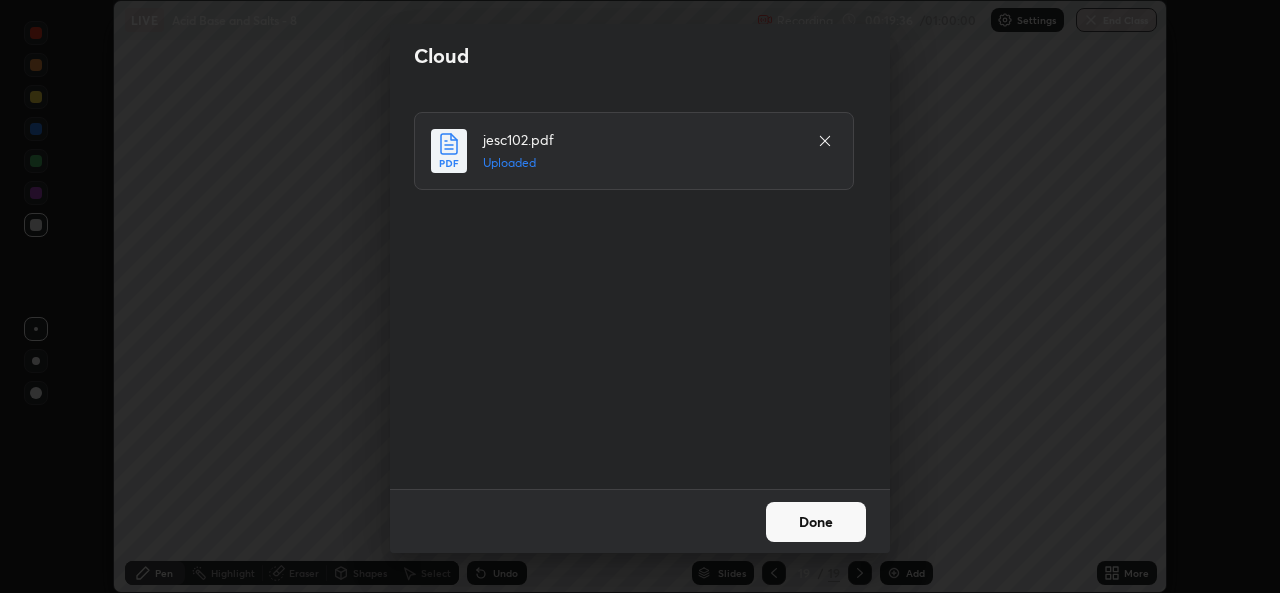 click on "Done" at bounding box center (816, 522) 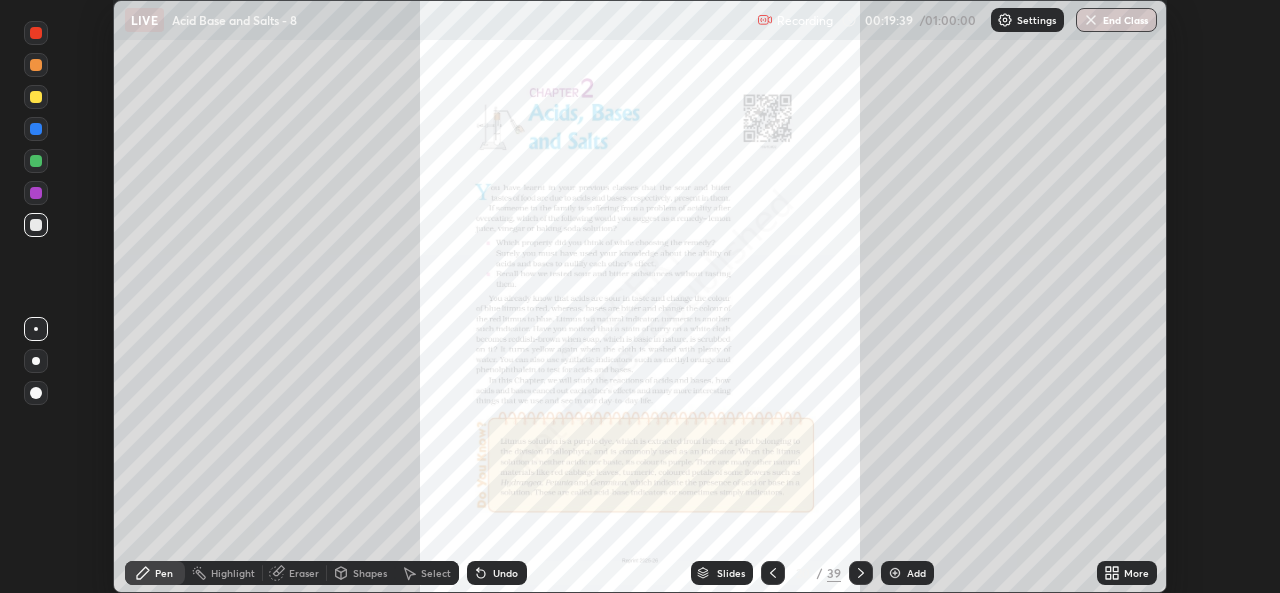 click 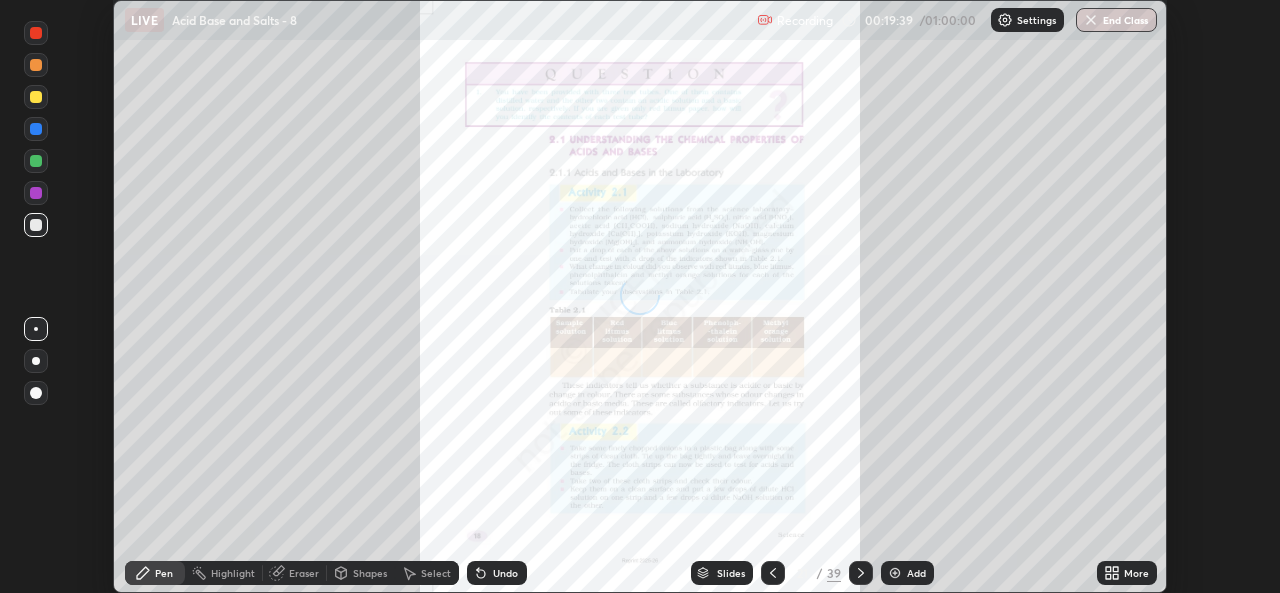 click 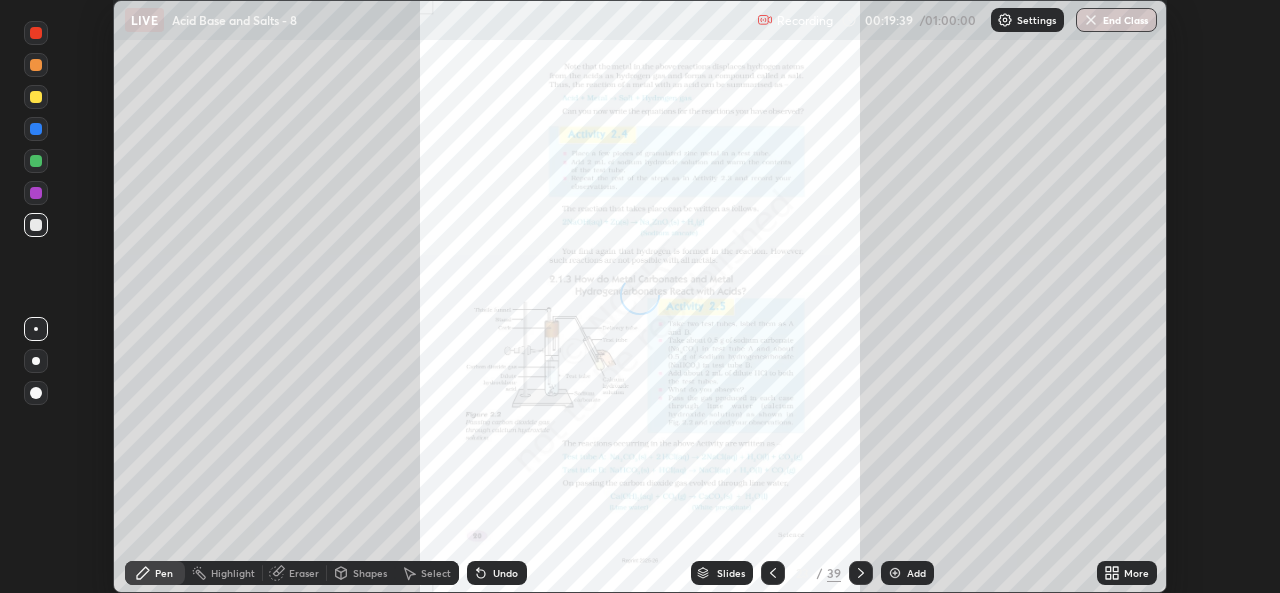click 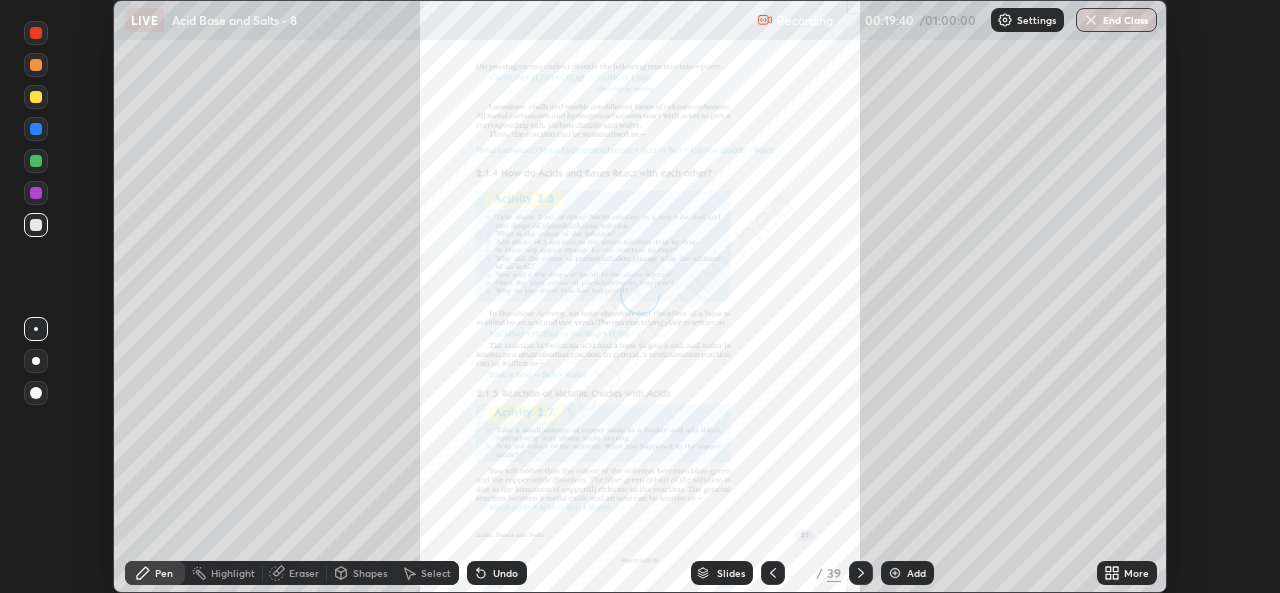 click 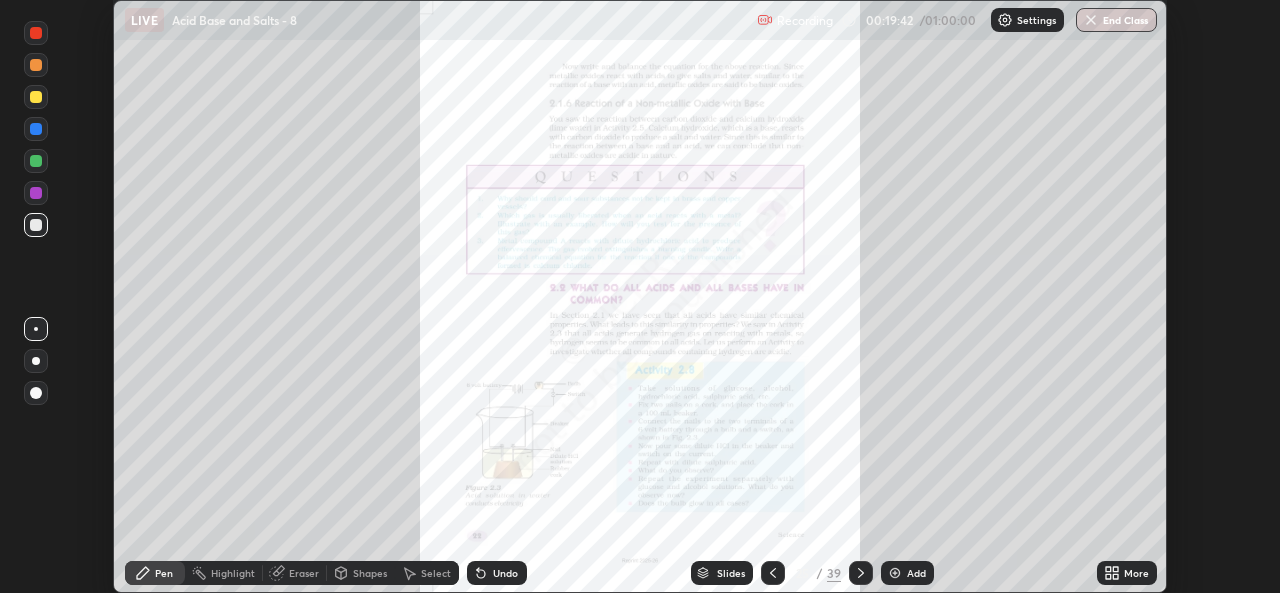click 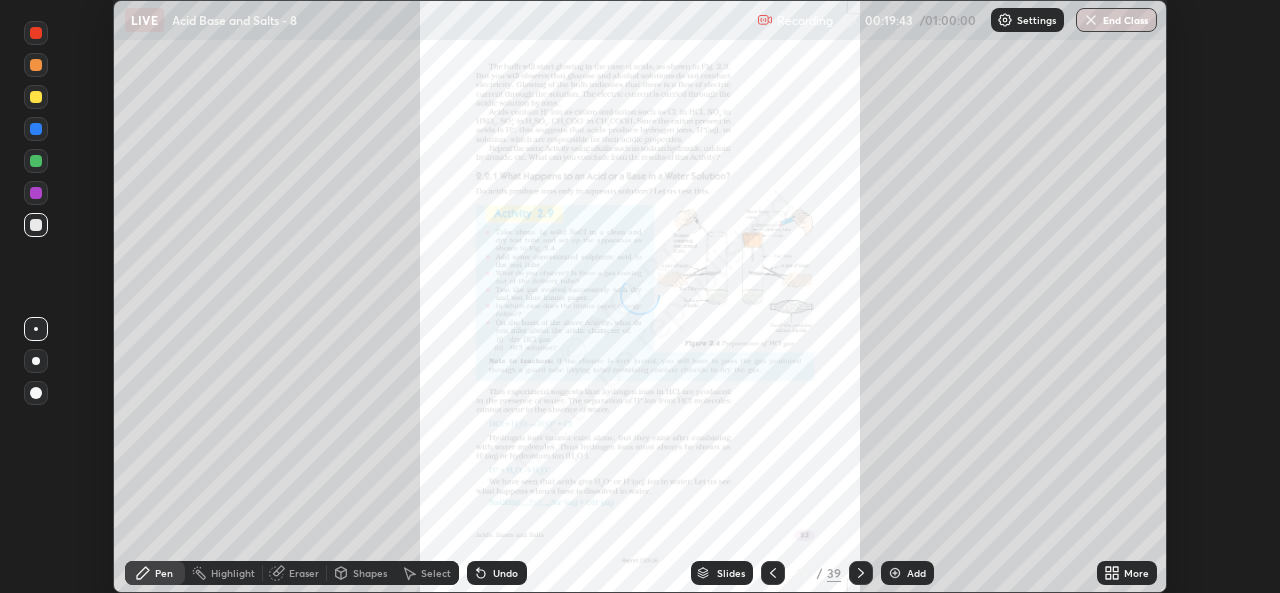 click 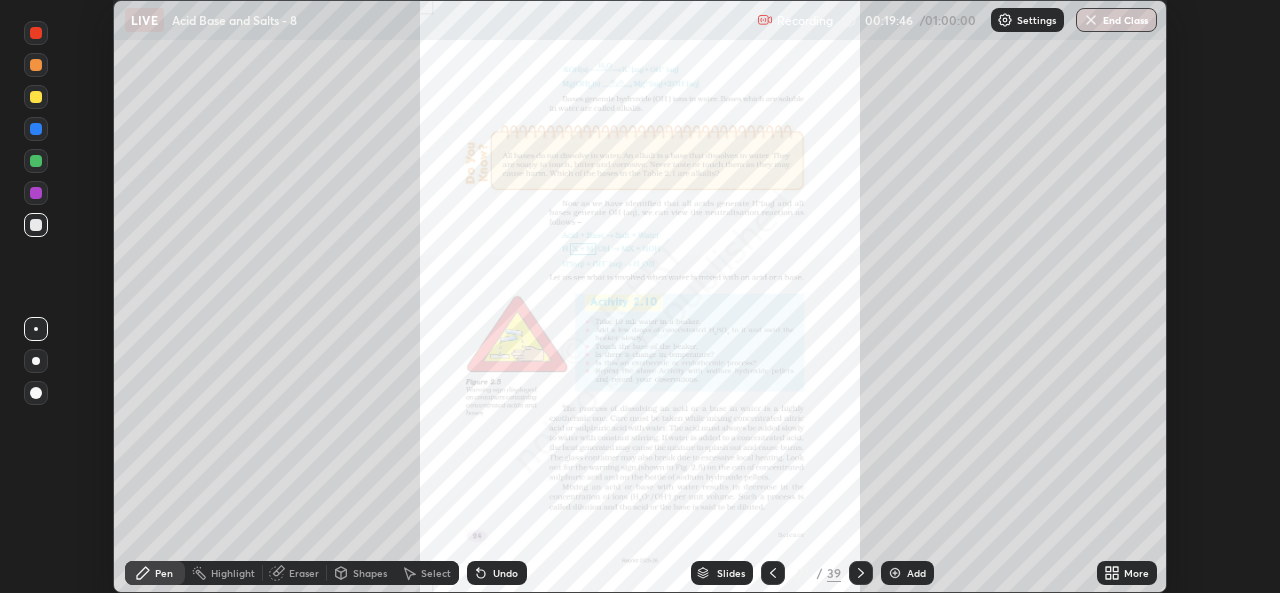click 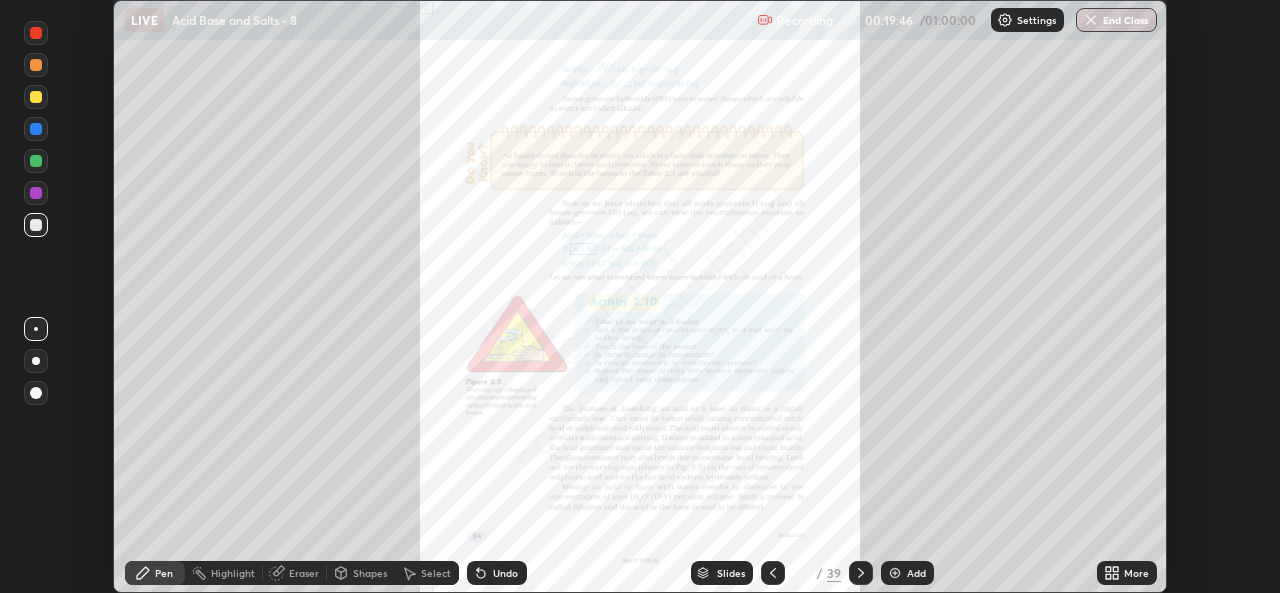 click at bounding box center [861, 573] 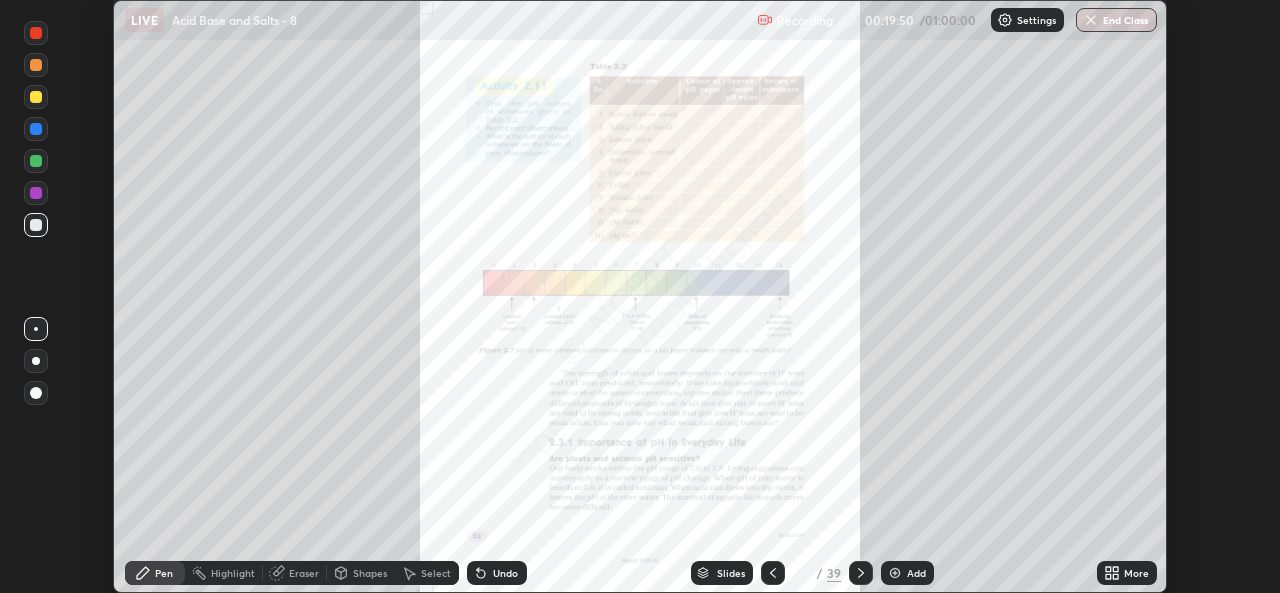 click 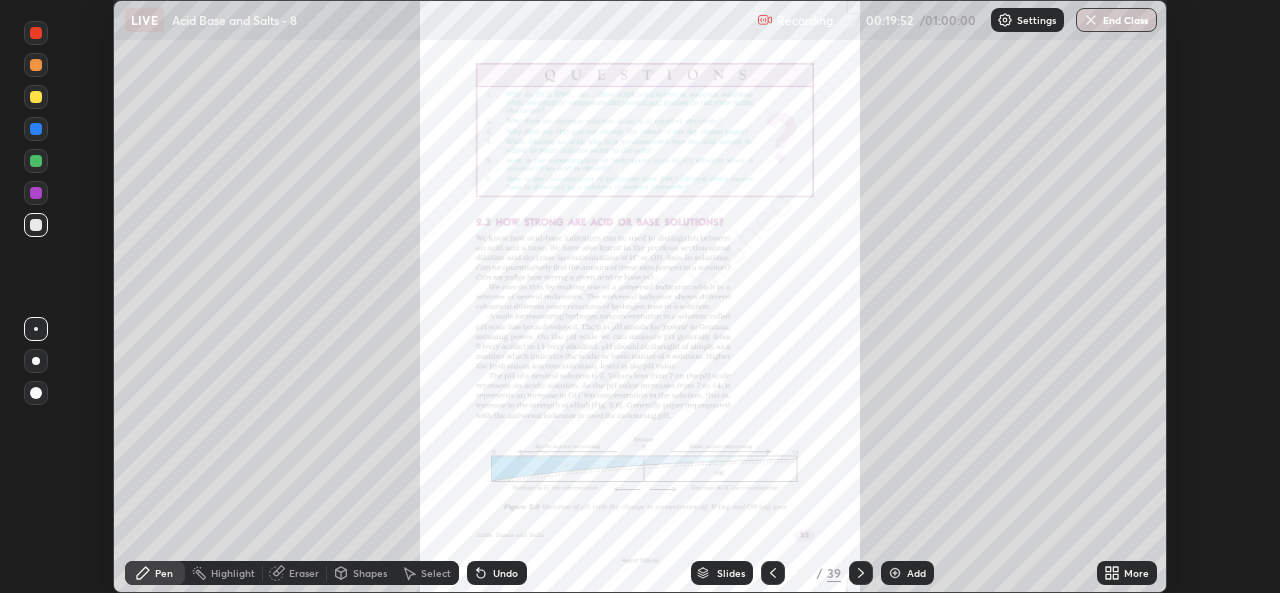 click on "More" at bounding box center (1136, 573) 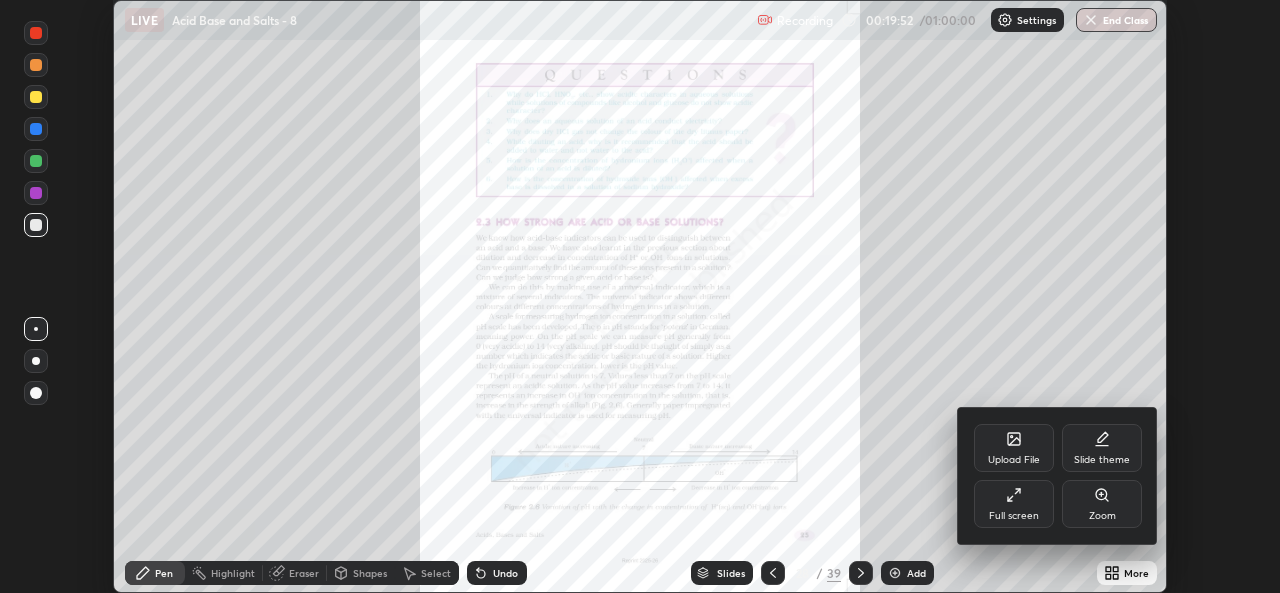 click on "Full screen" at bounding box center (1014, 516) 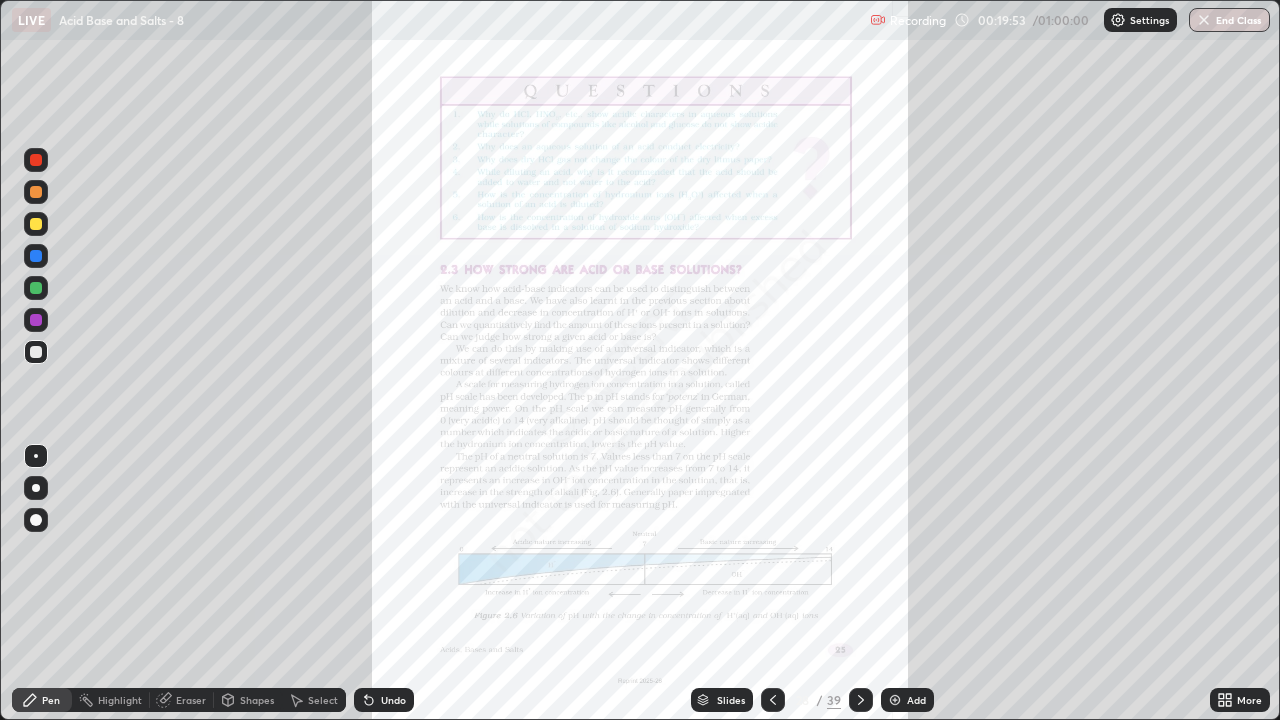 scroll, scrollTop: 99280, scrollLeft: 98720, axis: both 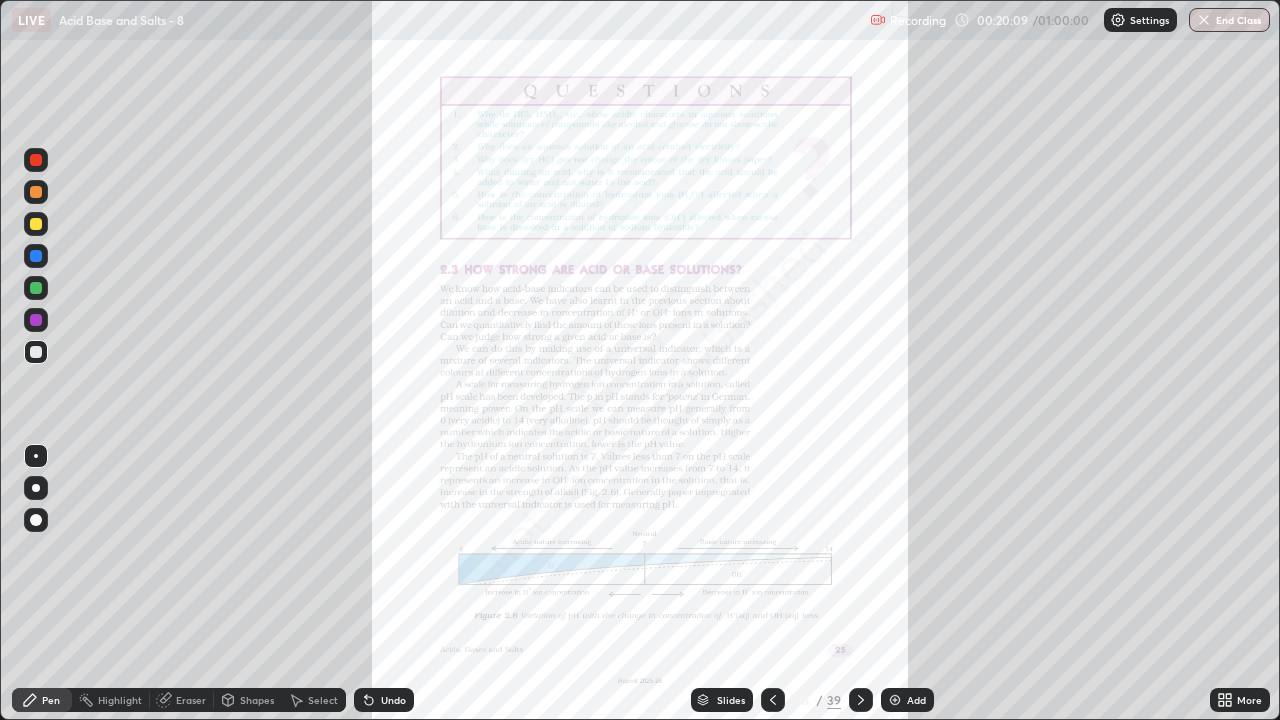 click on "More" at bounding box center [1240, 700] 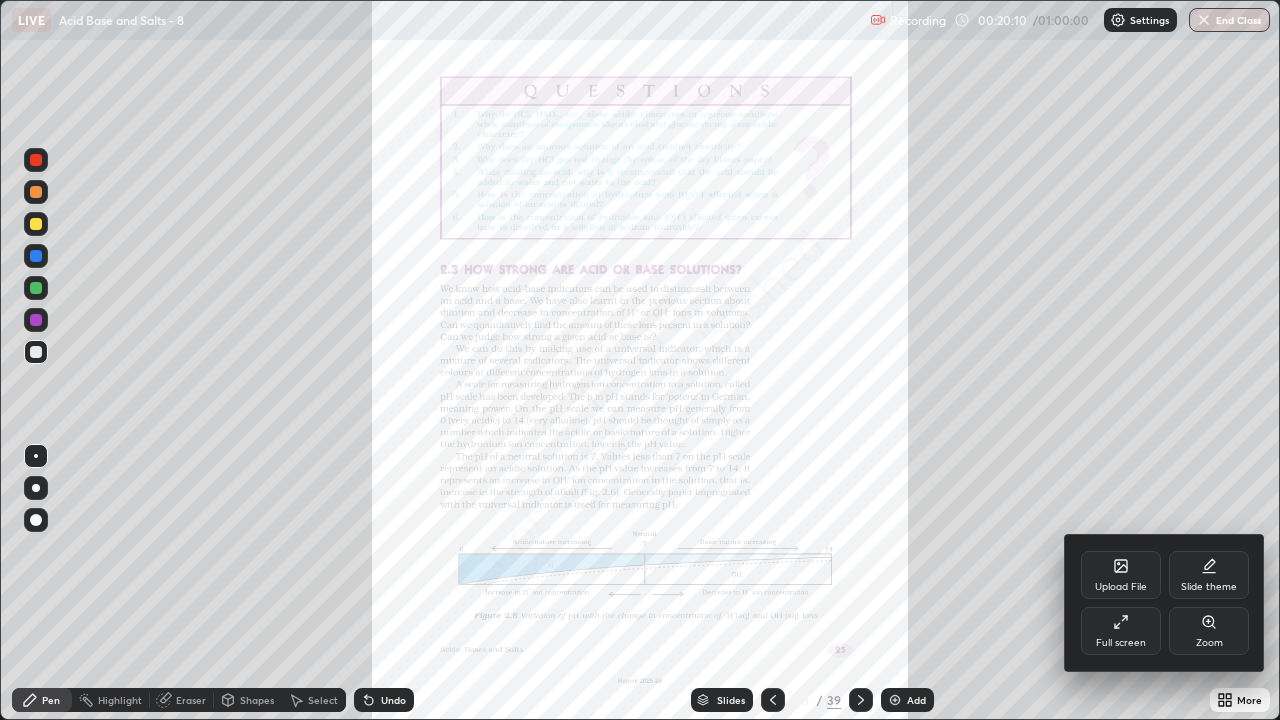 click on "Full screen" at bounding box center [1121, 631] 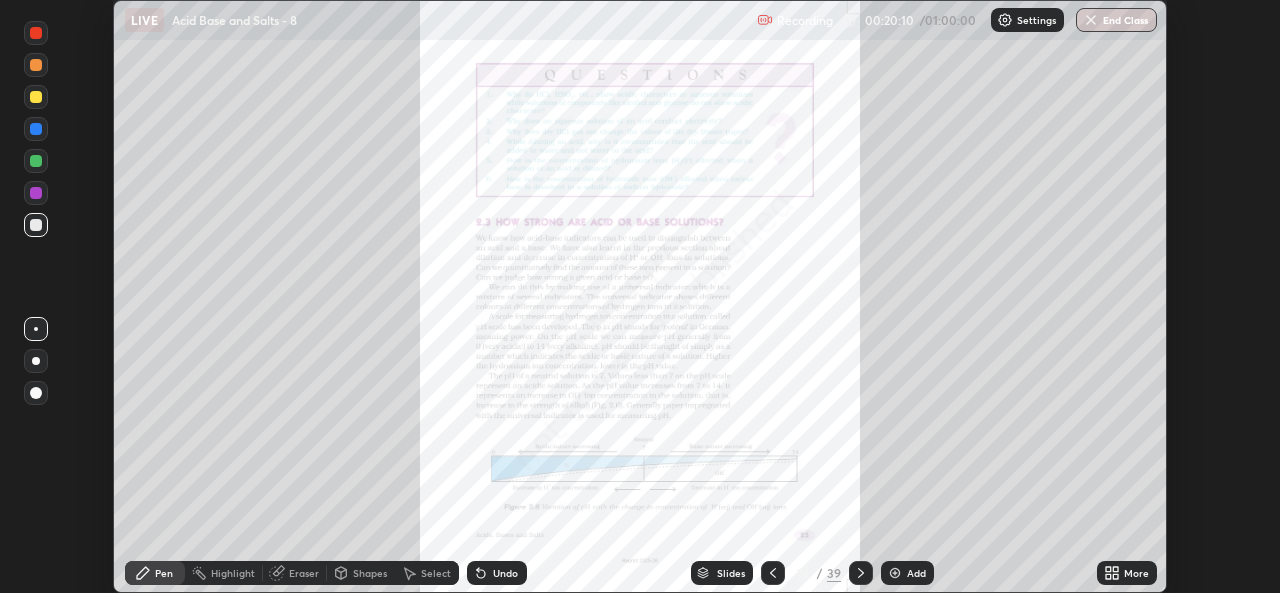 scroll, scrollTop: 593, scrollLeft: 1280, axis: both 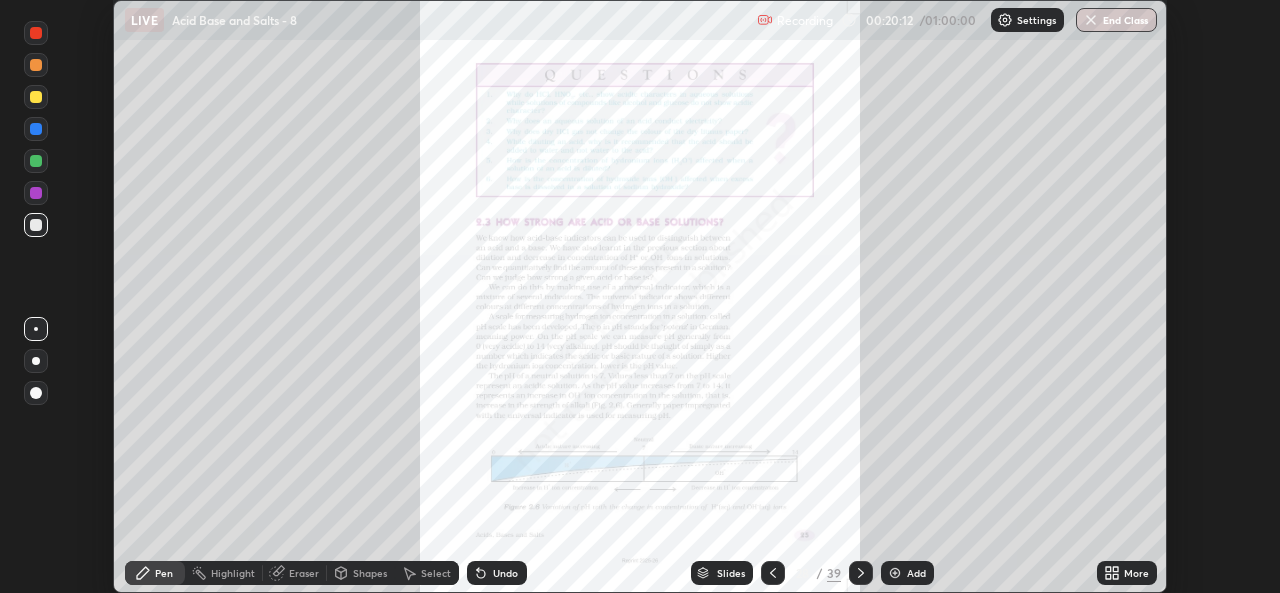 click 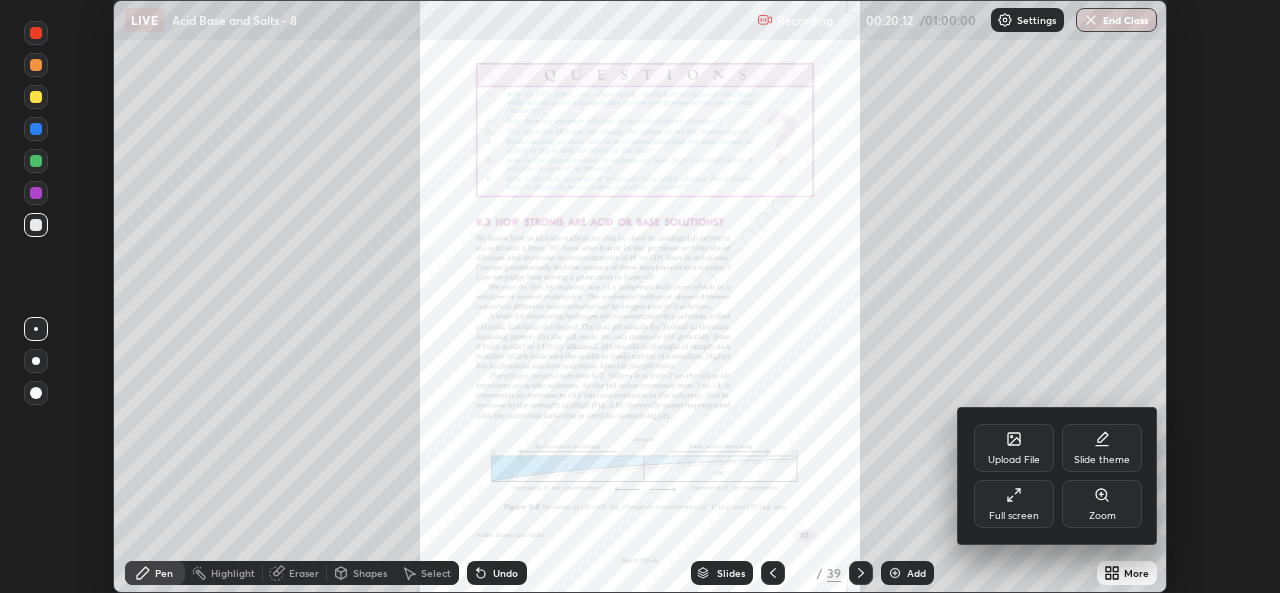 click on "Full screen" at bounding box center [1014, 504] 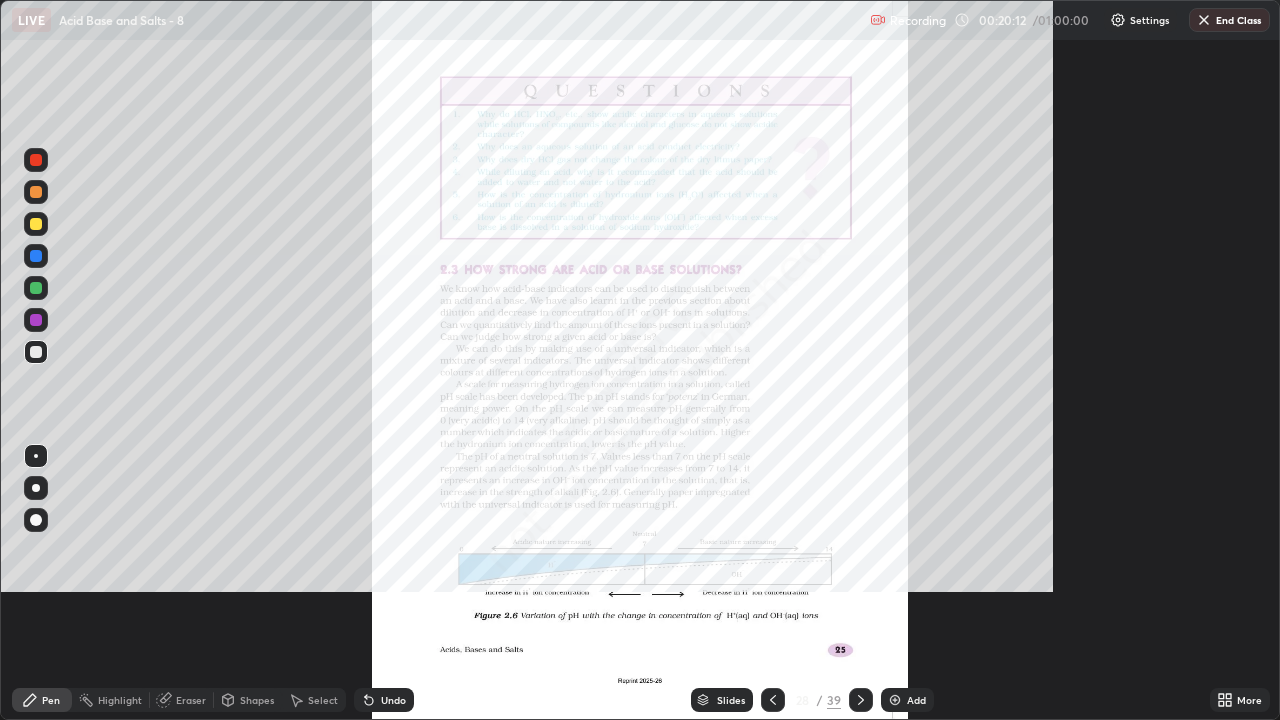 scroll, scrollTop: 99280, scrollLeft: 98720, axis: both 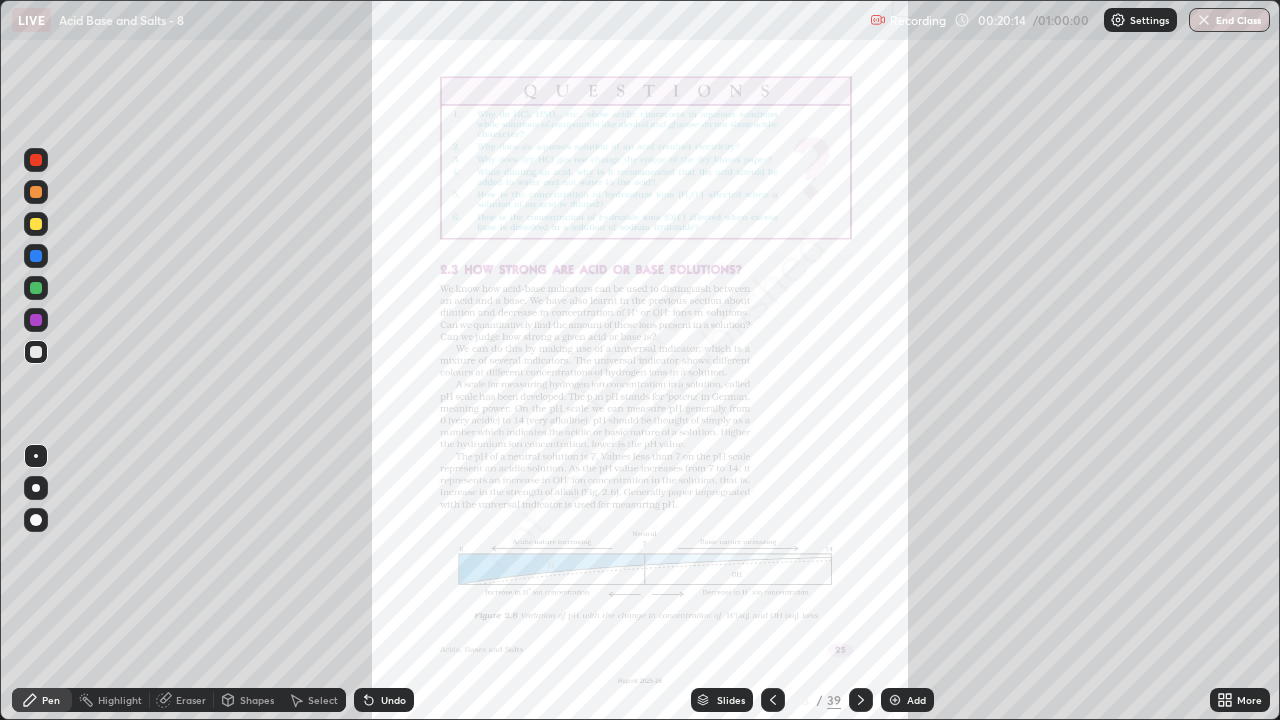 click on "Add" at bounding box center [907, 700] 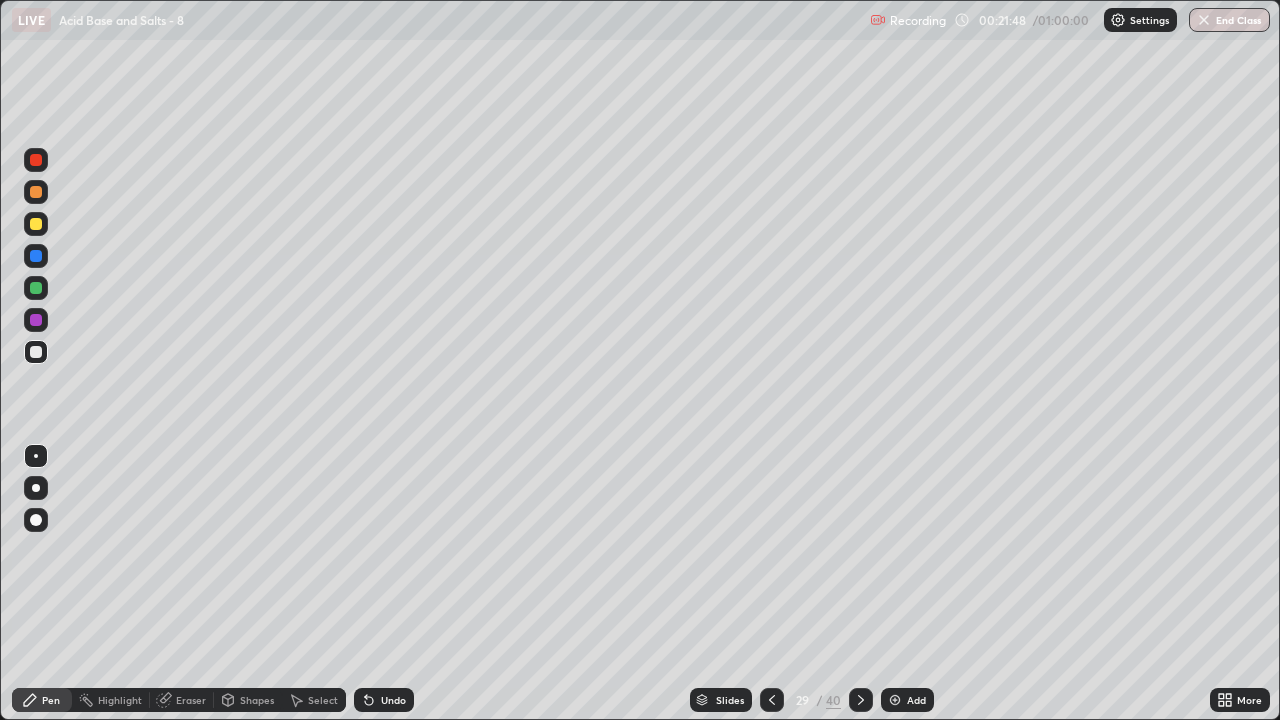click on "Undo" at bounding box center [393, 700] 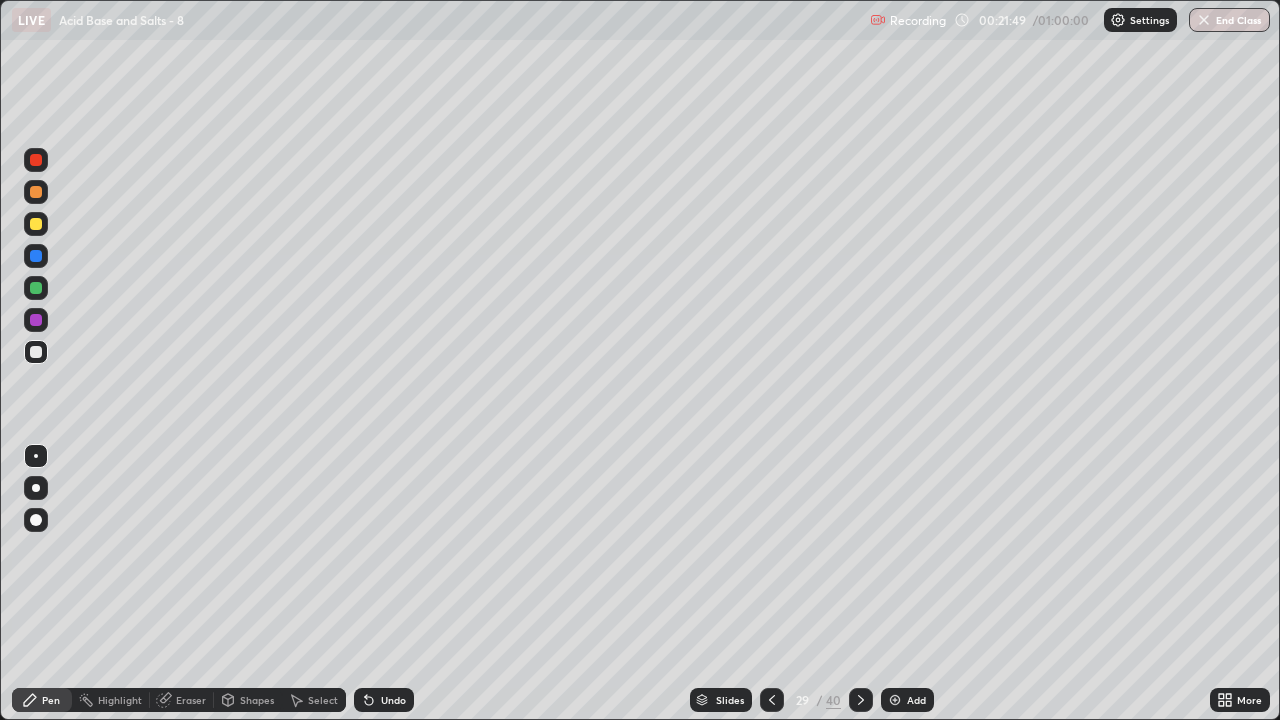 click on "Undo" at bounding box center [384, 700] 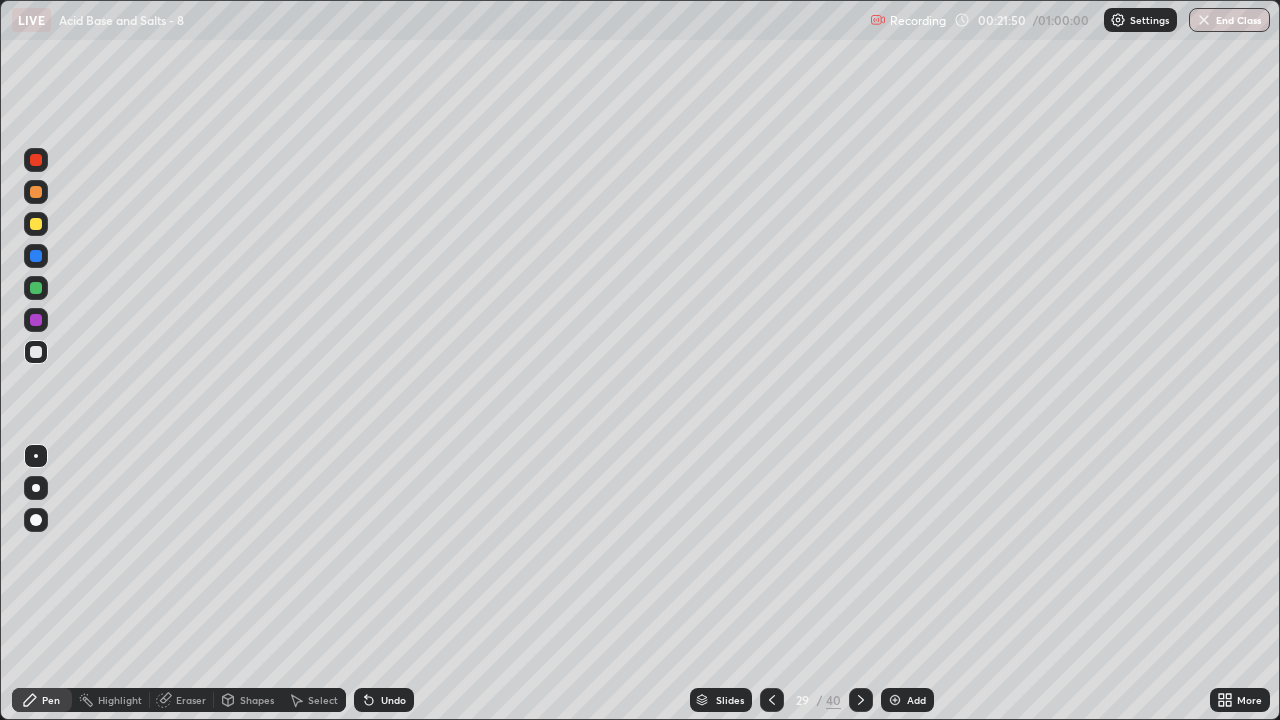 click on "Undo" at bounding box center [384, 700] 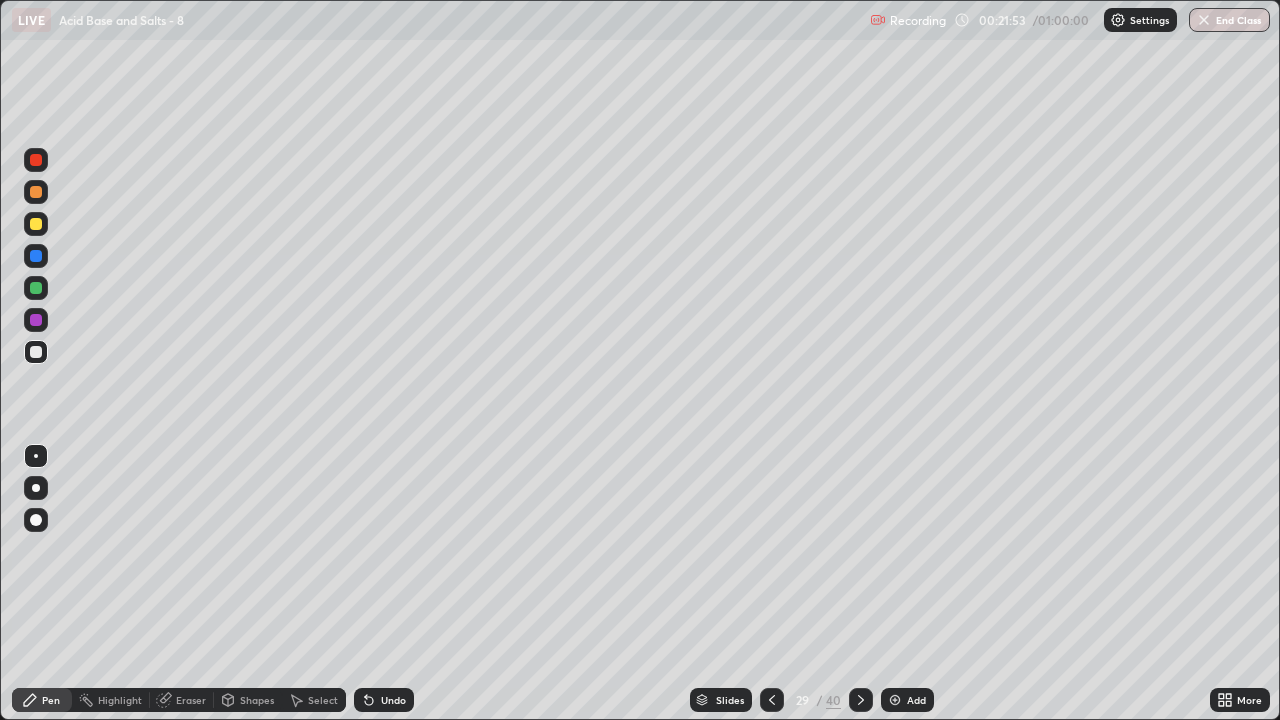click 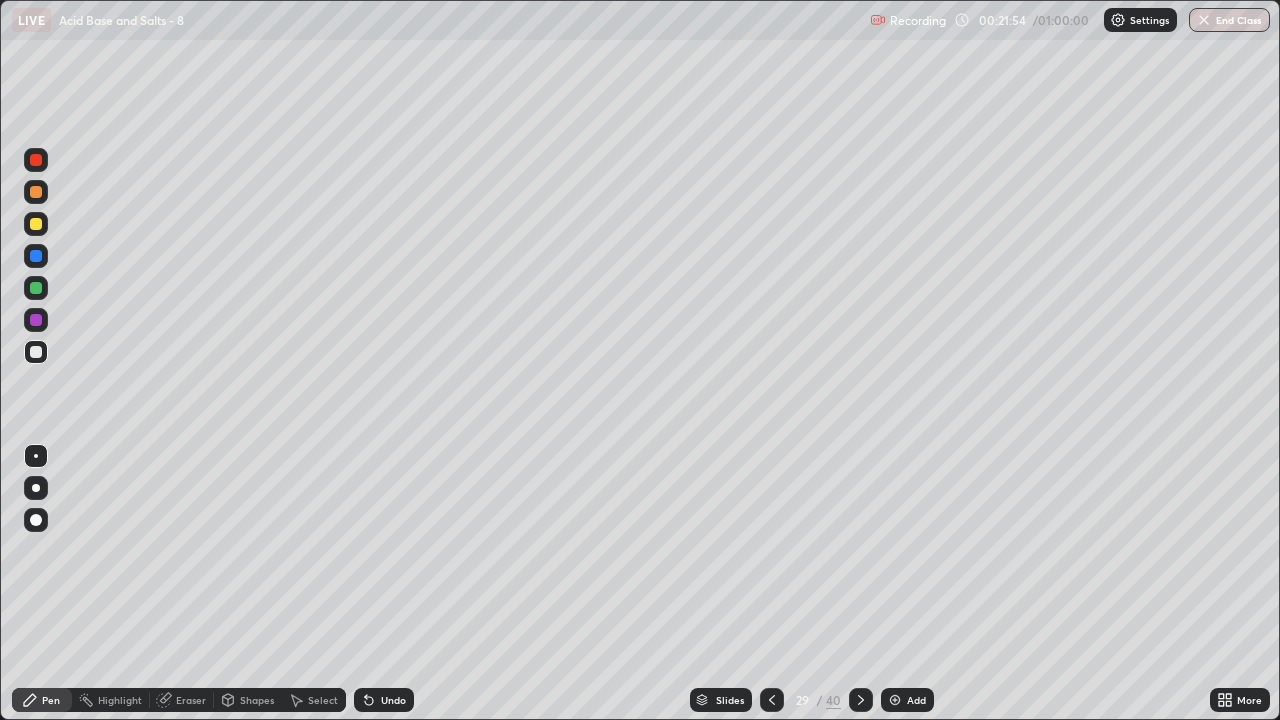 click on "Undo" at bounding box center [384, 700] 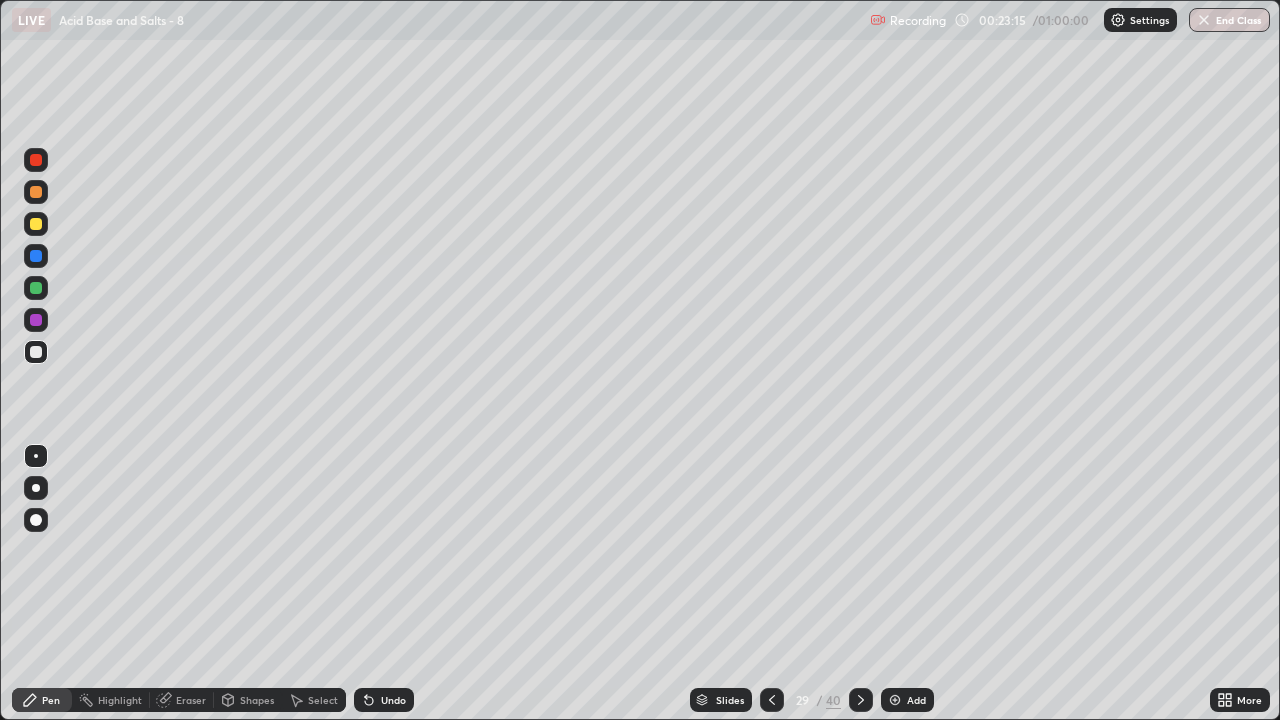 click on "Undo" at bounding box center [393, 700] 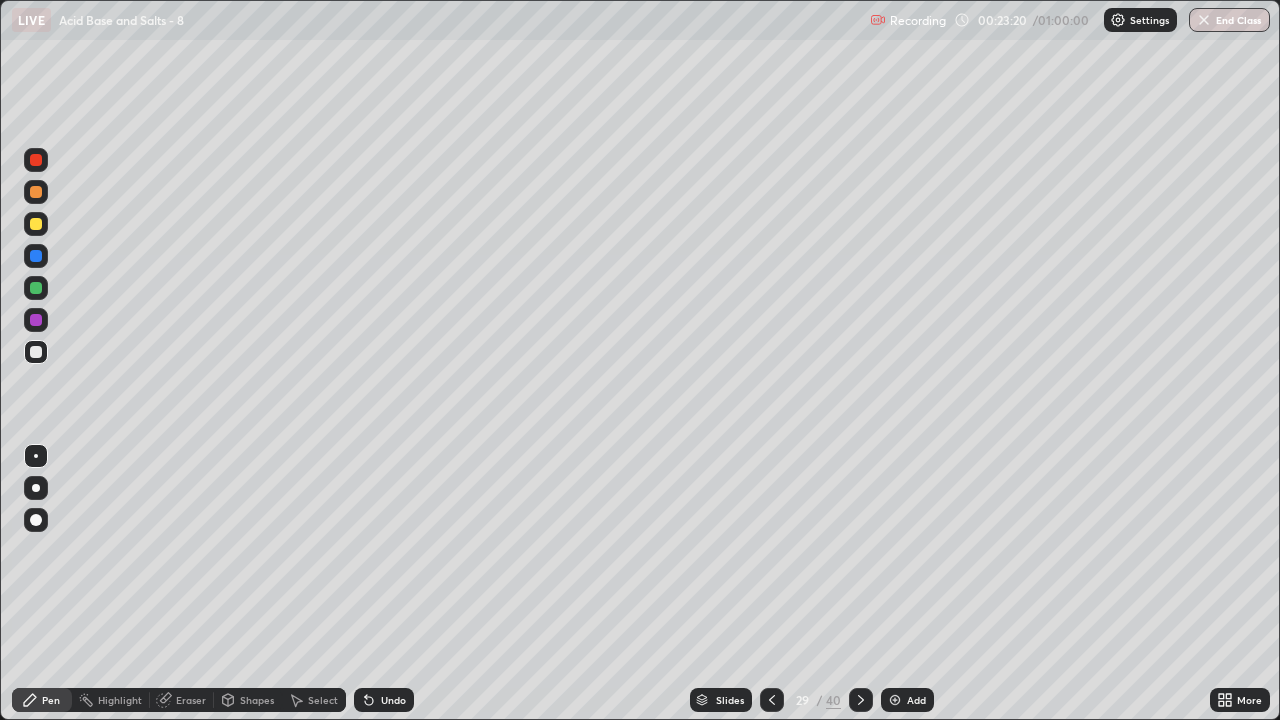 click on "Undo" at bounding box center (384, 700) 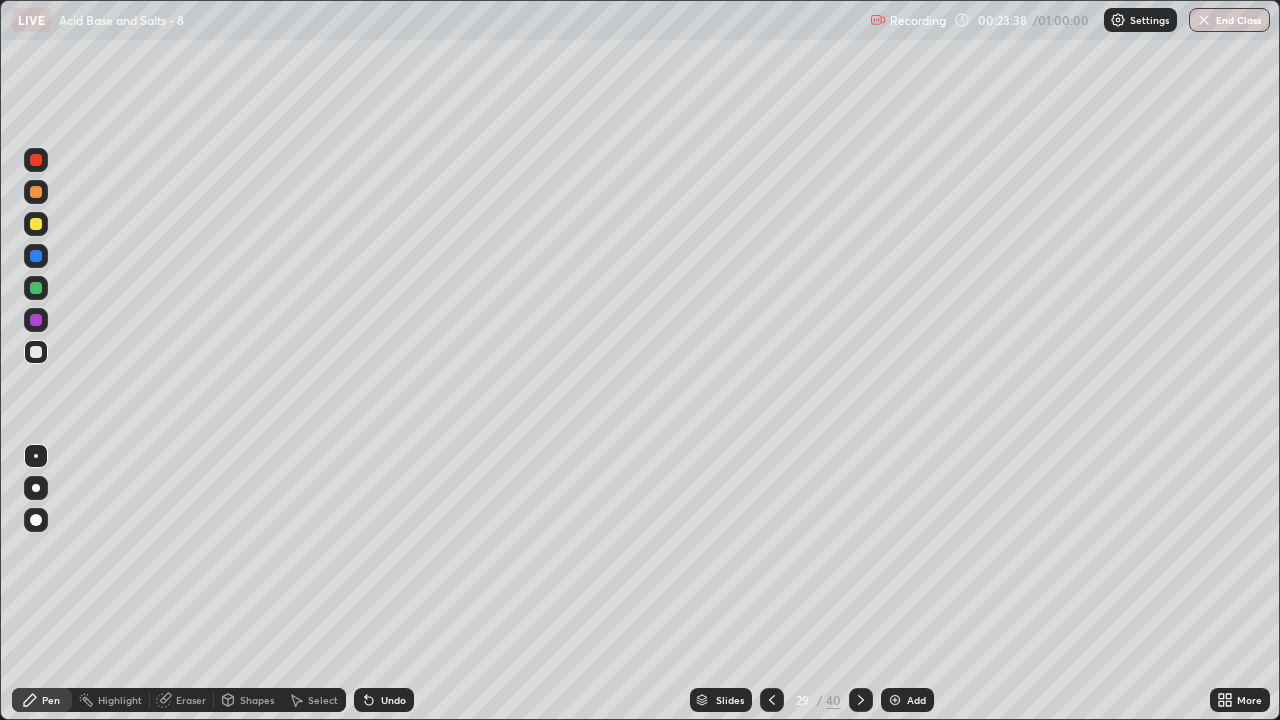 click on "Add" at bounding box center (916, 700) 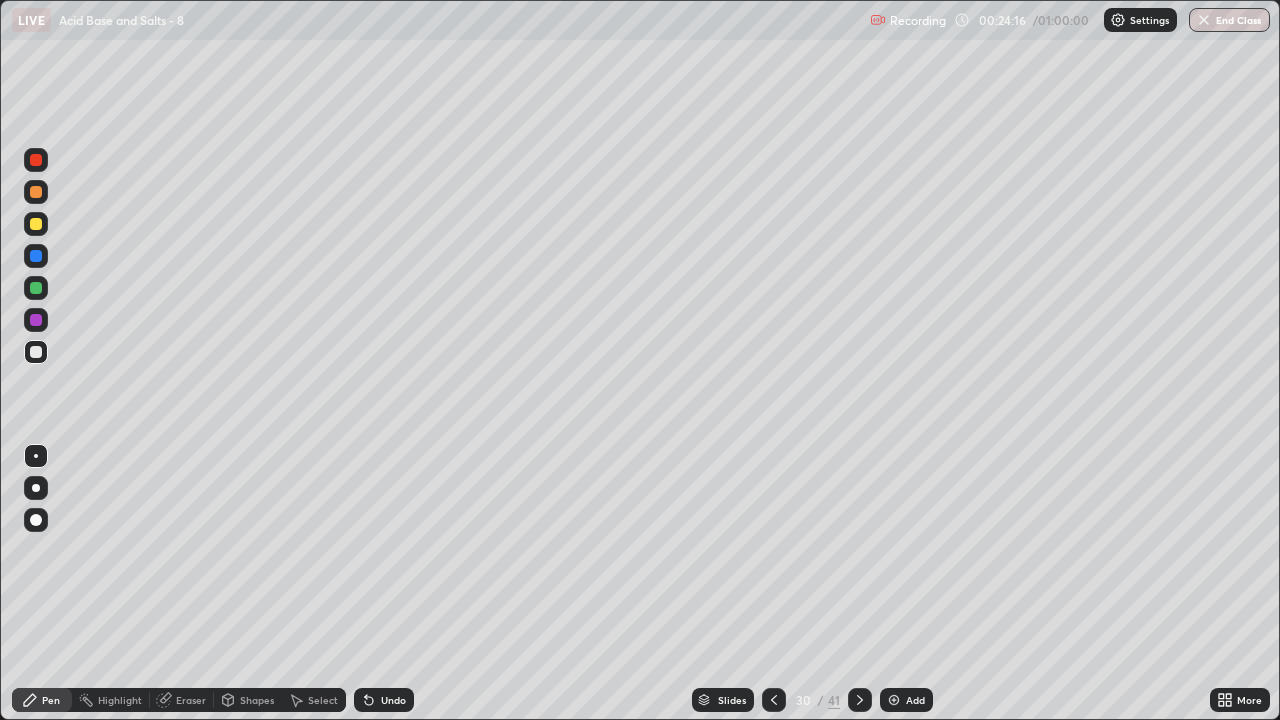 click on "Undo" at bounding box center [393, 700] 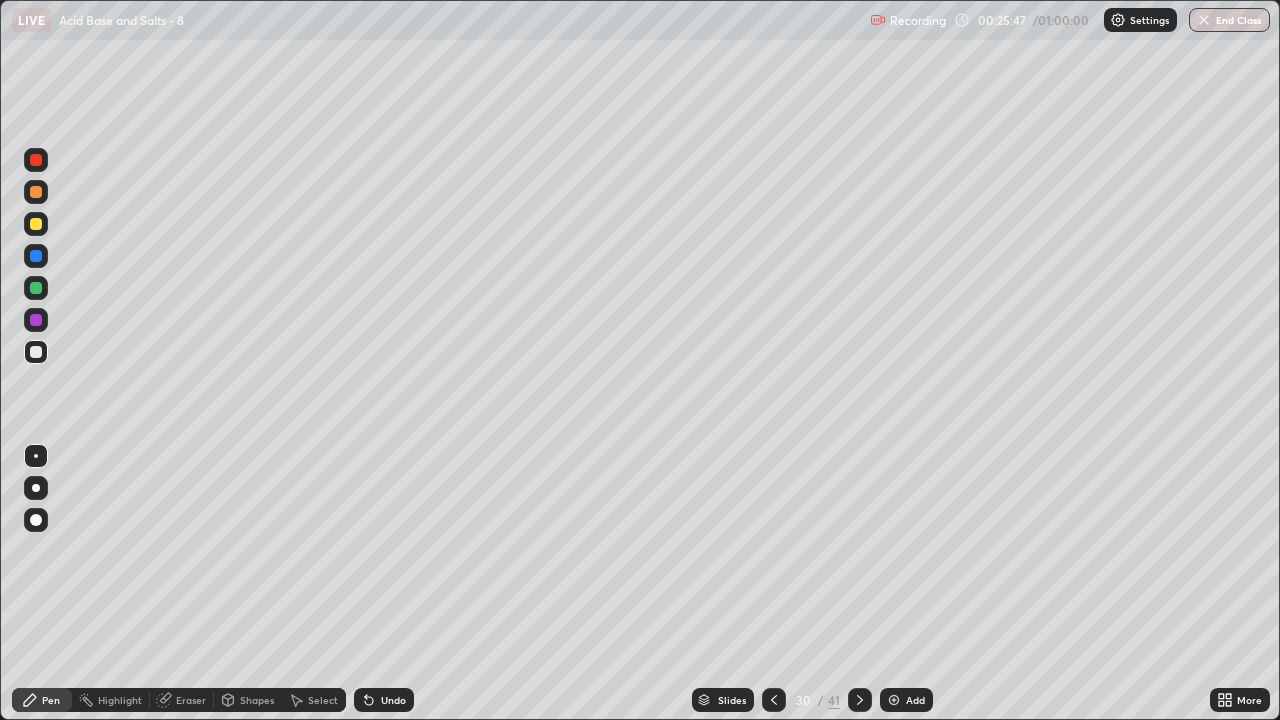 click on "Undo" at bounding box center (393, 700) 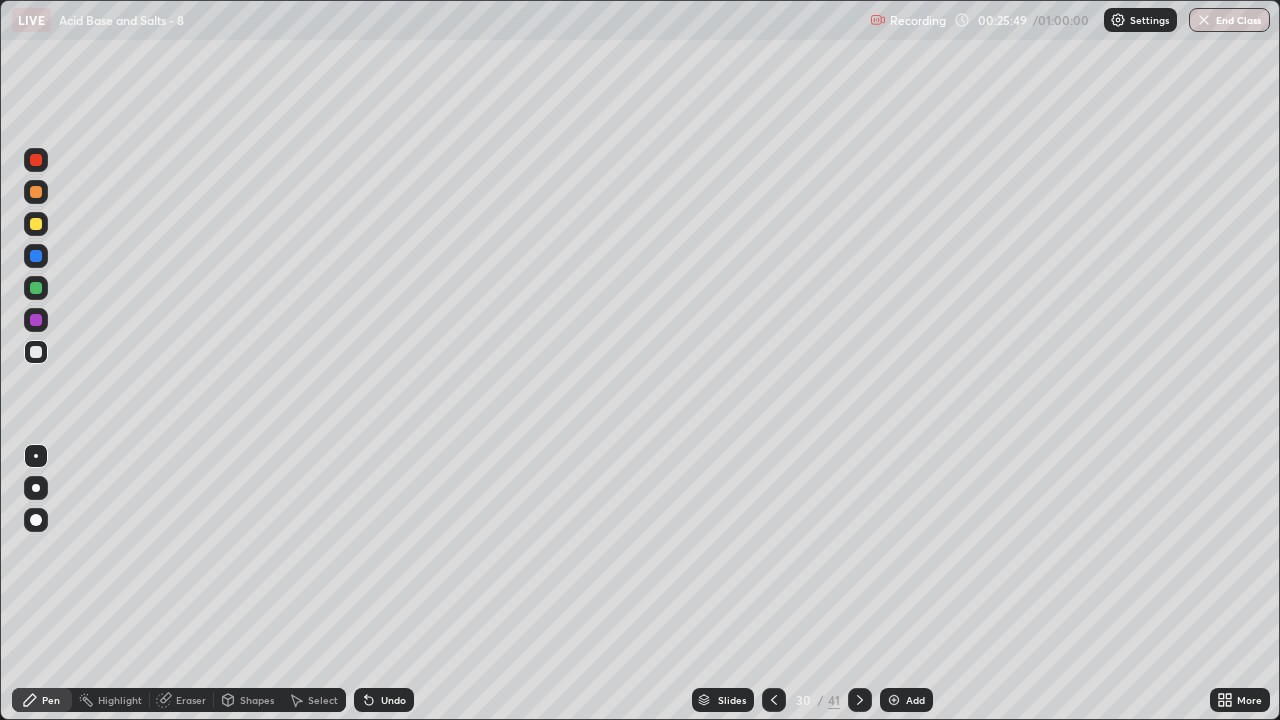 click on "Undo" at bounding box center [393, 700] 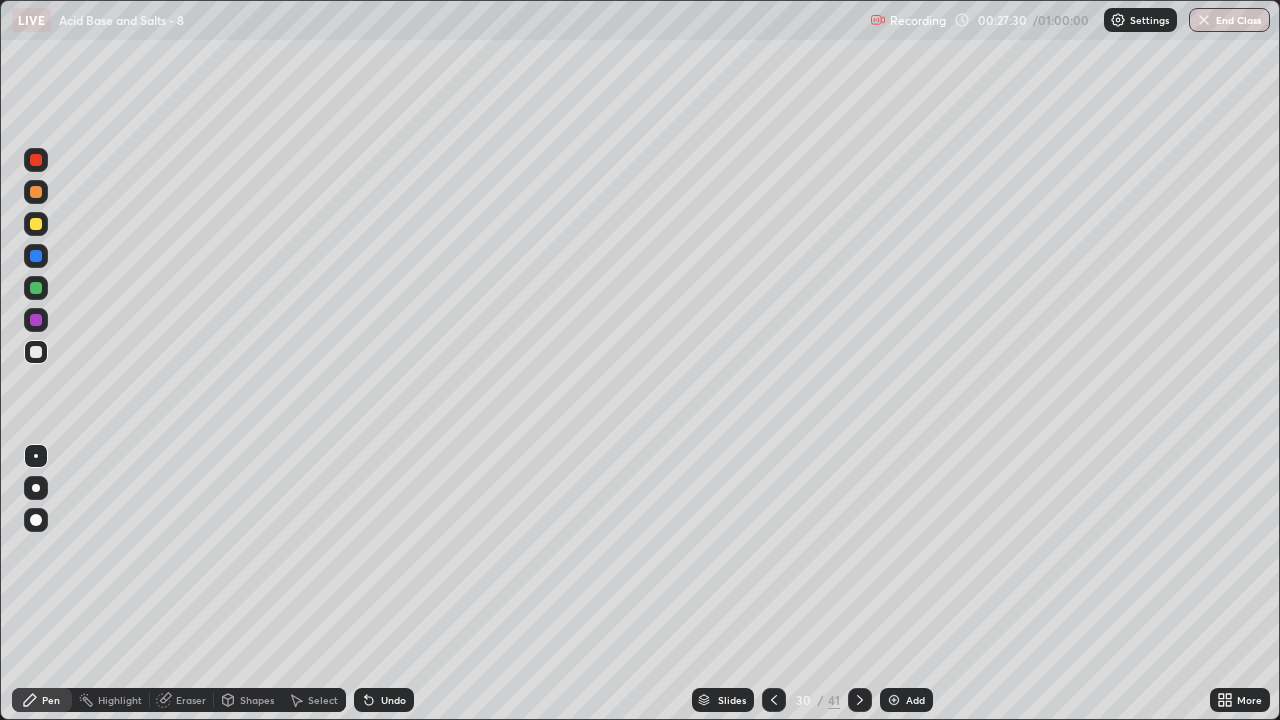 click on "Undo" at bounding box center (393, 700) 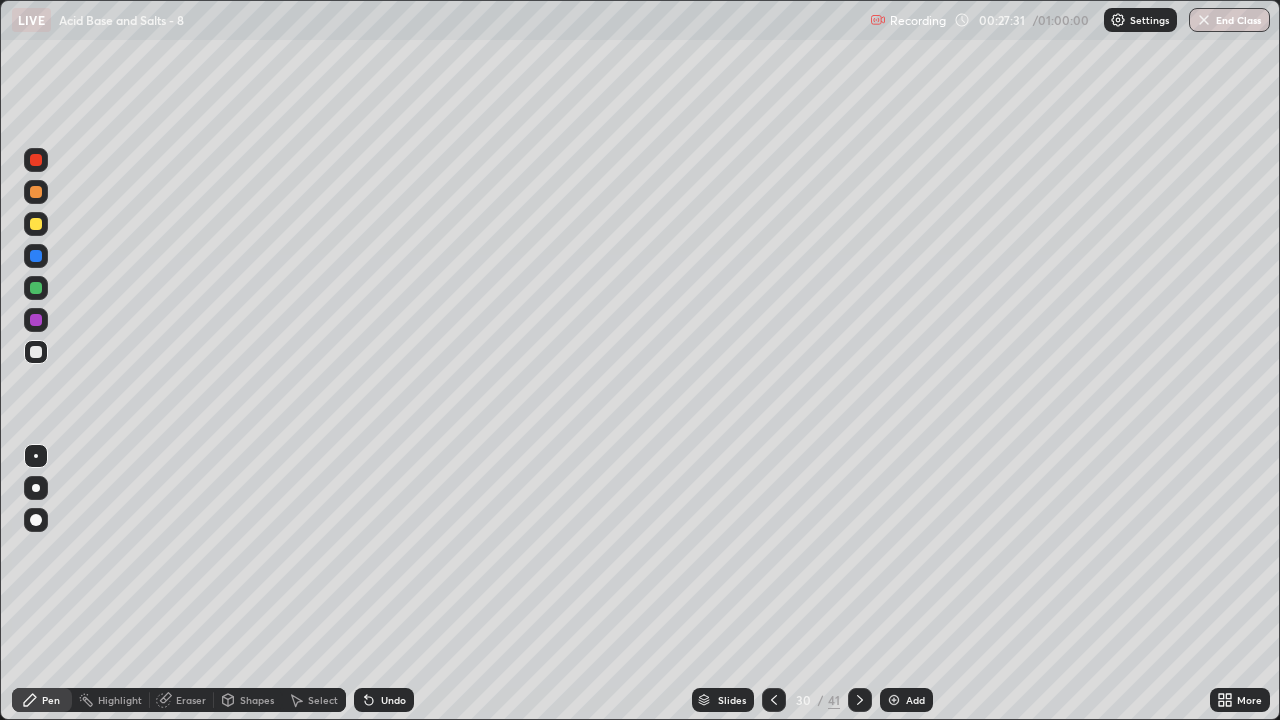 click on "Undo" at bounding box center (384, 700) 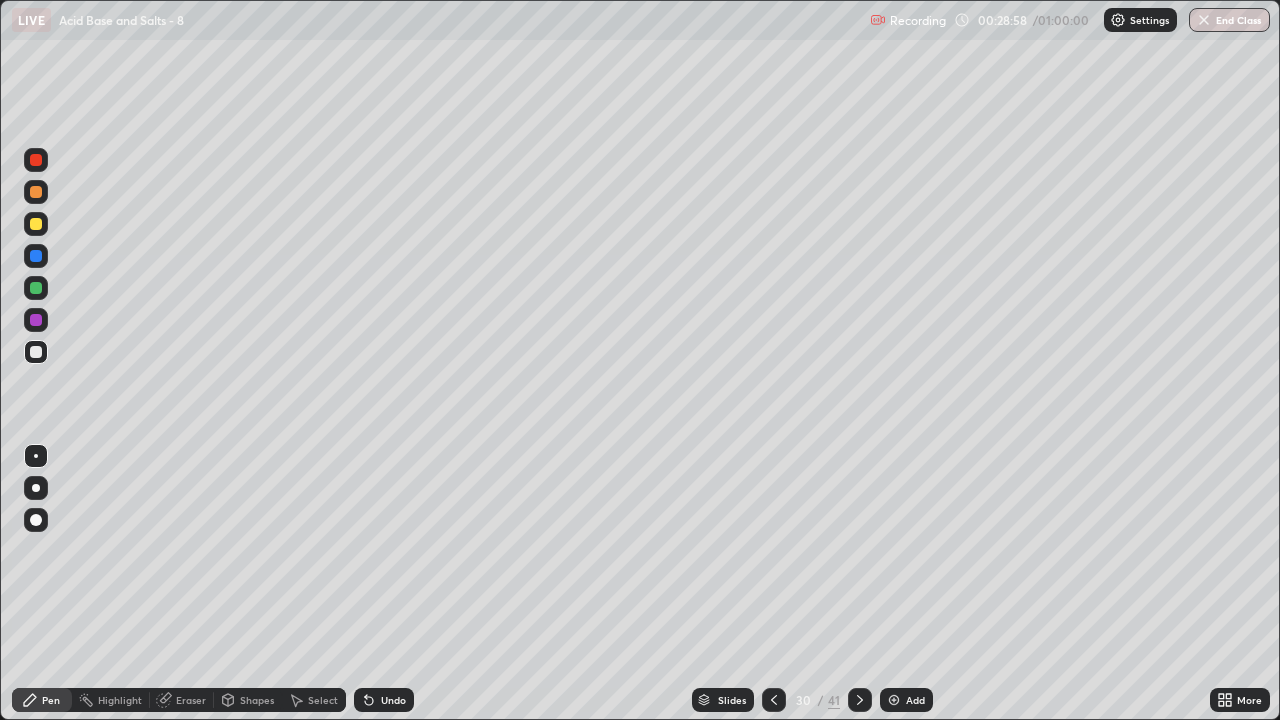 click 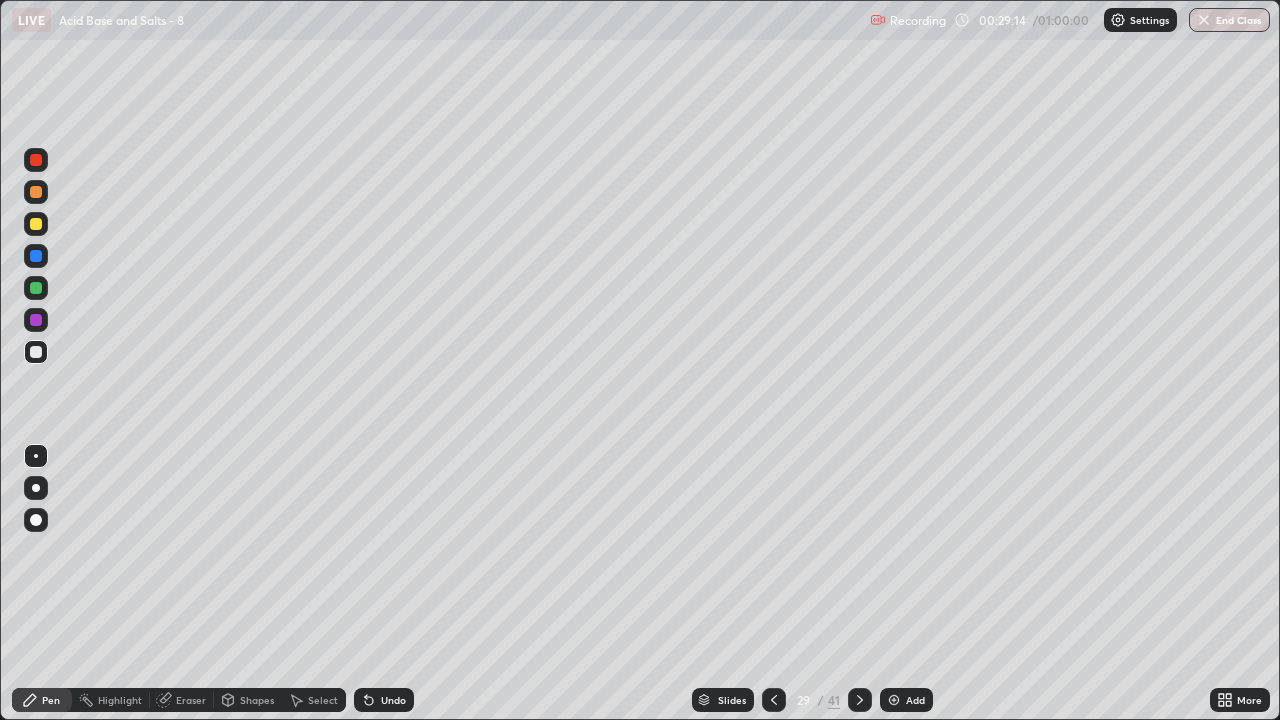 click on "More" at bounding box center (1240, 700) 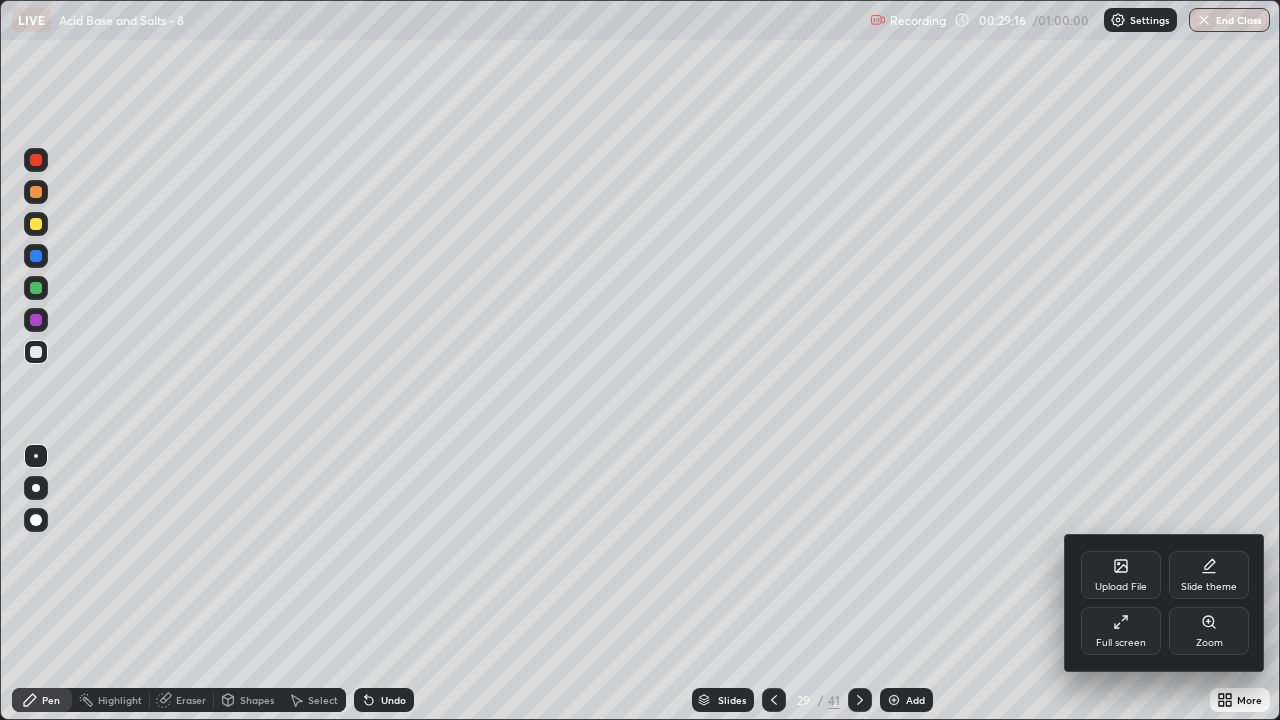 click 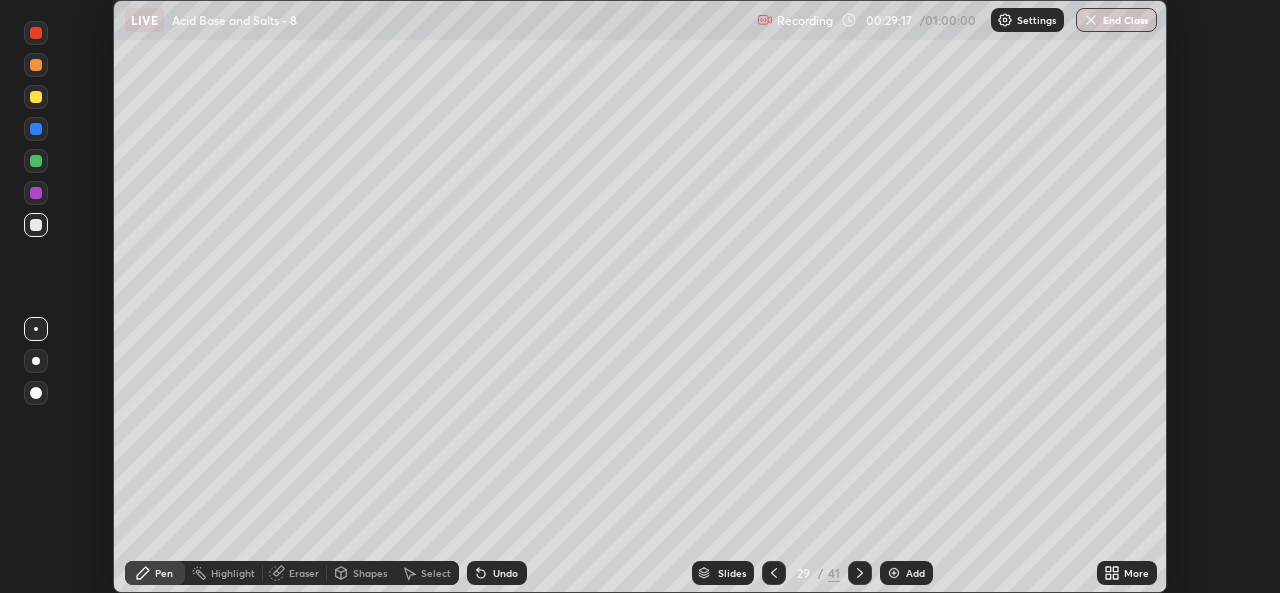 scroll, scrollTop: 593, scrollLeft: 1280, axis: both 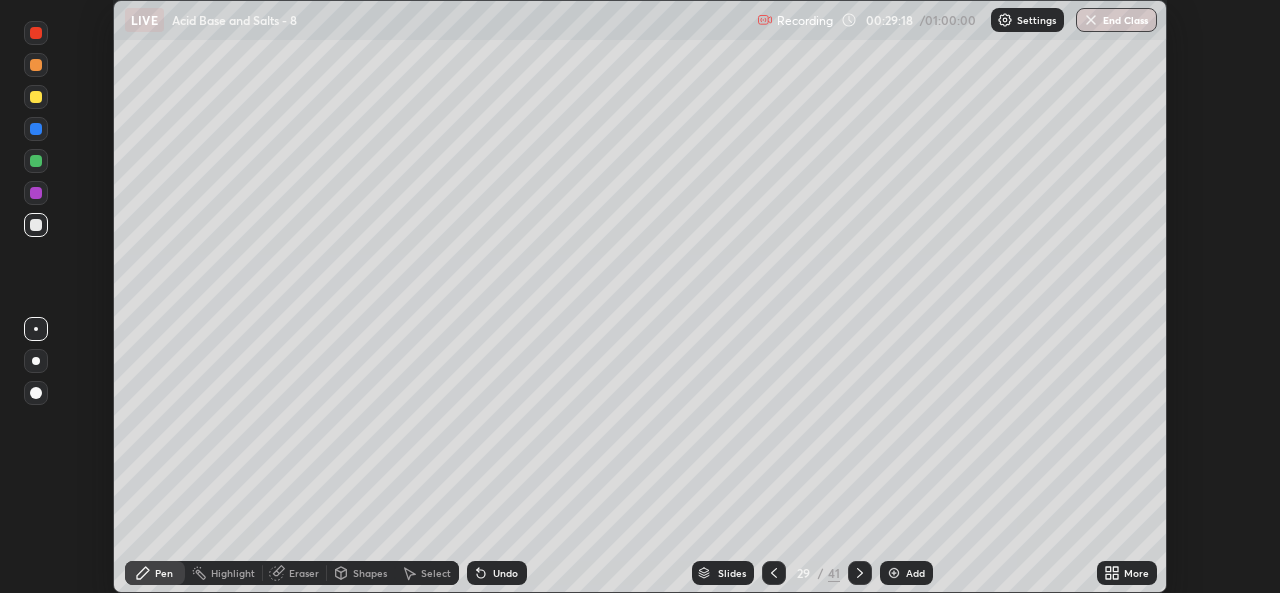 click 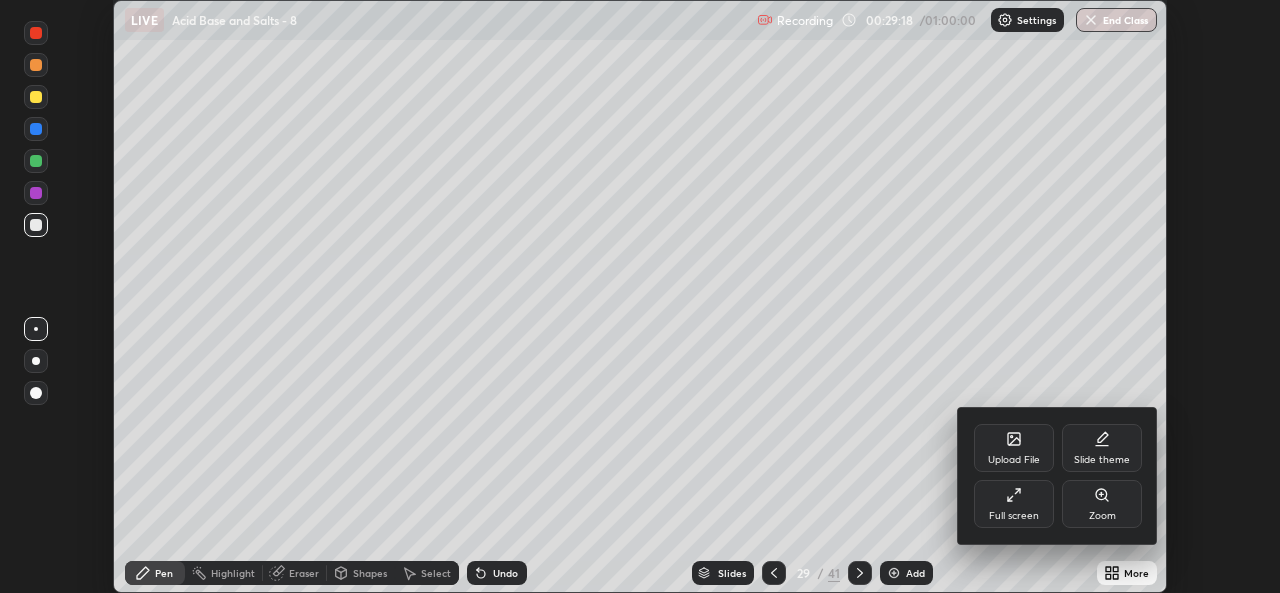 click on "Full screen" at bounding box center [1014, 504] 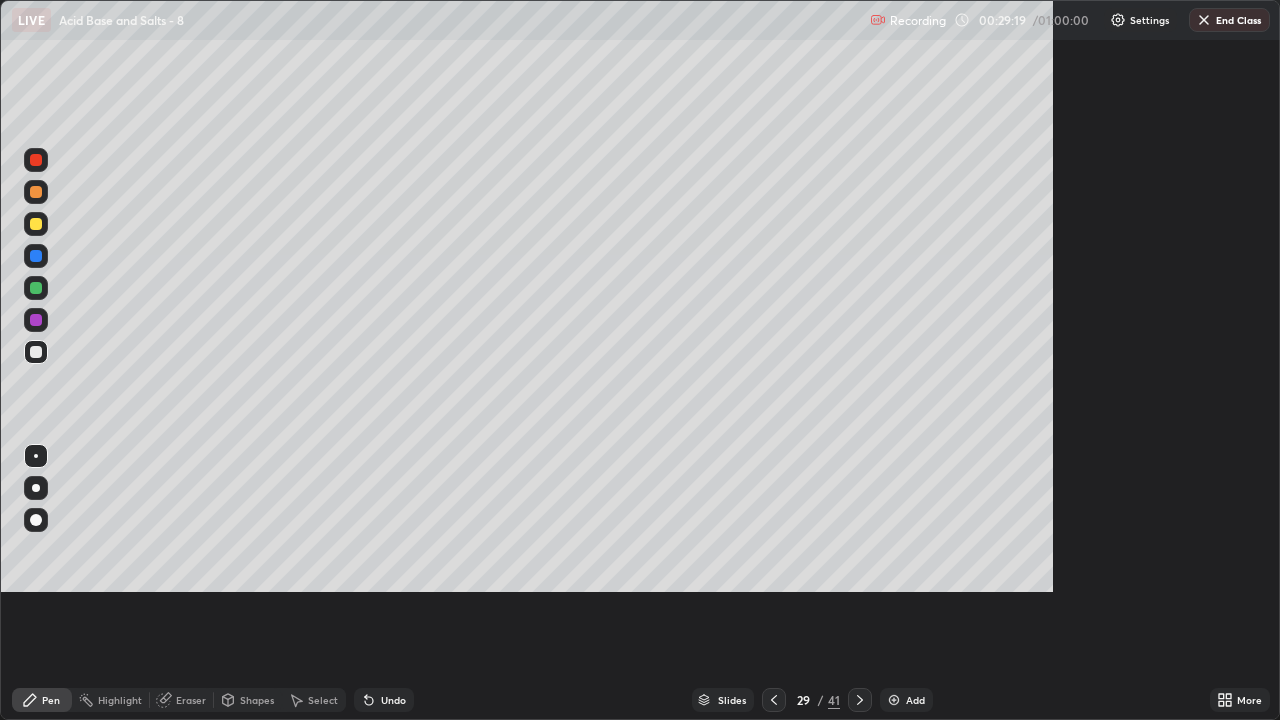 scroll, scrollTop: 99280, scrollLeft: 98720, axis: both 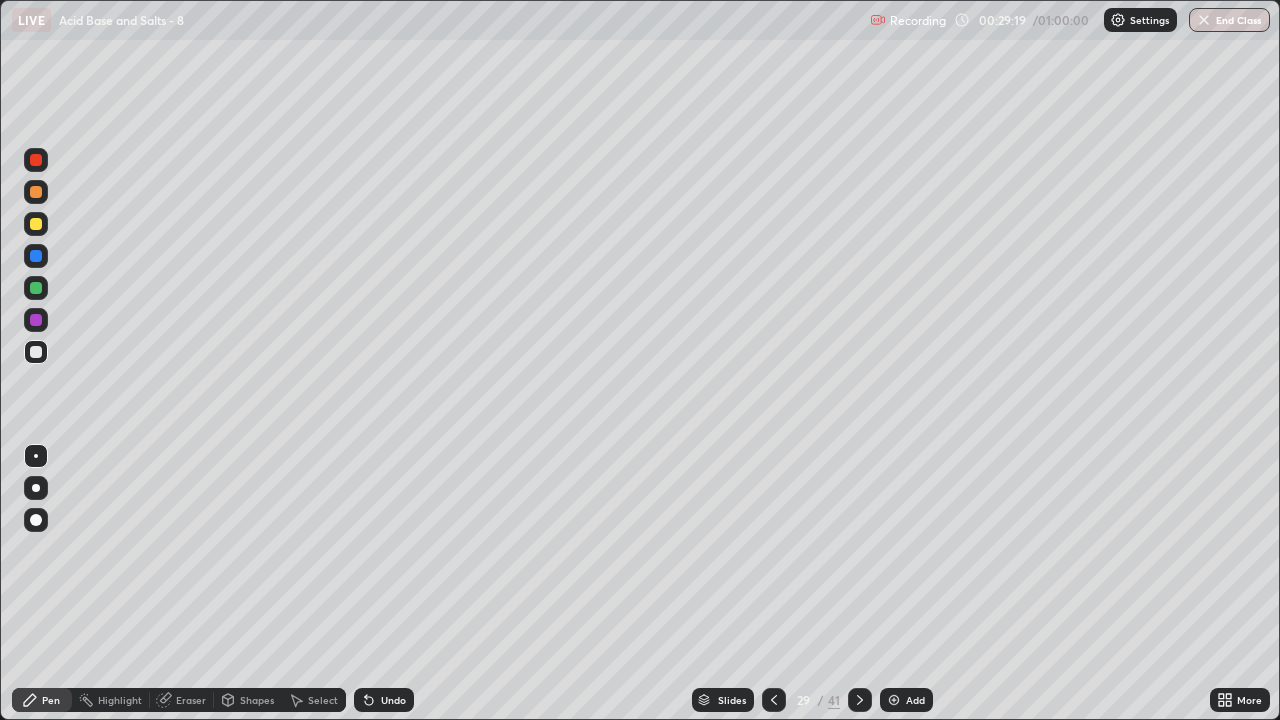 click 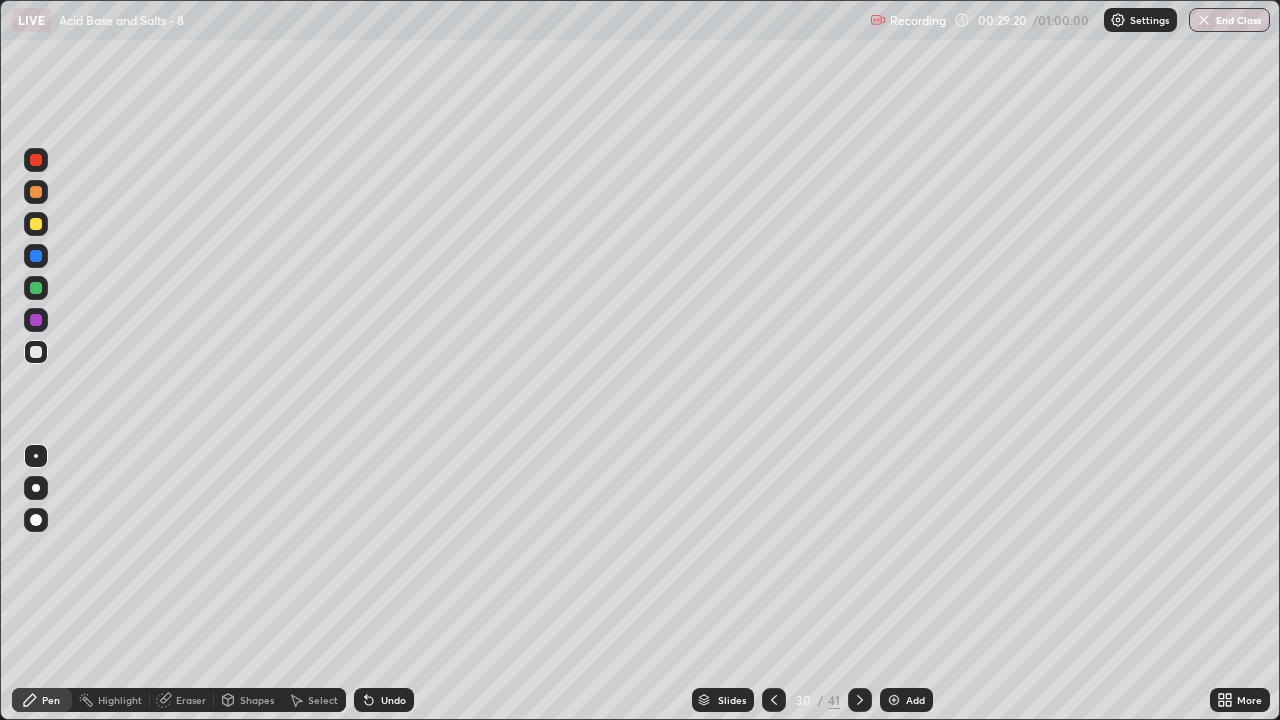 click 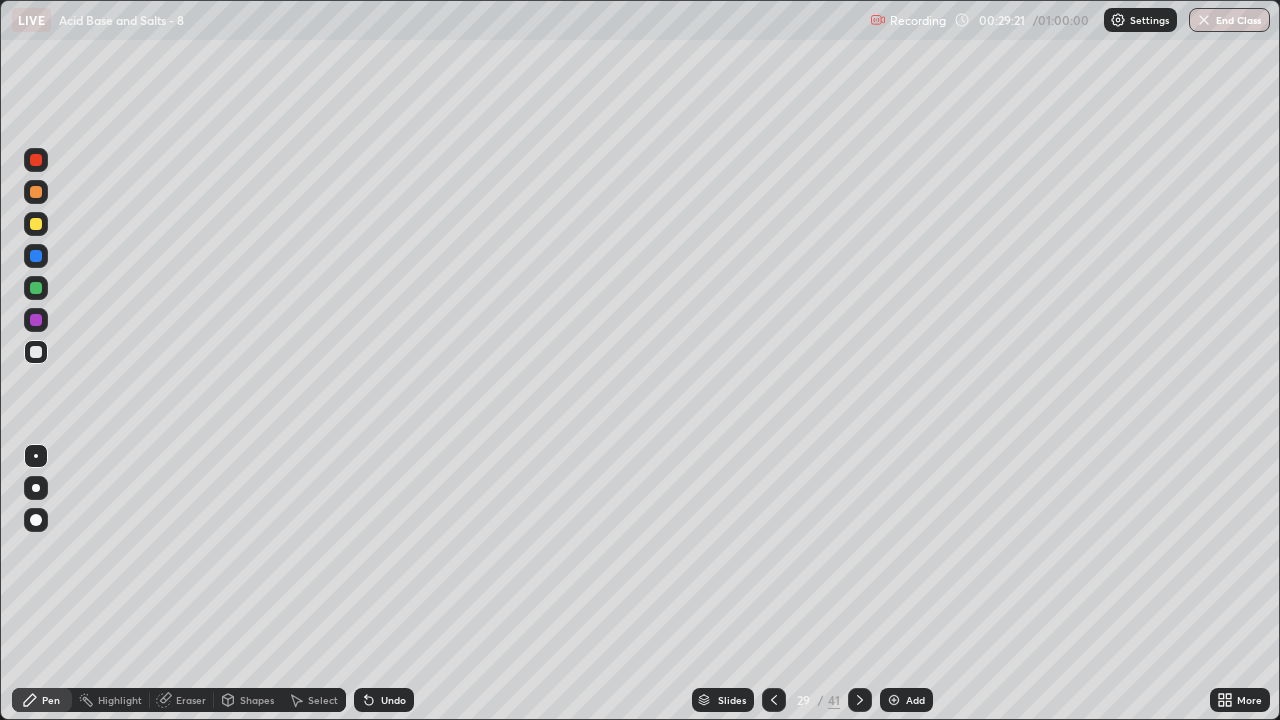 click 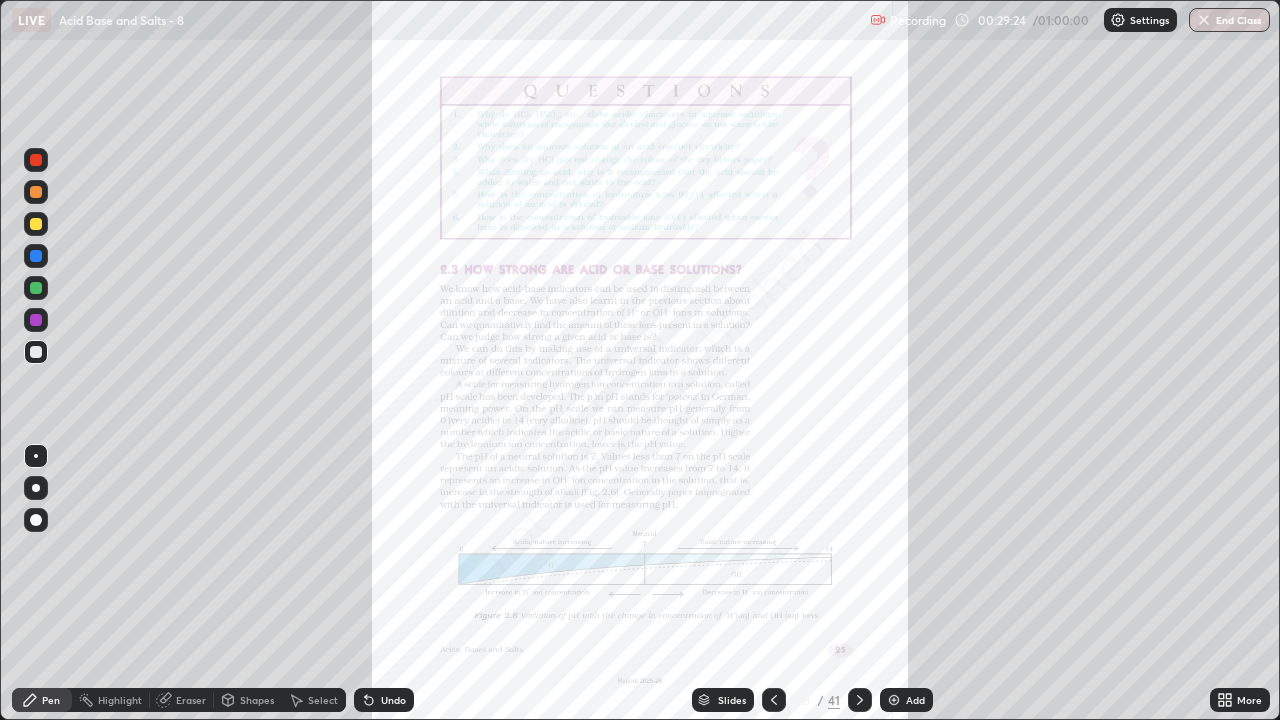 click 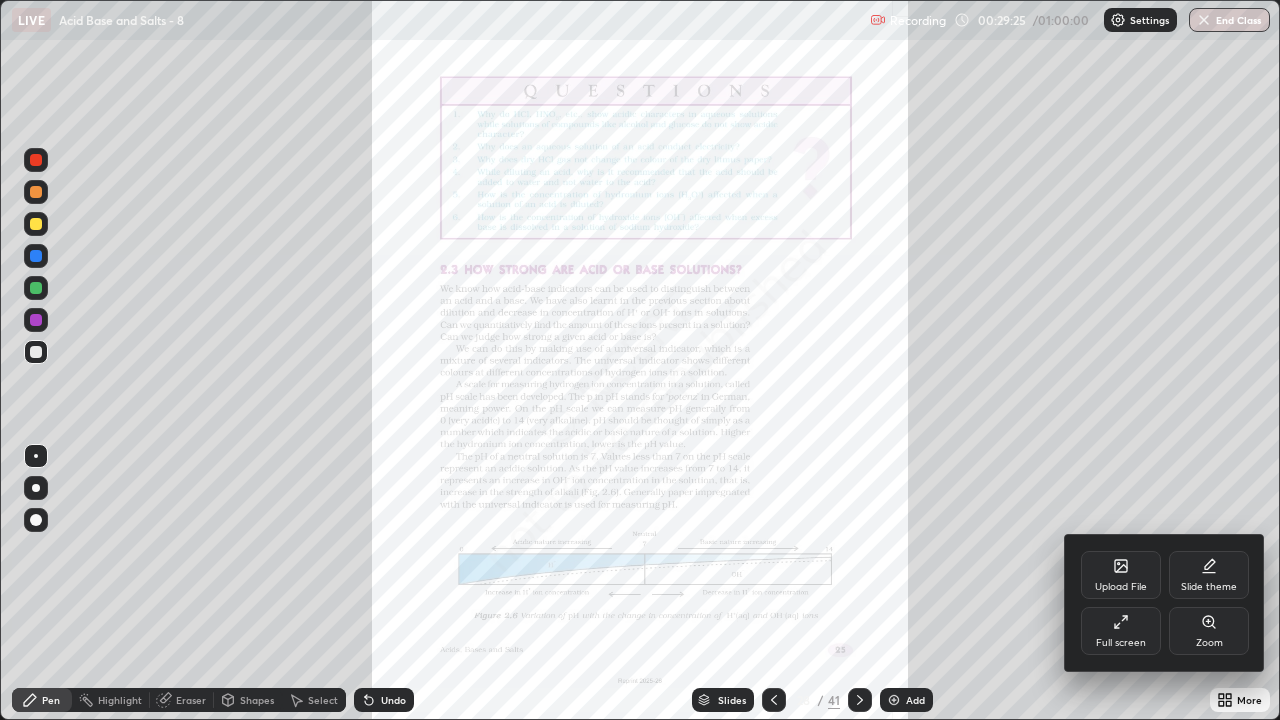click on "Zoom" at bounding box center (1209, 631) 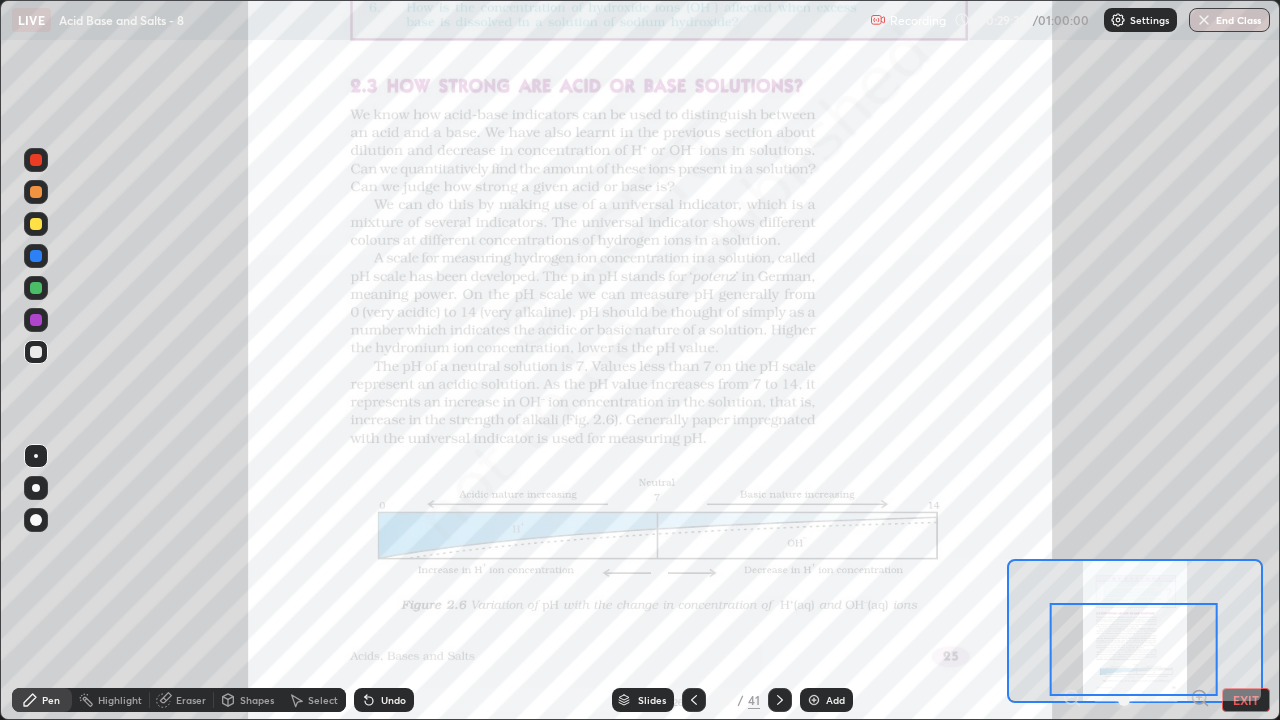click at bounding box center [36, 224] 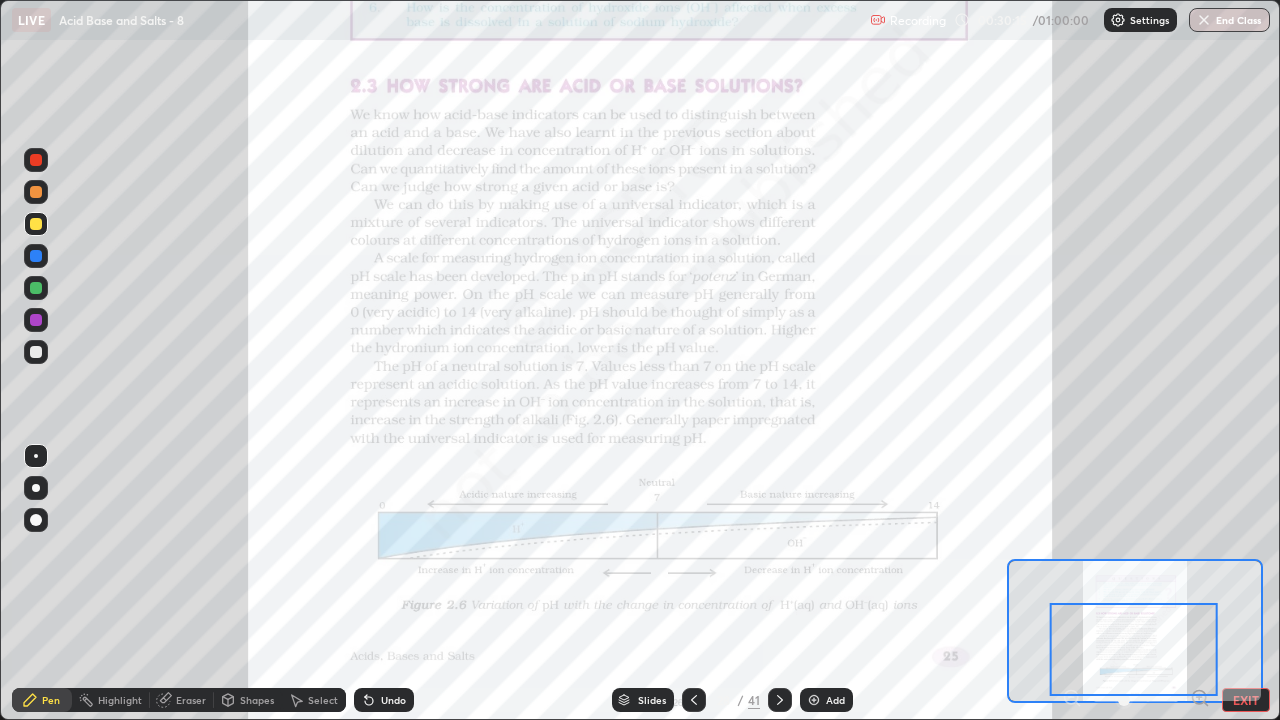 click on "Undo" at bounding box center [393, 700] 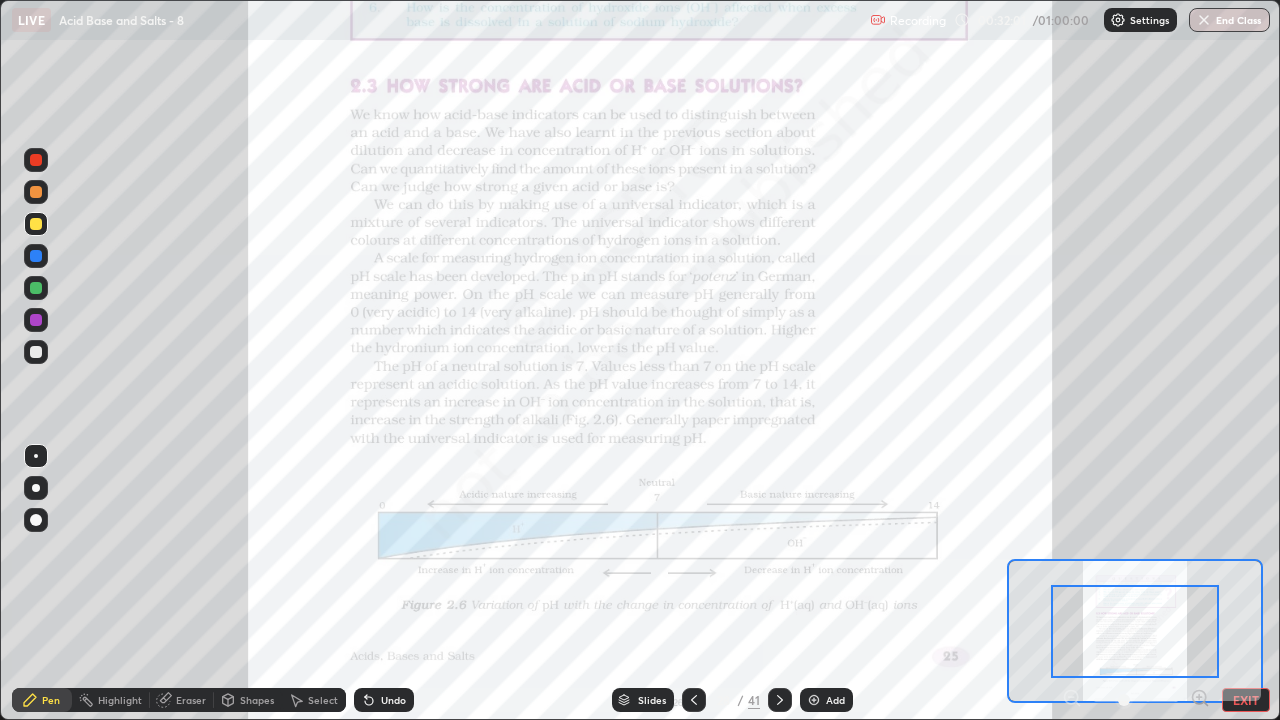 click on "41" at bounding box center (754, 700) 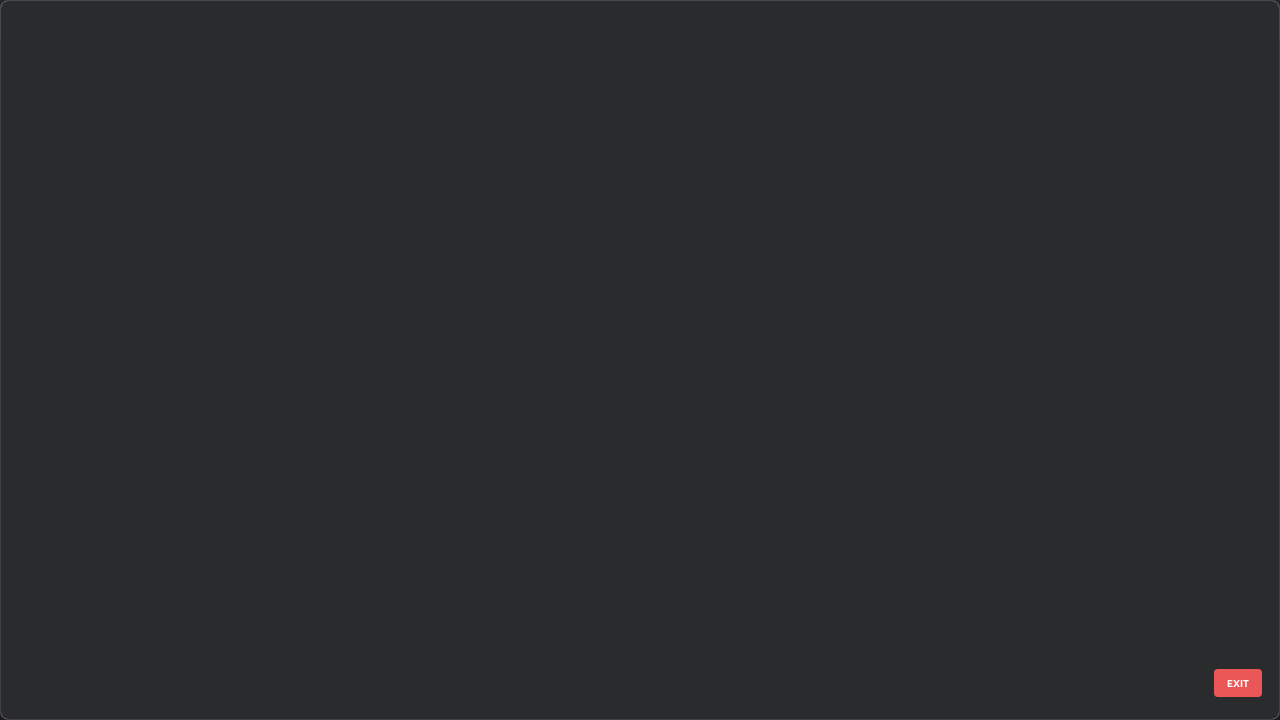 scroll, scrollTop: 1528, scrollLeft: 0, axis: vertical 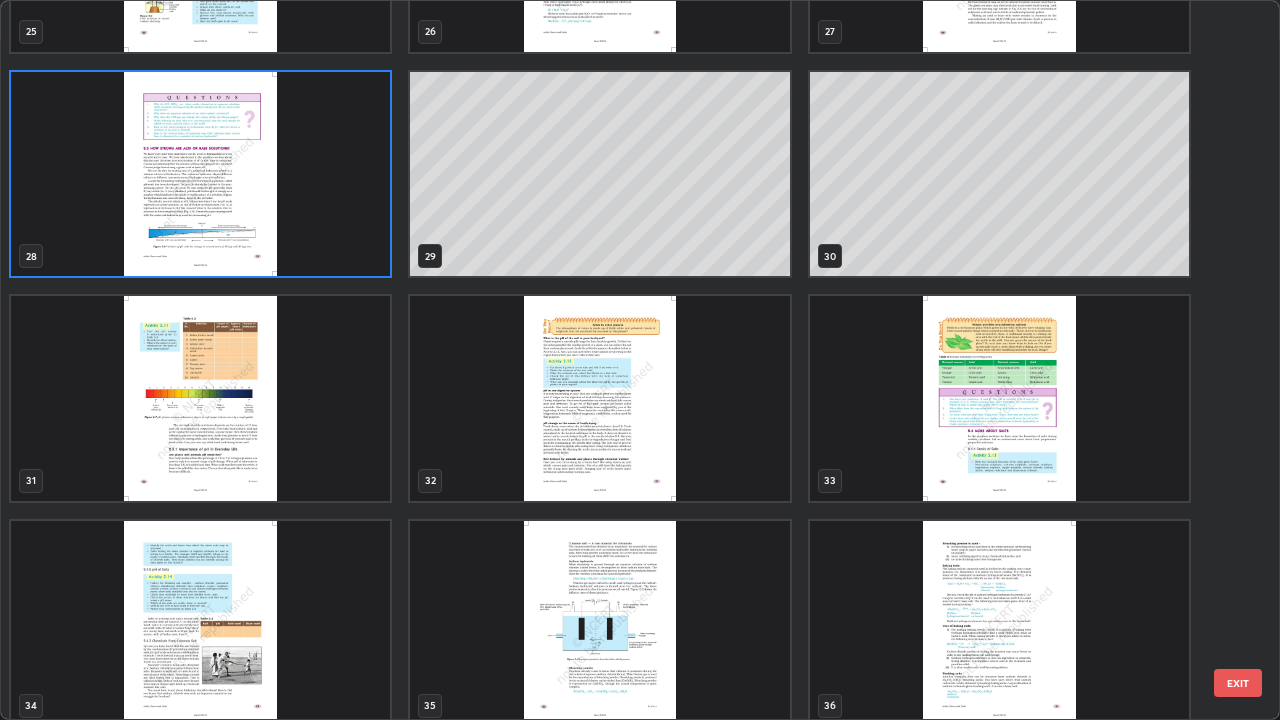 click at bounding box center (200, 398) 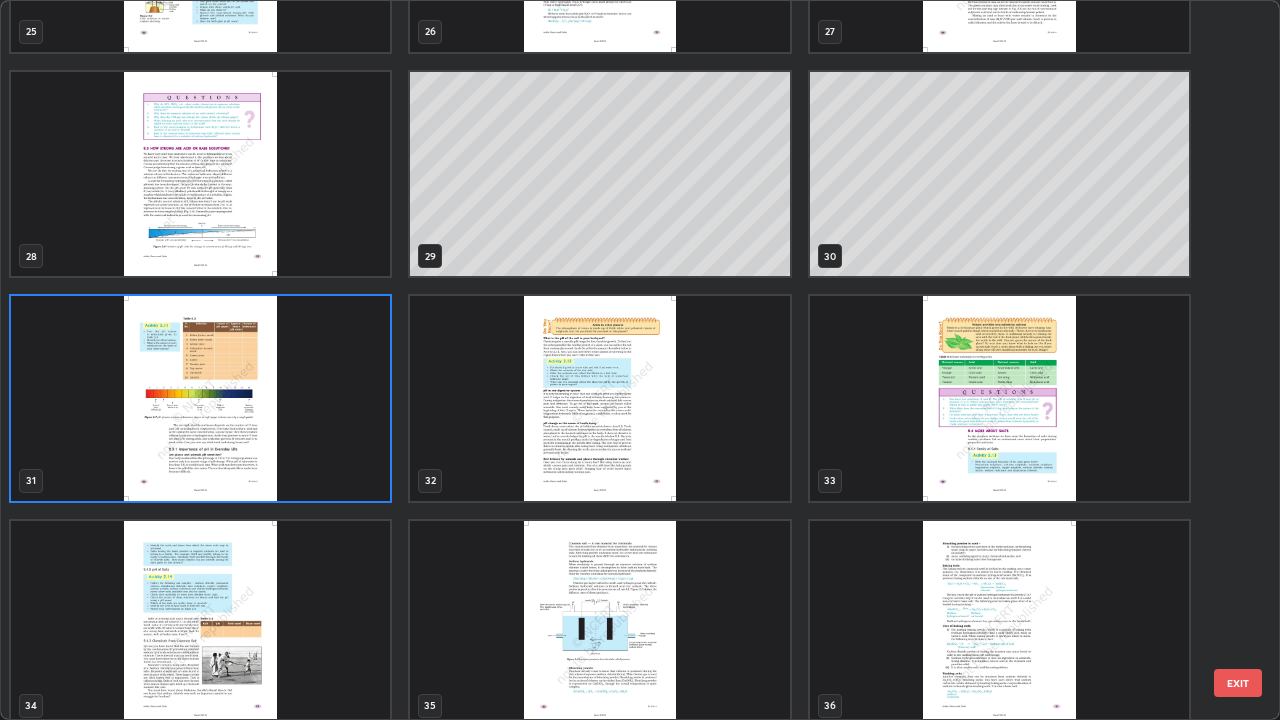 click at bounding box center (200, 398) 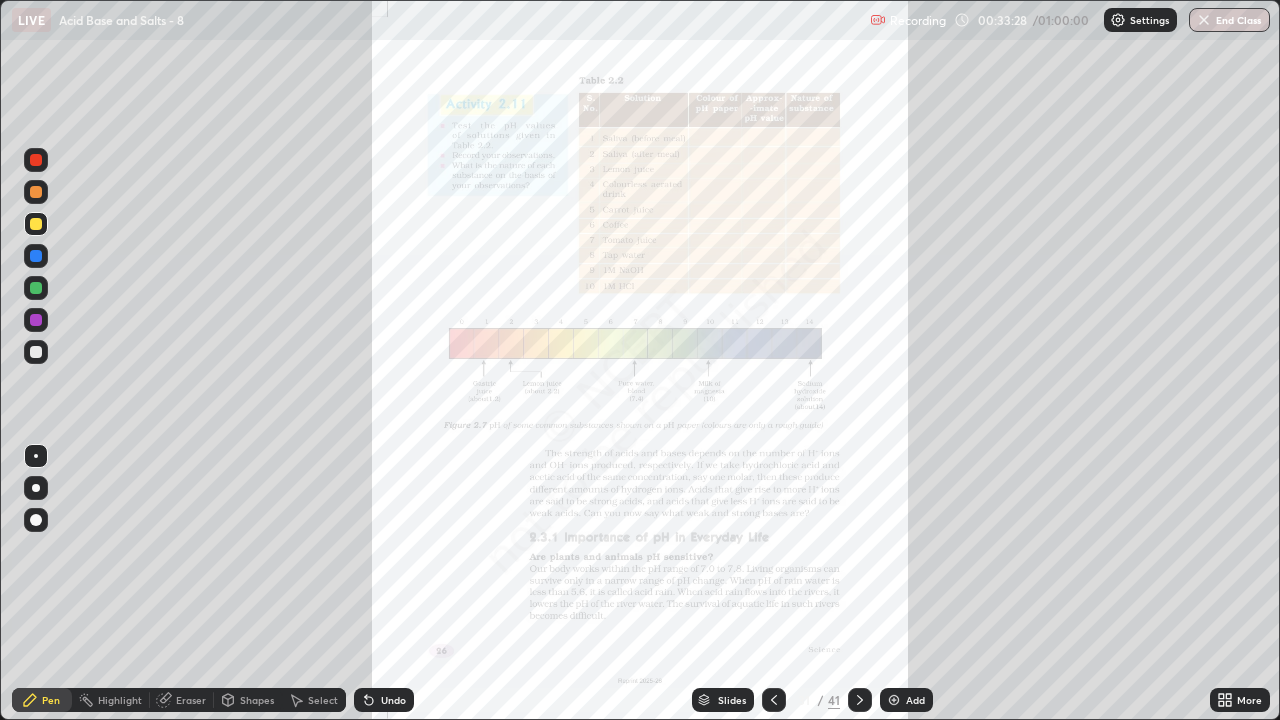 click 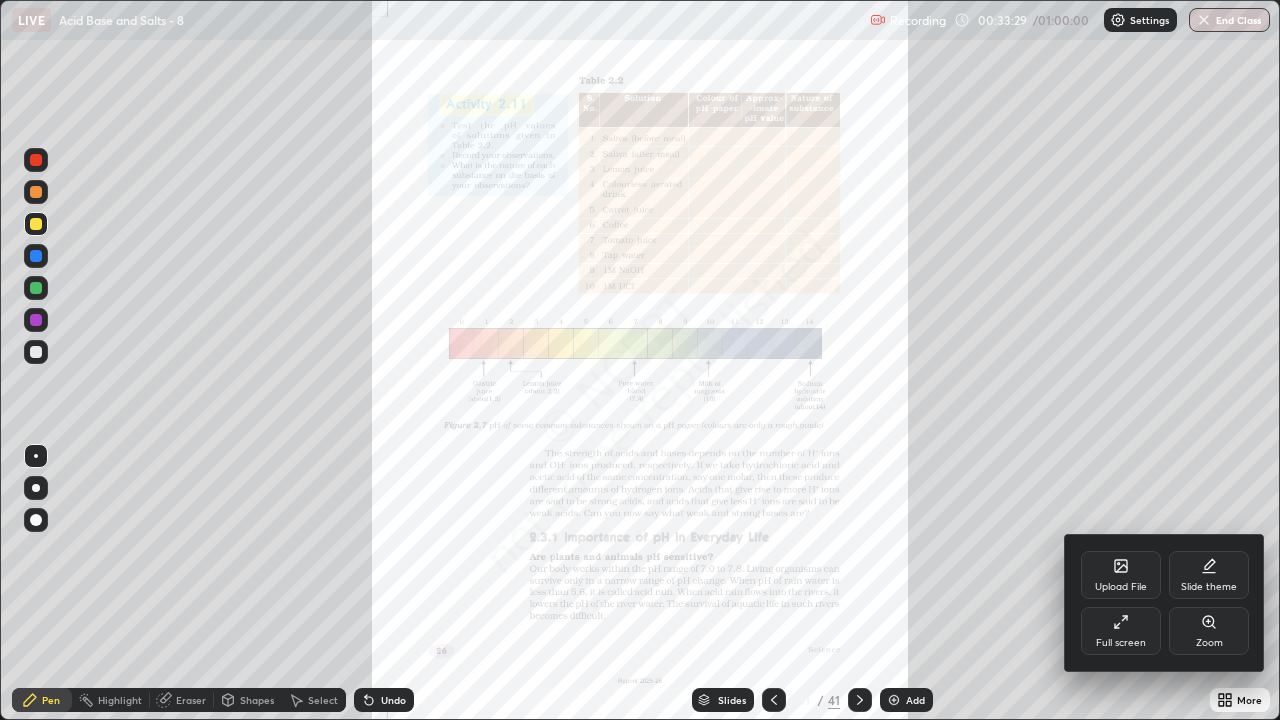 click on "Zoom" at bounding box center [1209, 643] 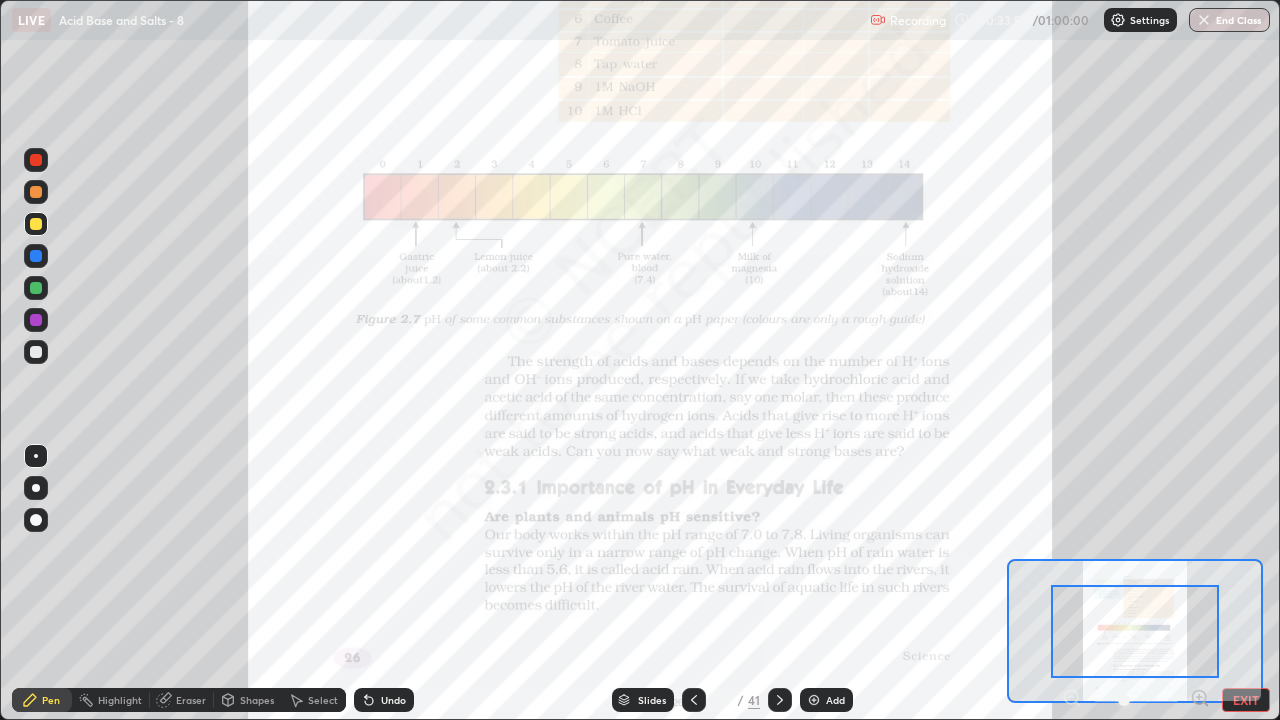 click 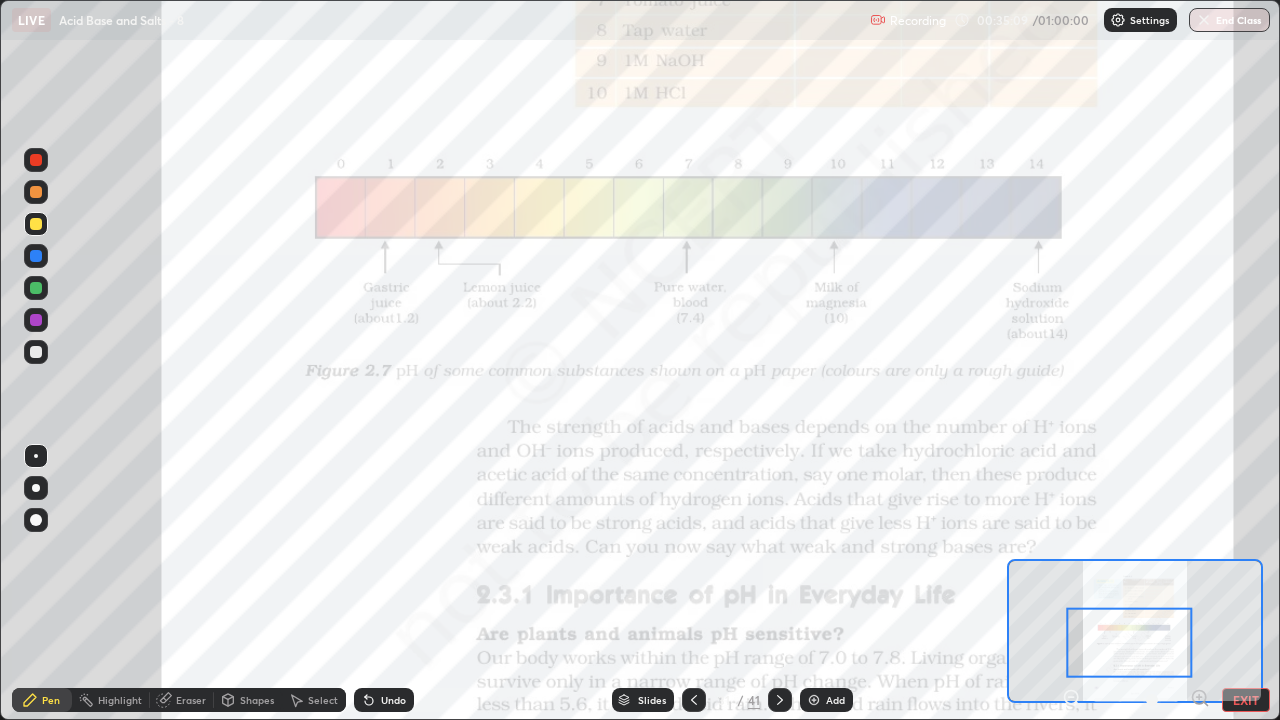 click on "Add" at bounding box center [835, 700] 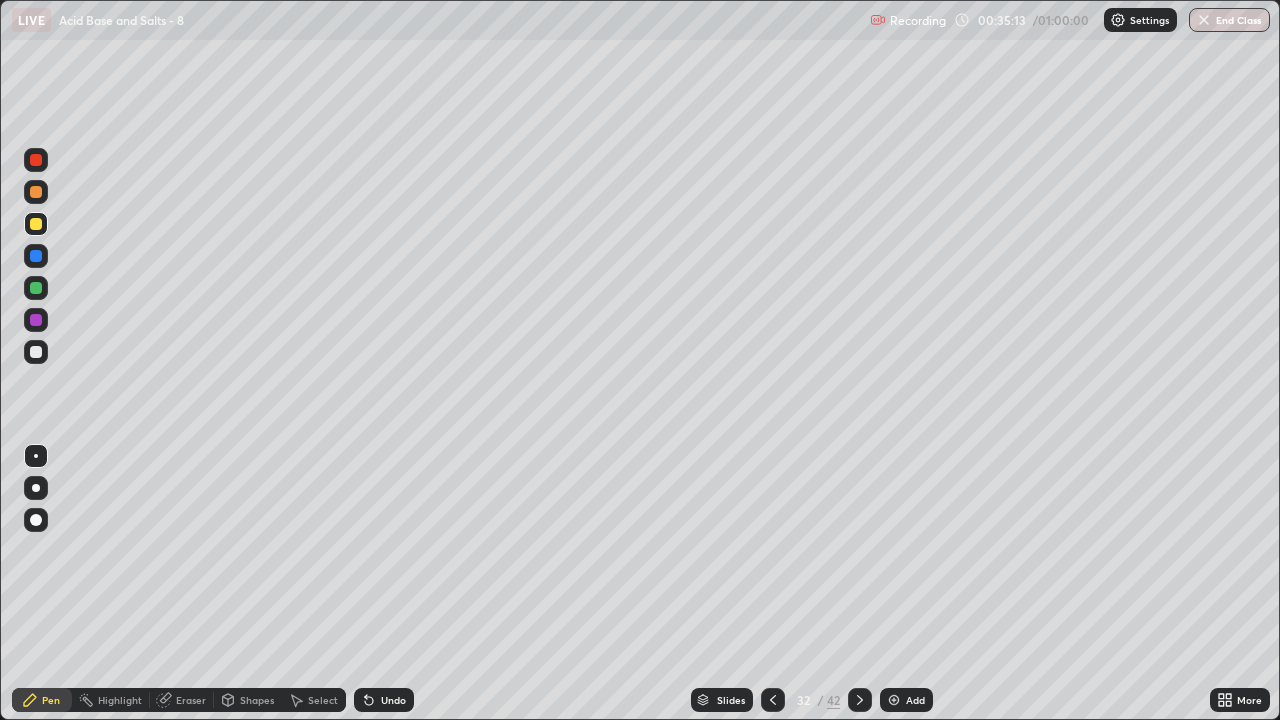 click on "Undo" at bounding box center [384, 700] 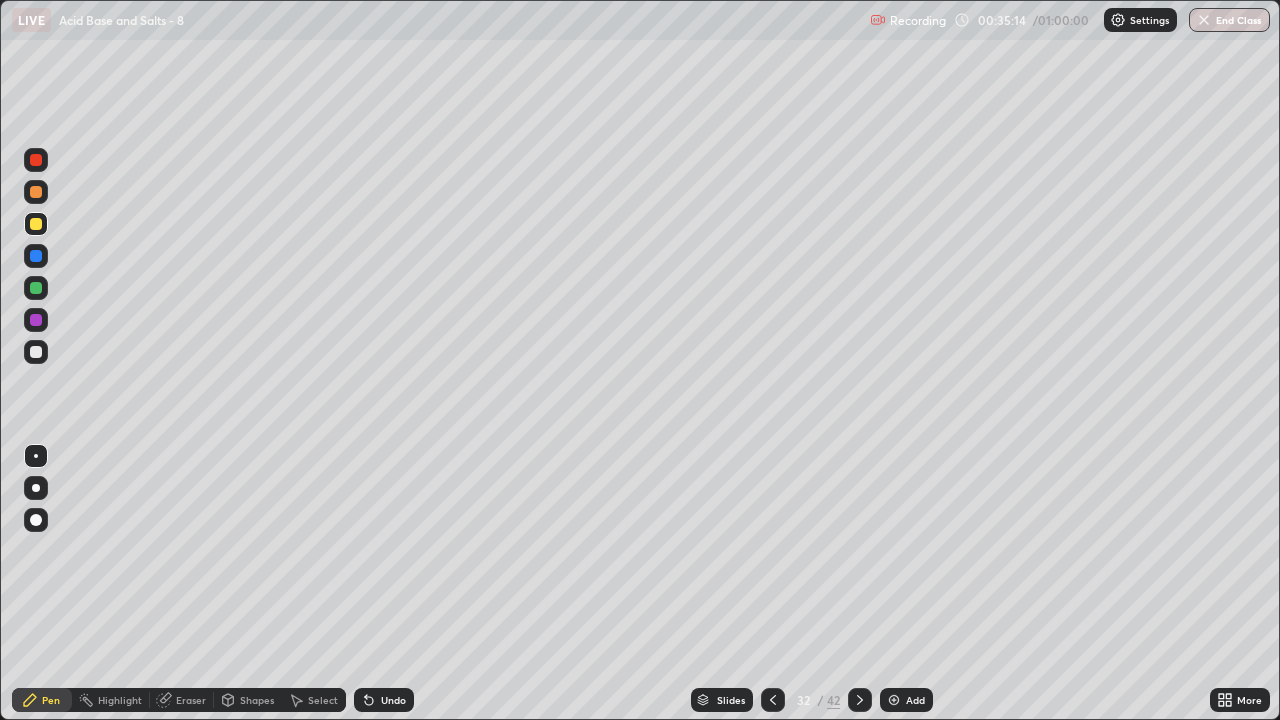 click 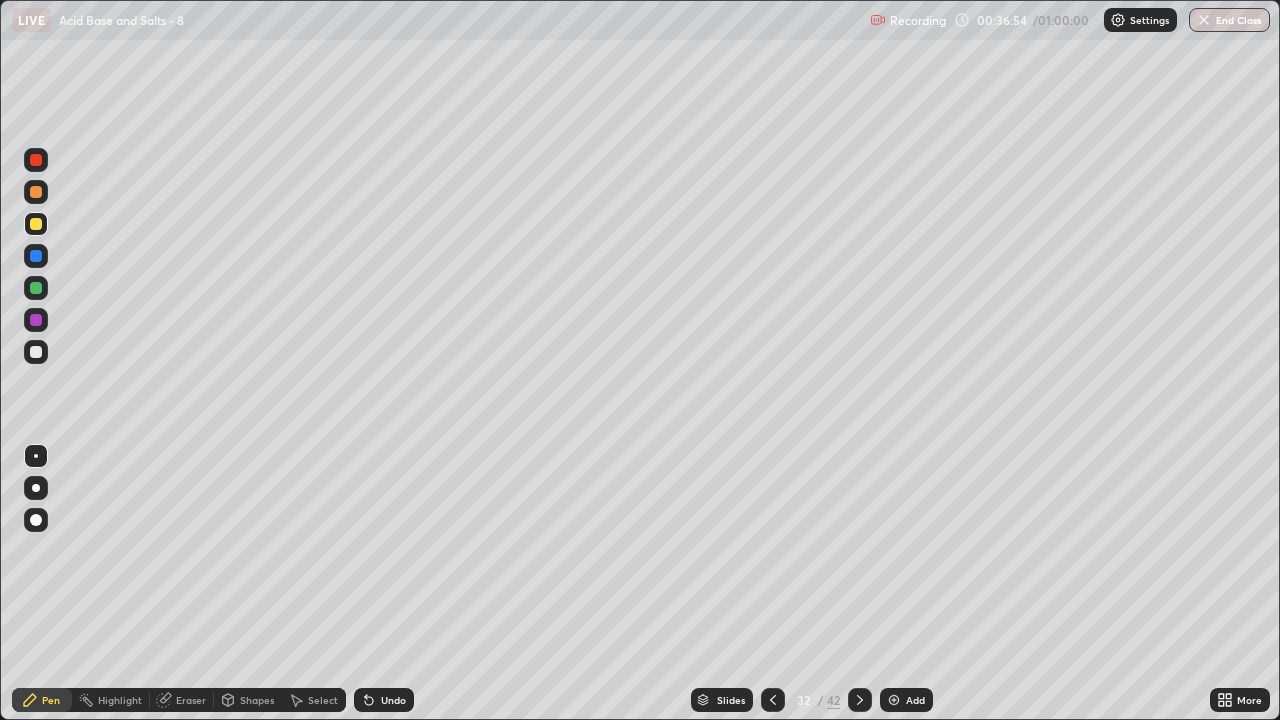 click at bounding box center [773, 700] 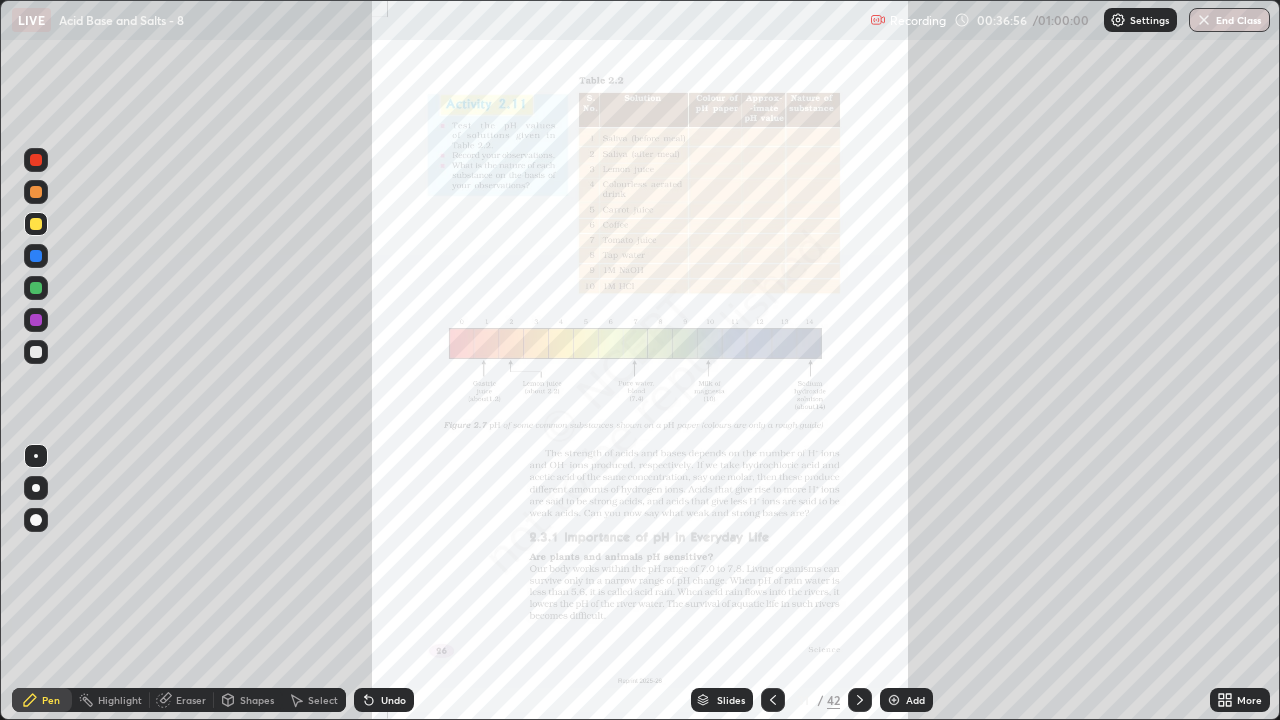 click 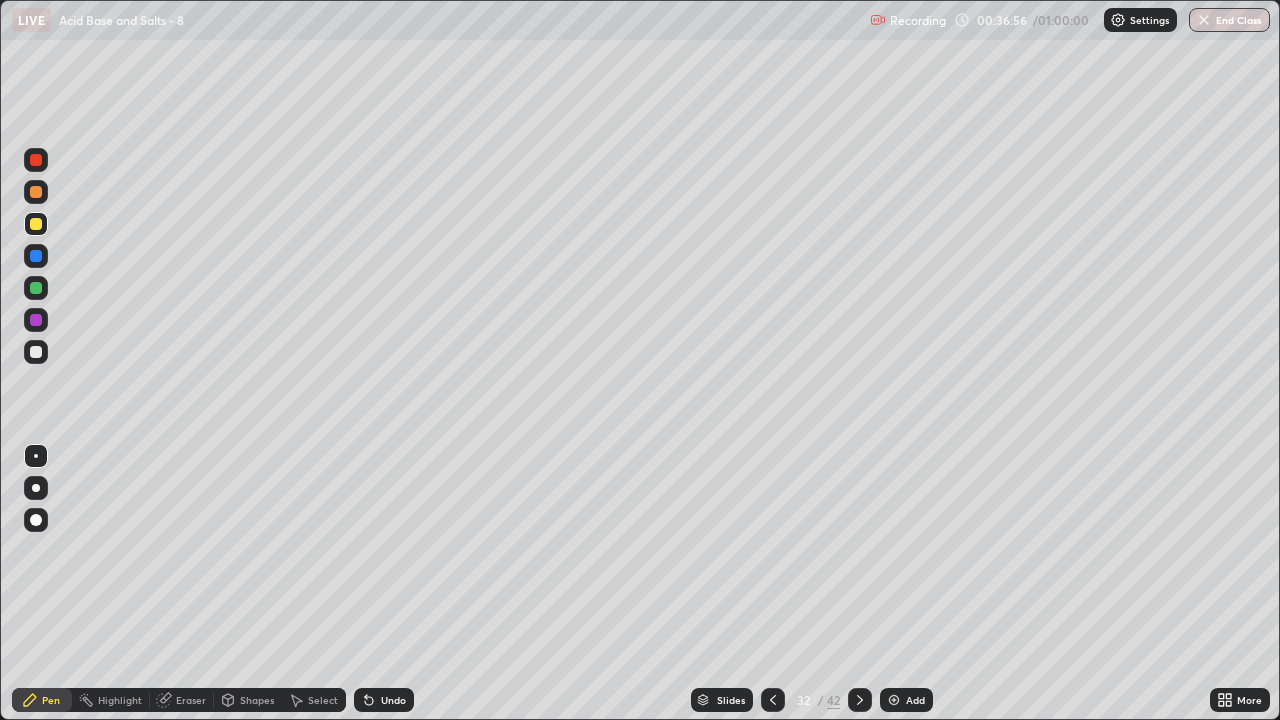 click 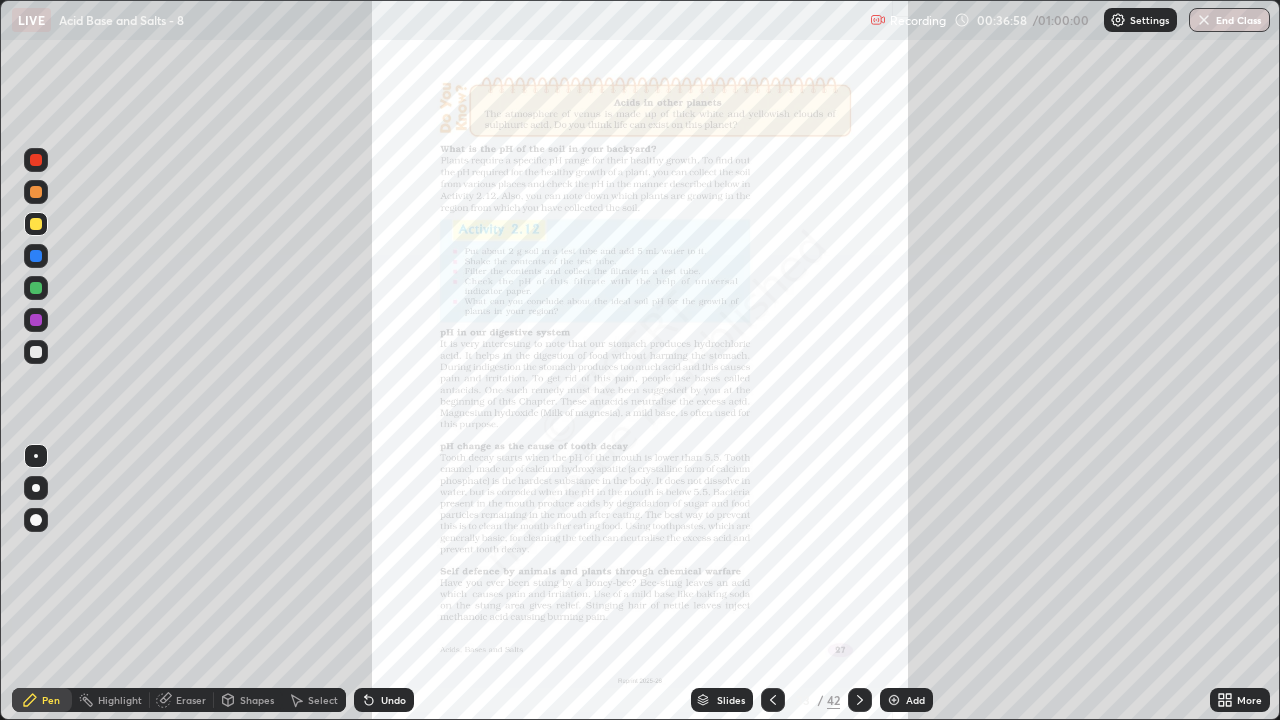 click 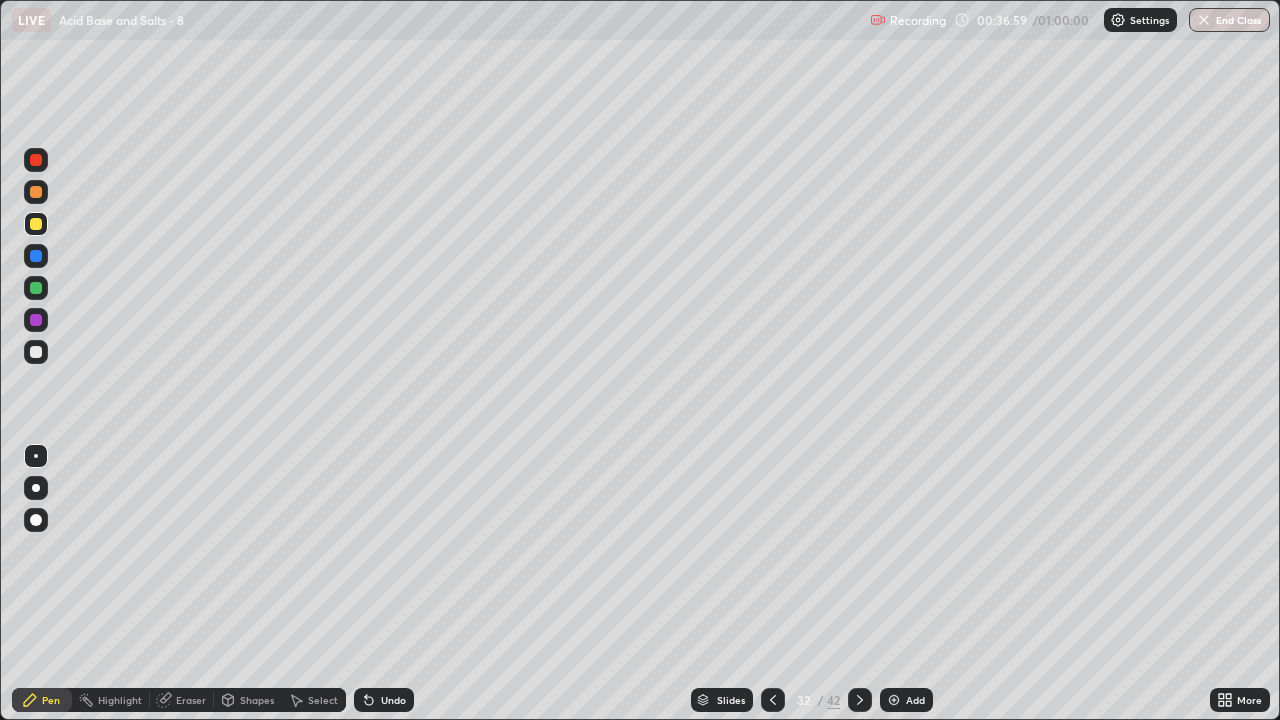click 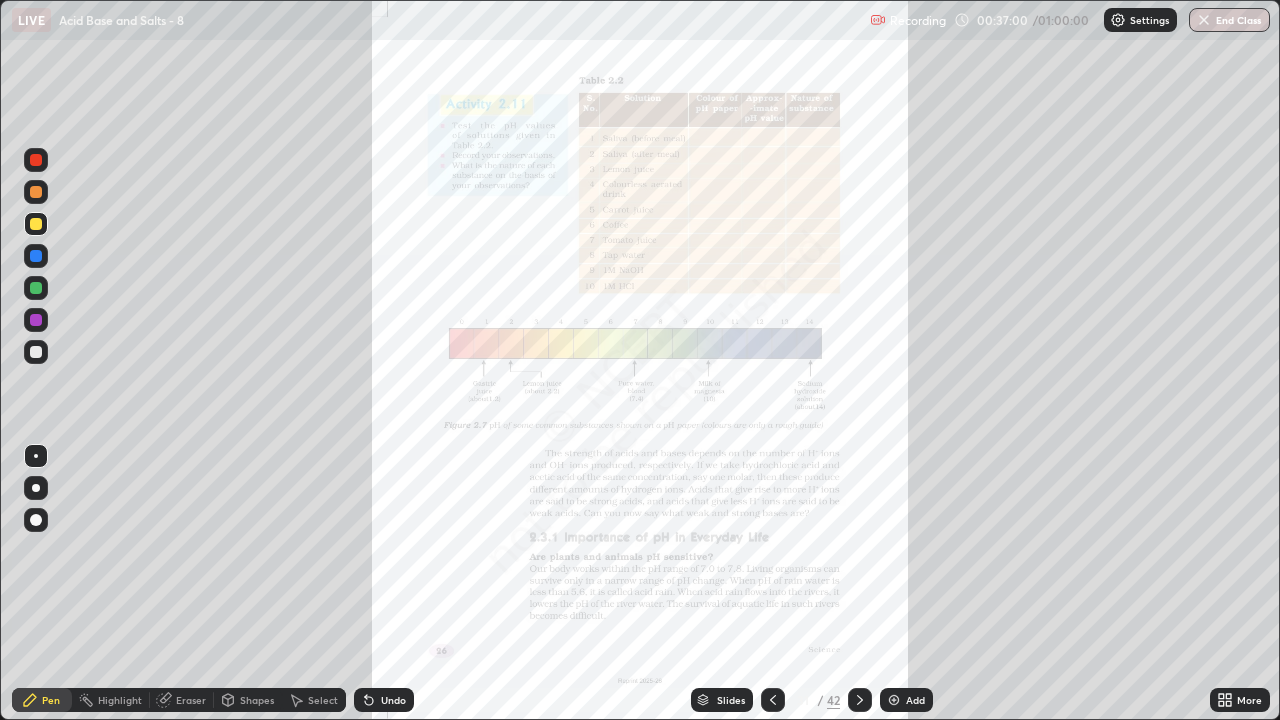 click on "More" at bounding box center (1249, 700) 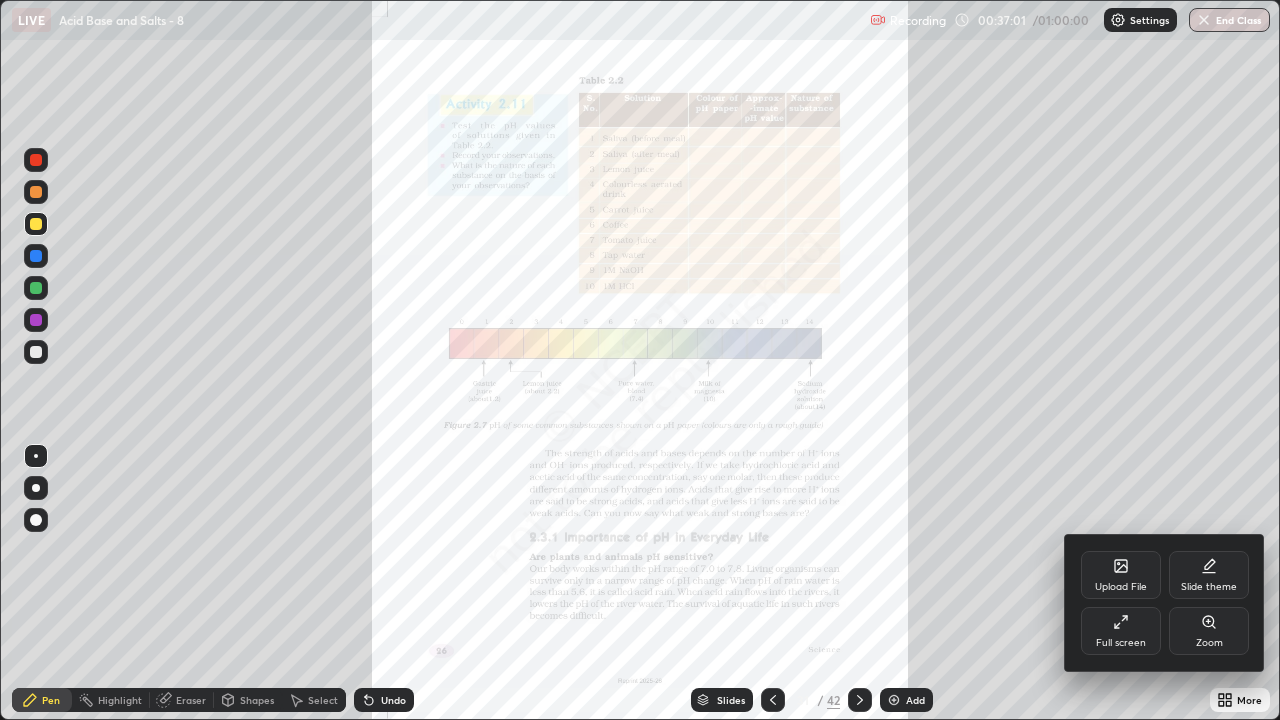 click on "Zoom" at bounding box center (1209, 643) 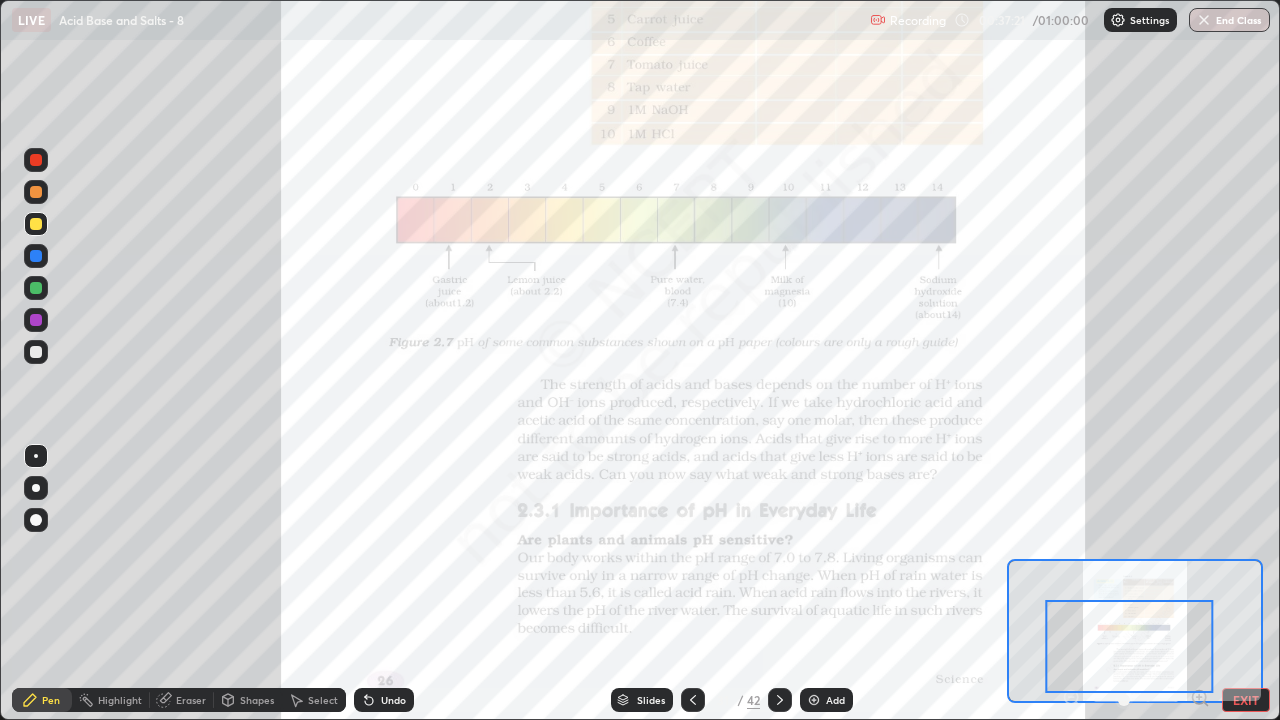 click 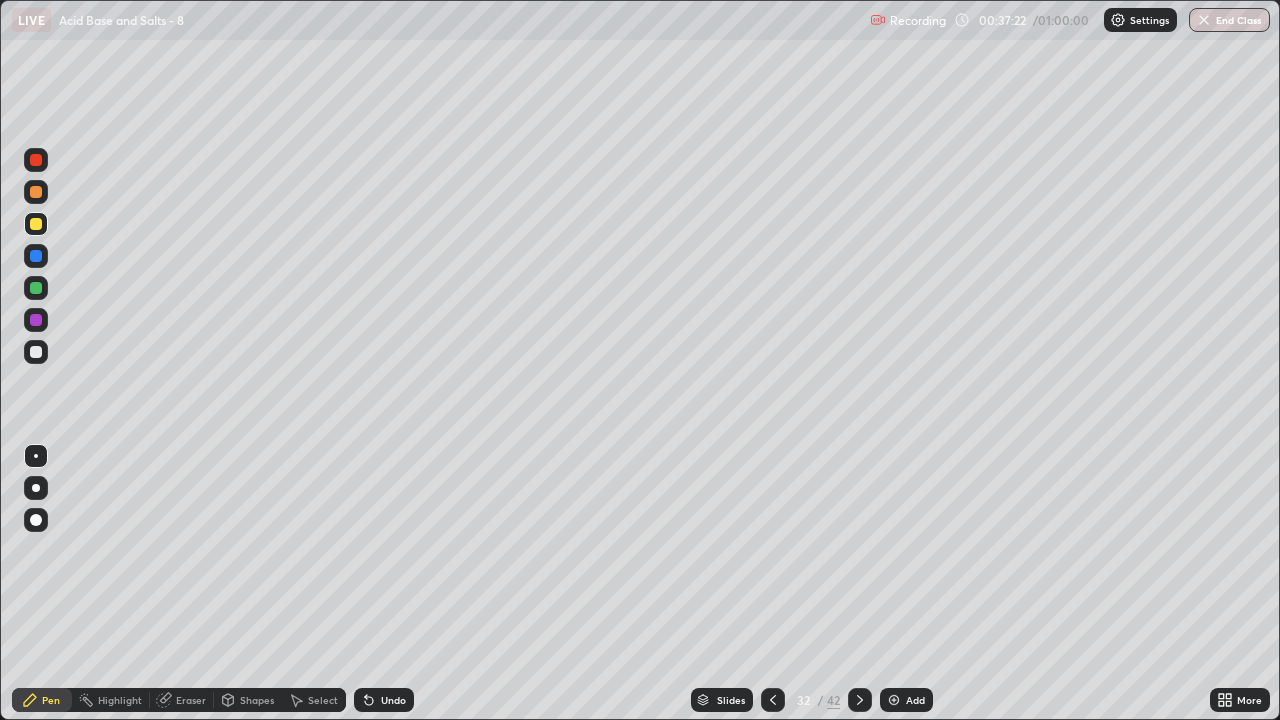 click 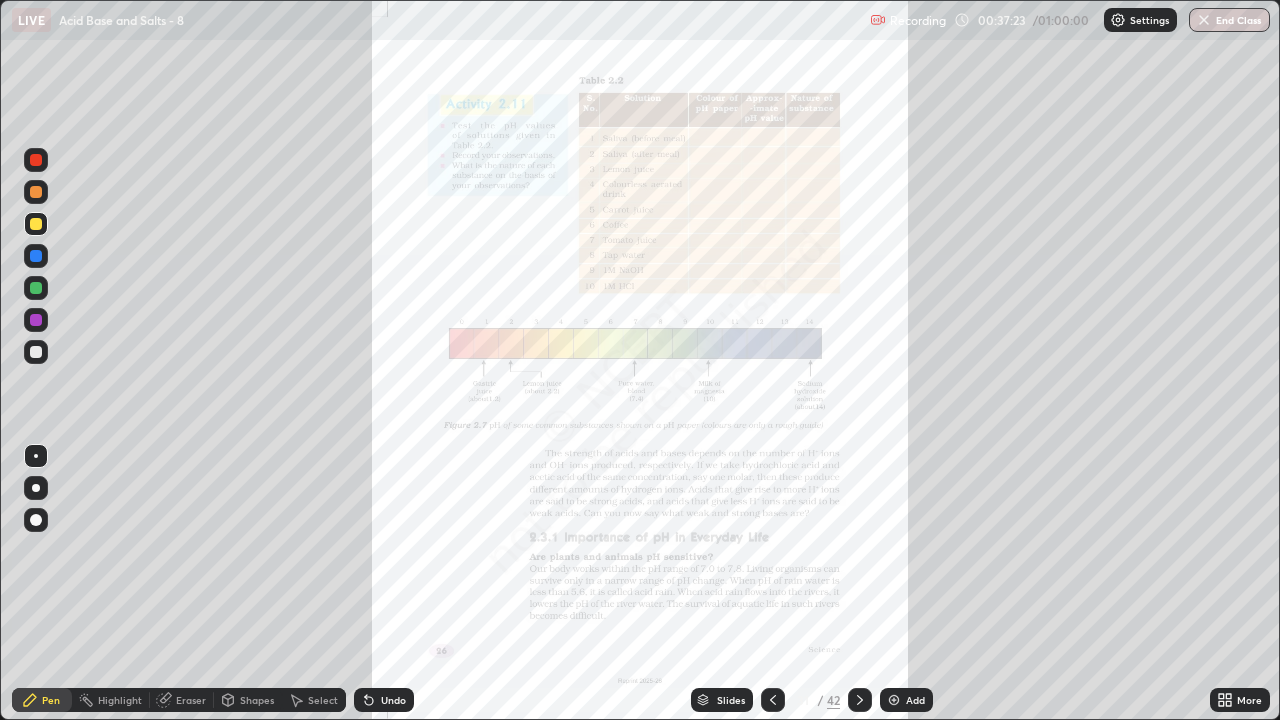 click 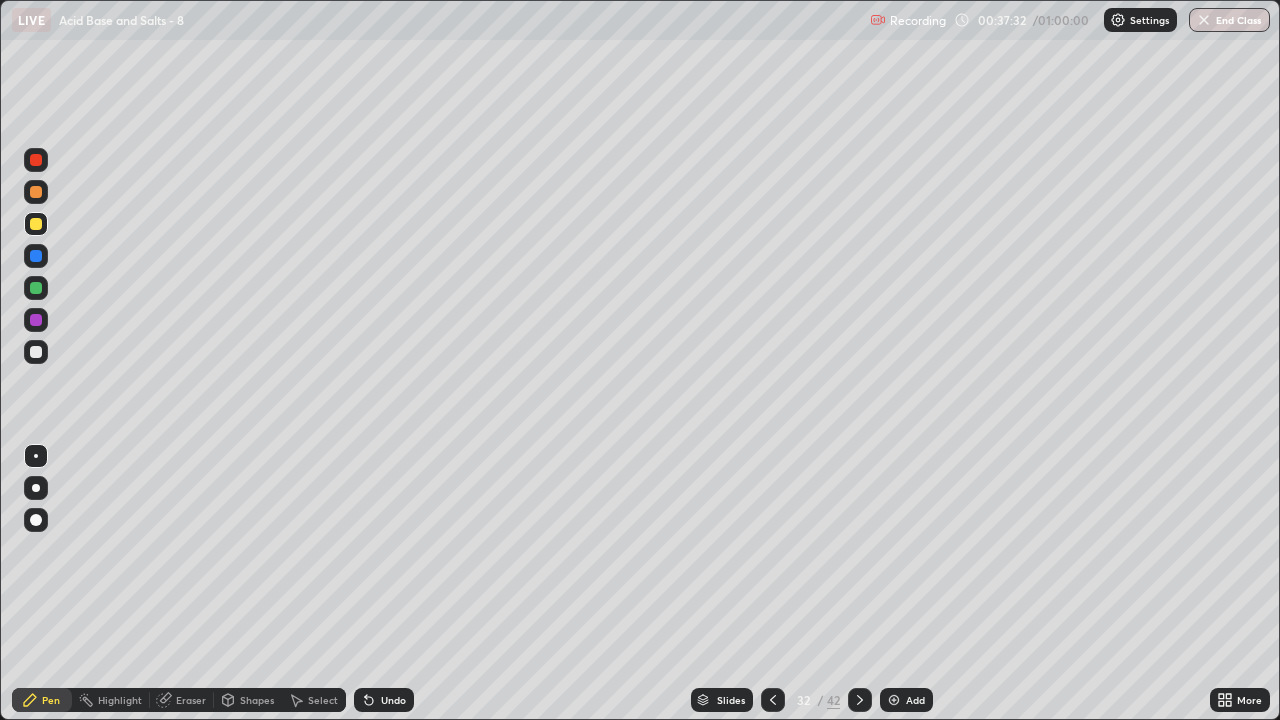 click on "Undo" at bounding box center (393, 700) 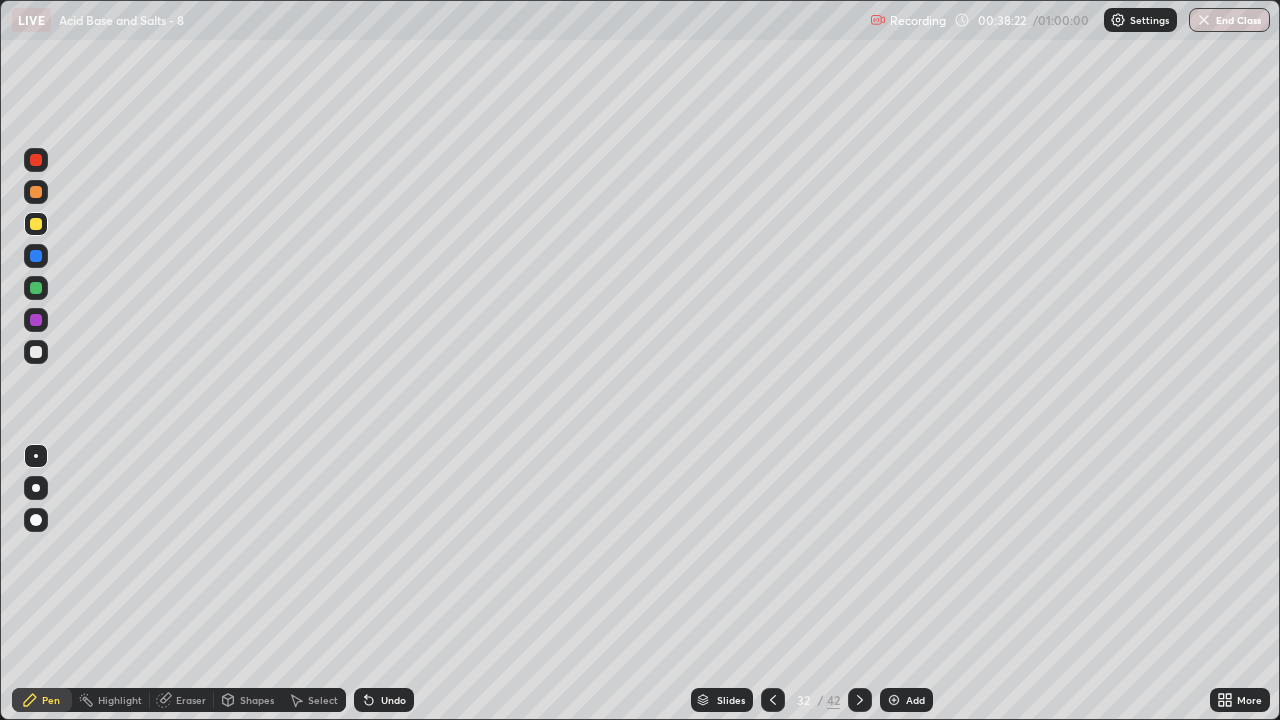 click 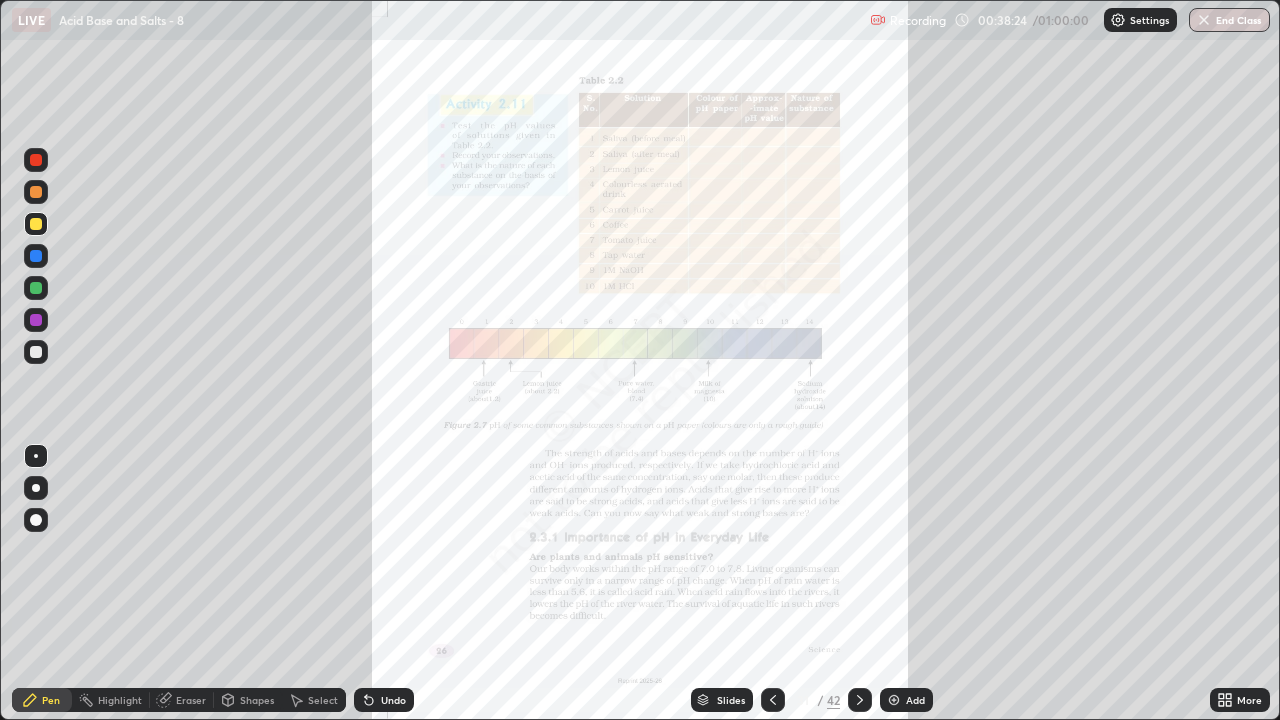 click on "More" at bounding box center [1249, 700] 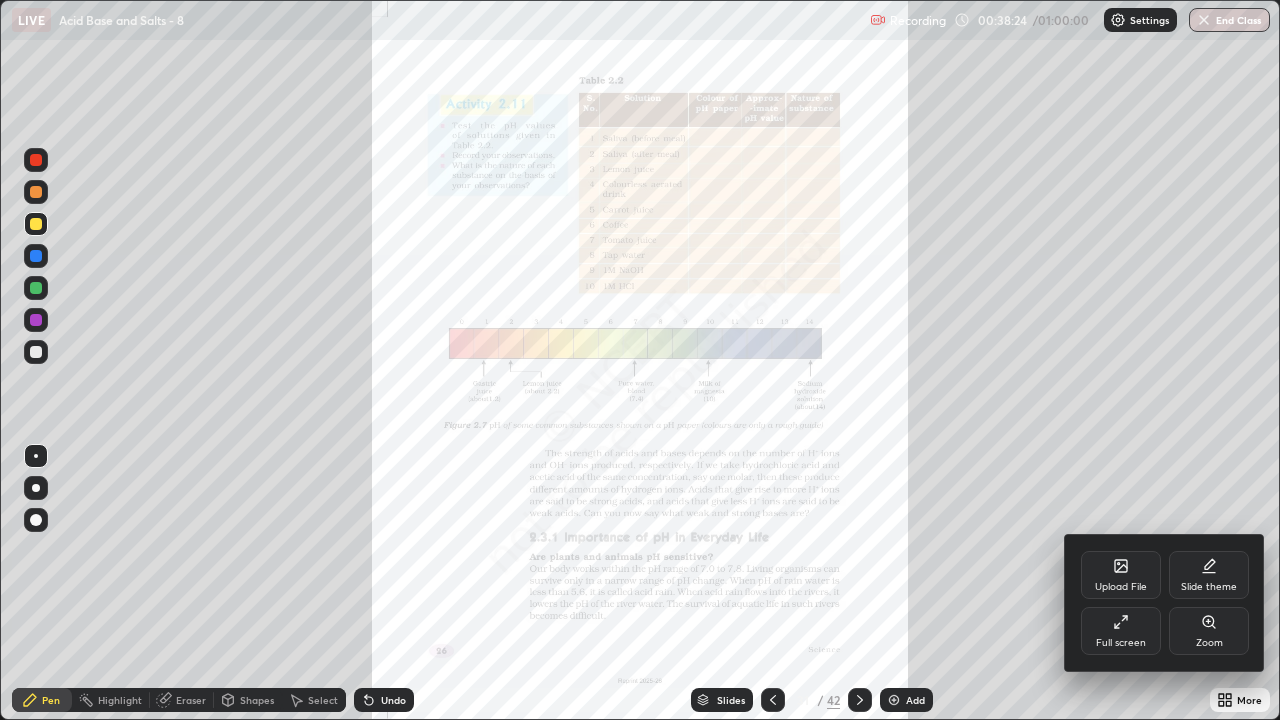 click on "Zoom" at bounding box center [1209, 631] 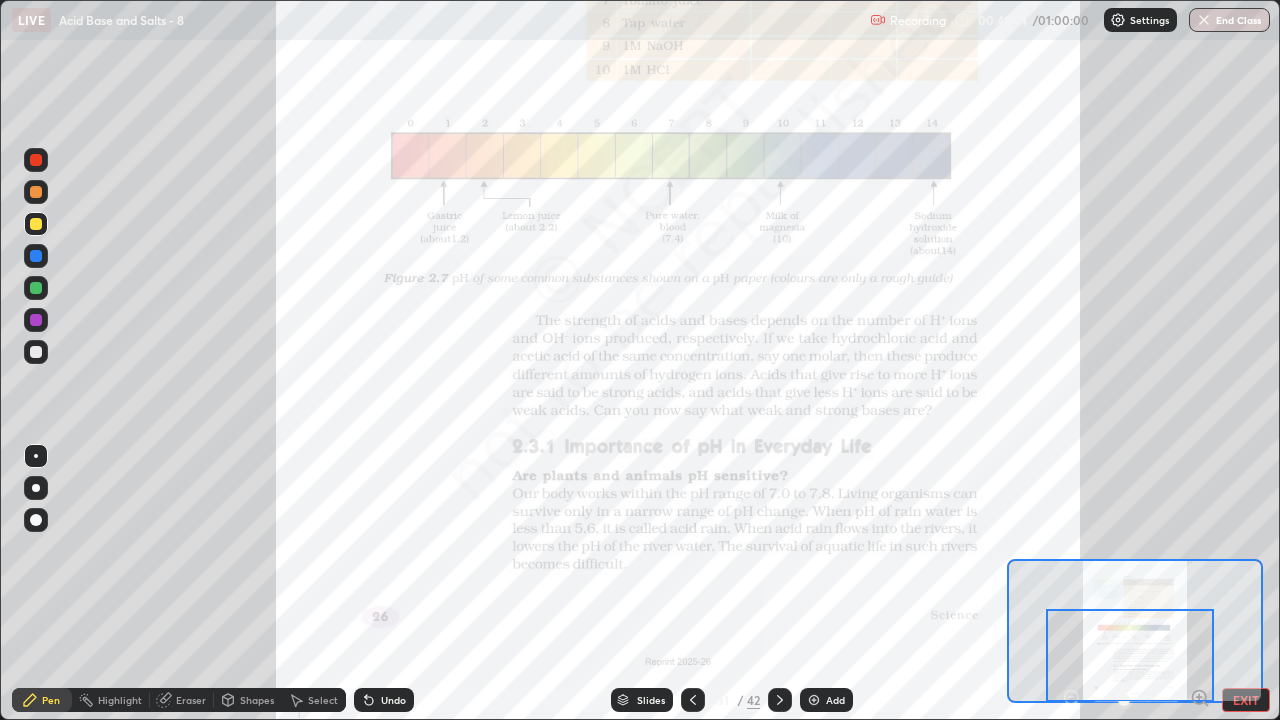 click 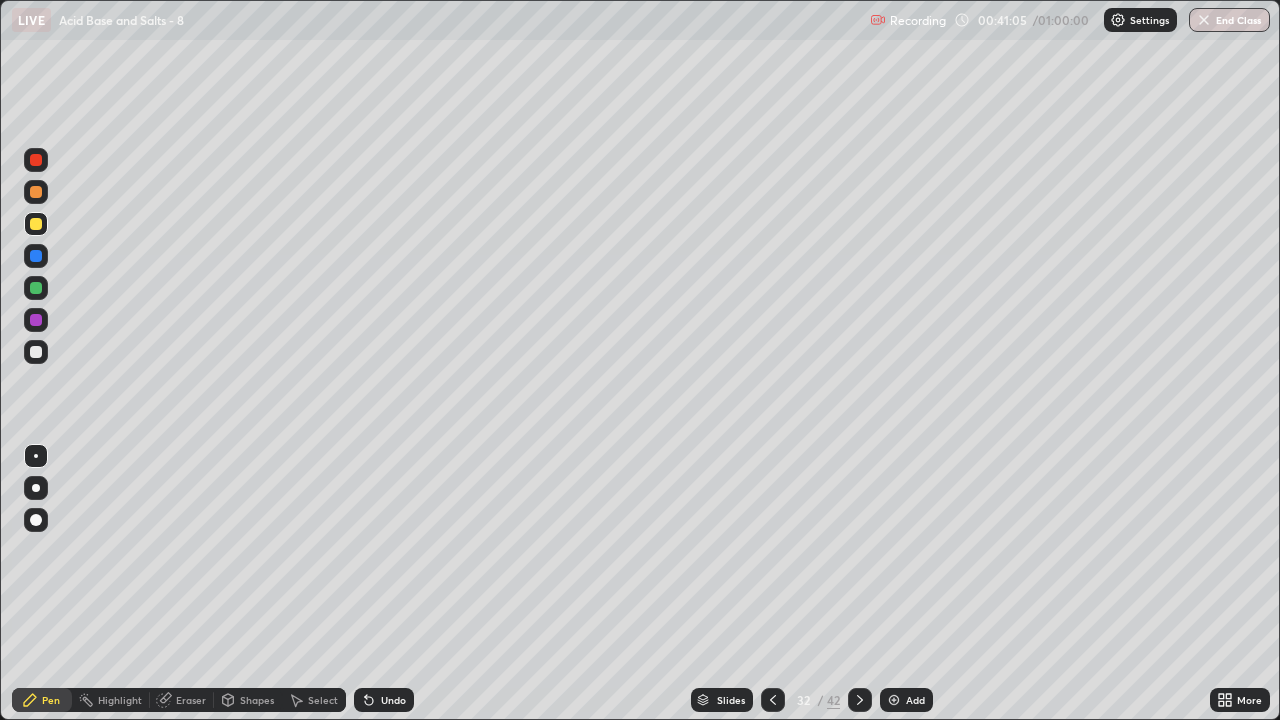 click 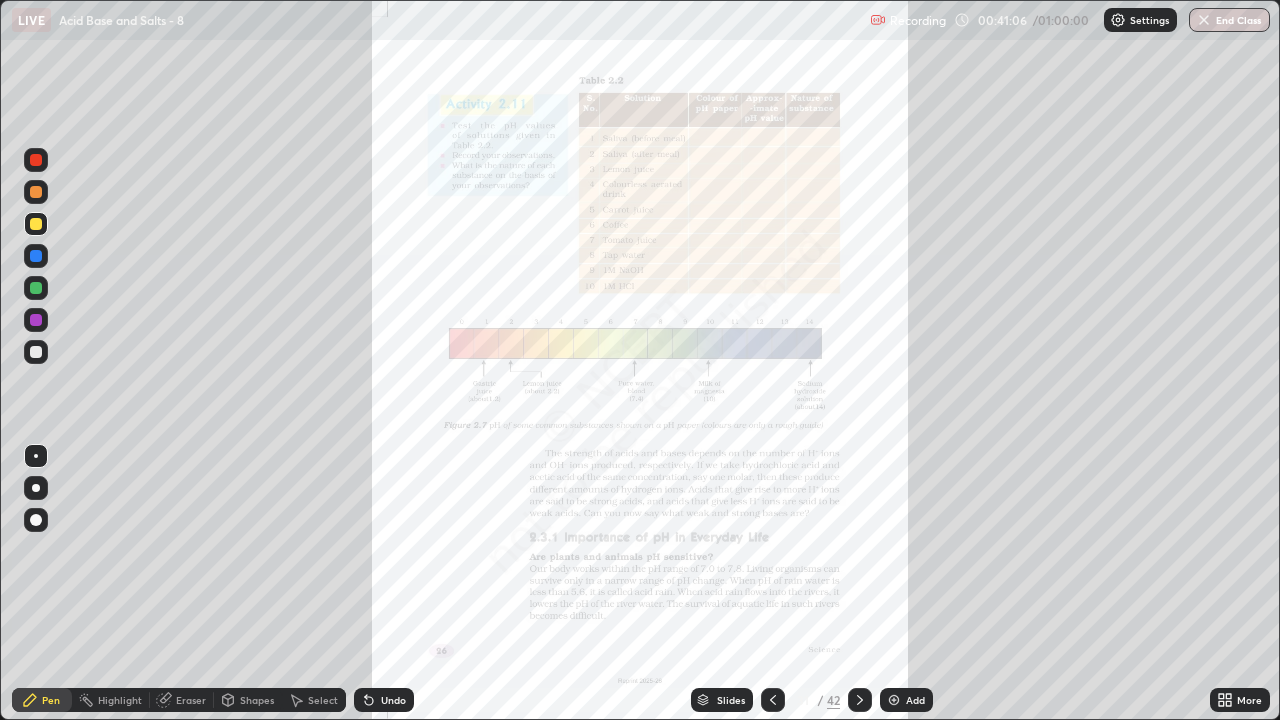 click 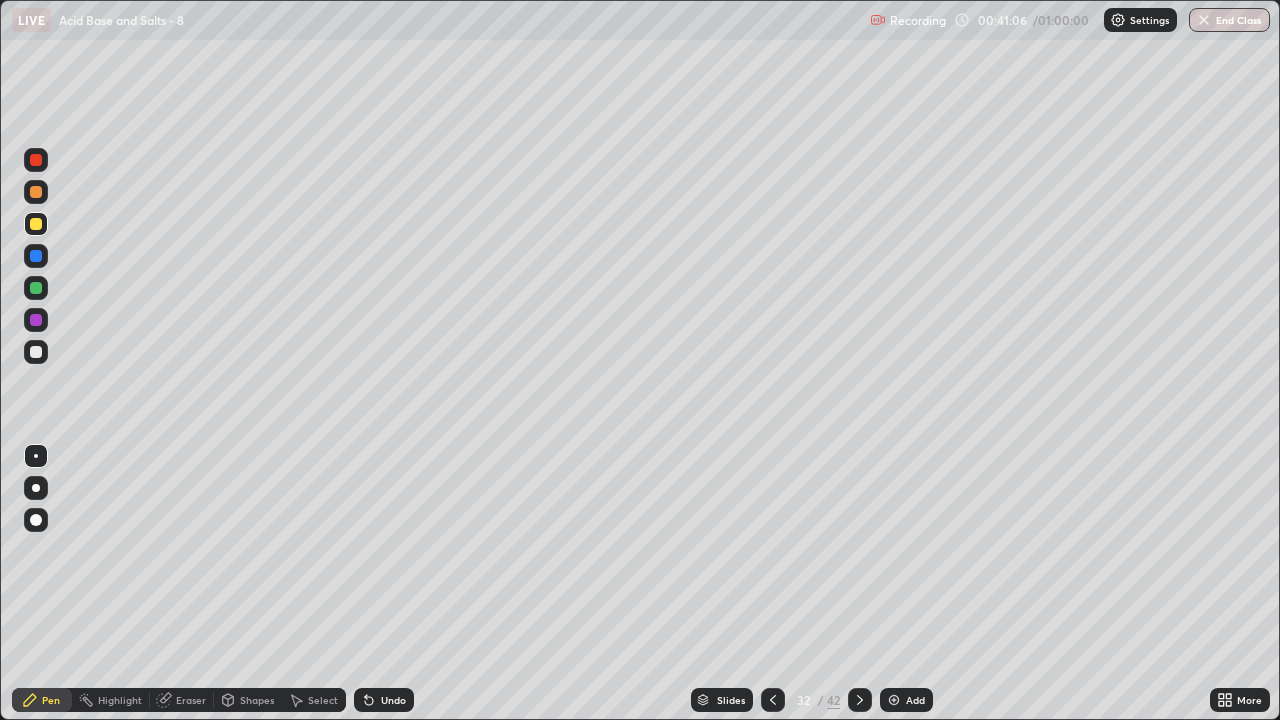 click 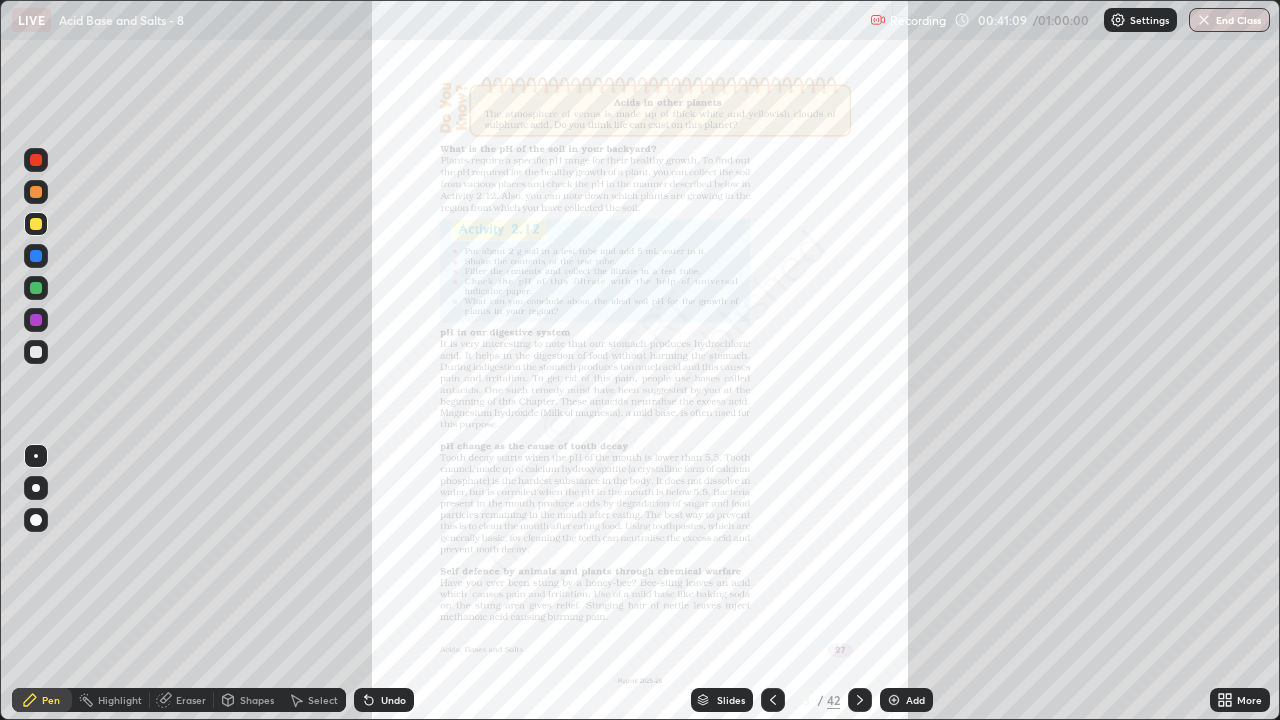 click on "More" at bounding box center [1240, 700] 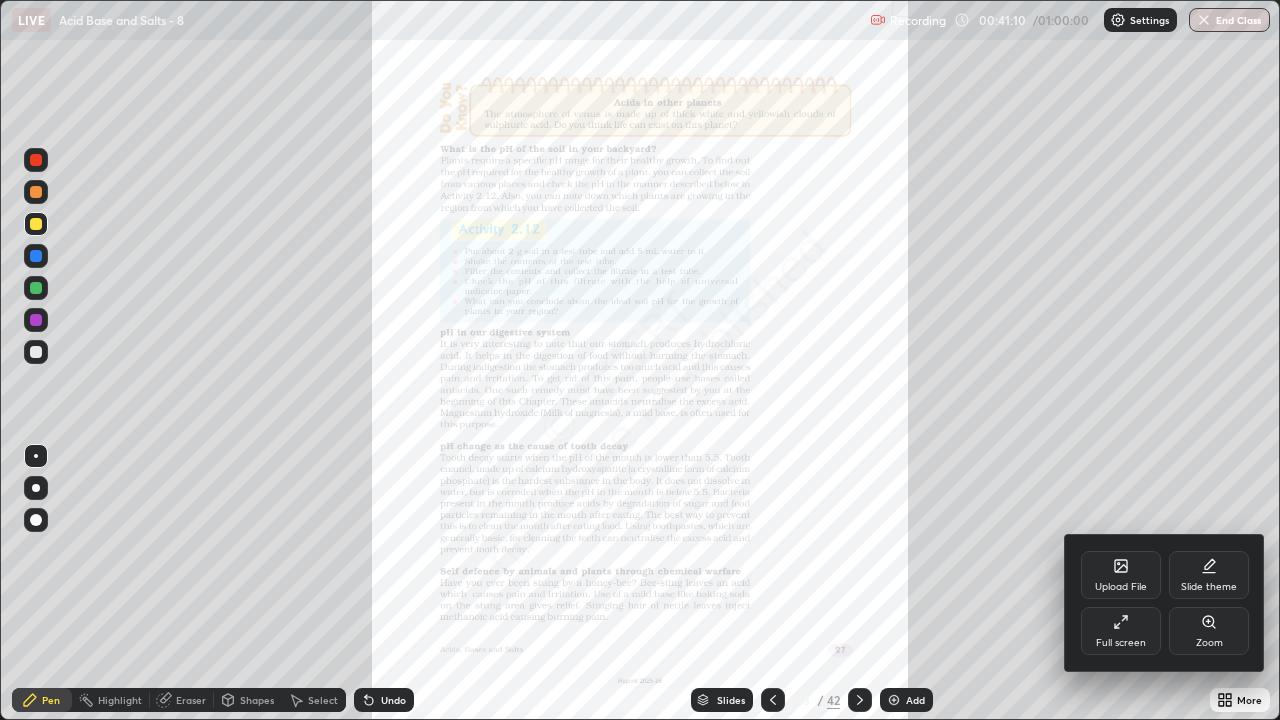 click on "Zoom" at bounding box center [1209, 643] 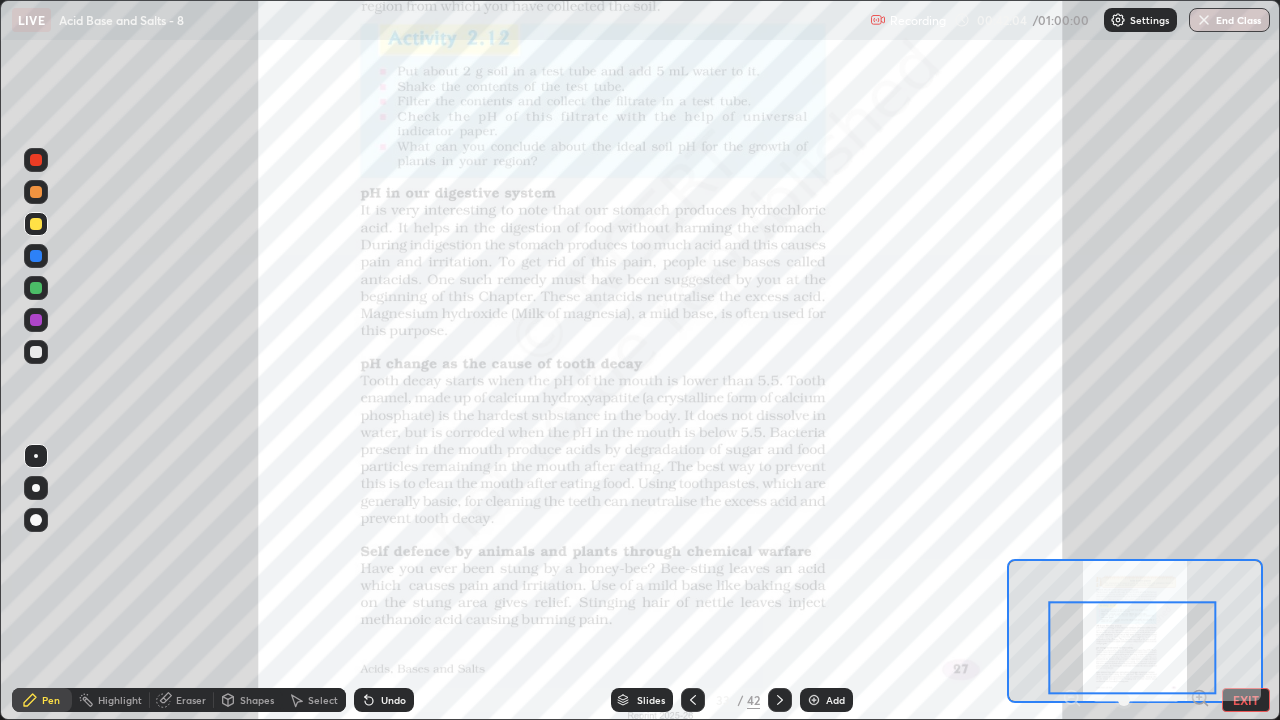 click on "Undo" at bounding box center [393, 700] 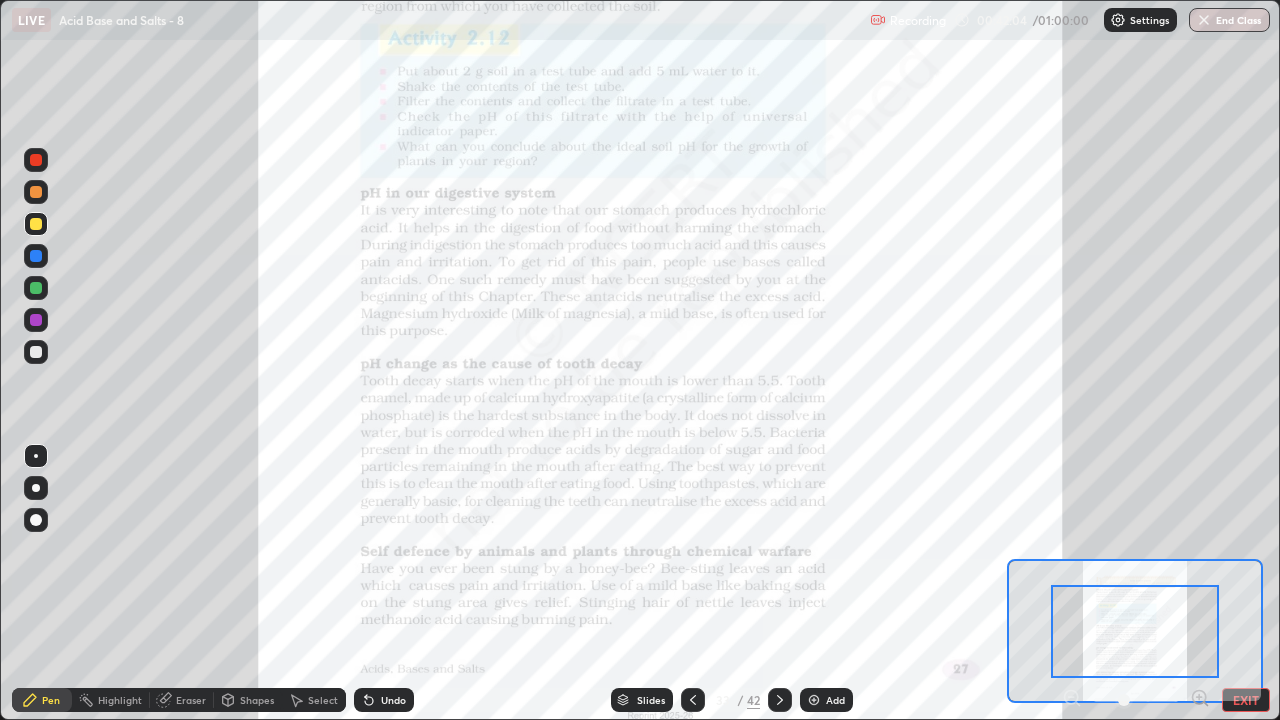 click on "Undo" at bounding box center (393, 700) 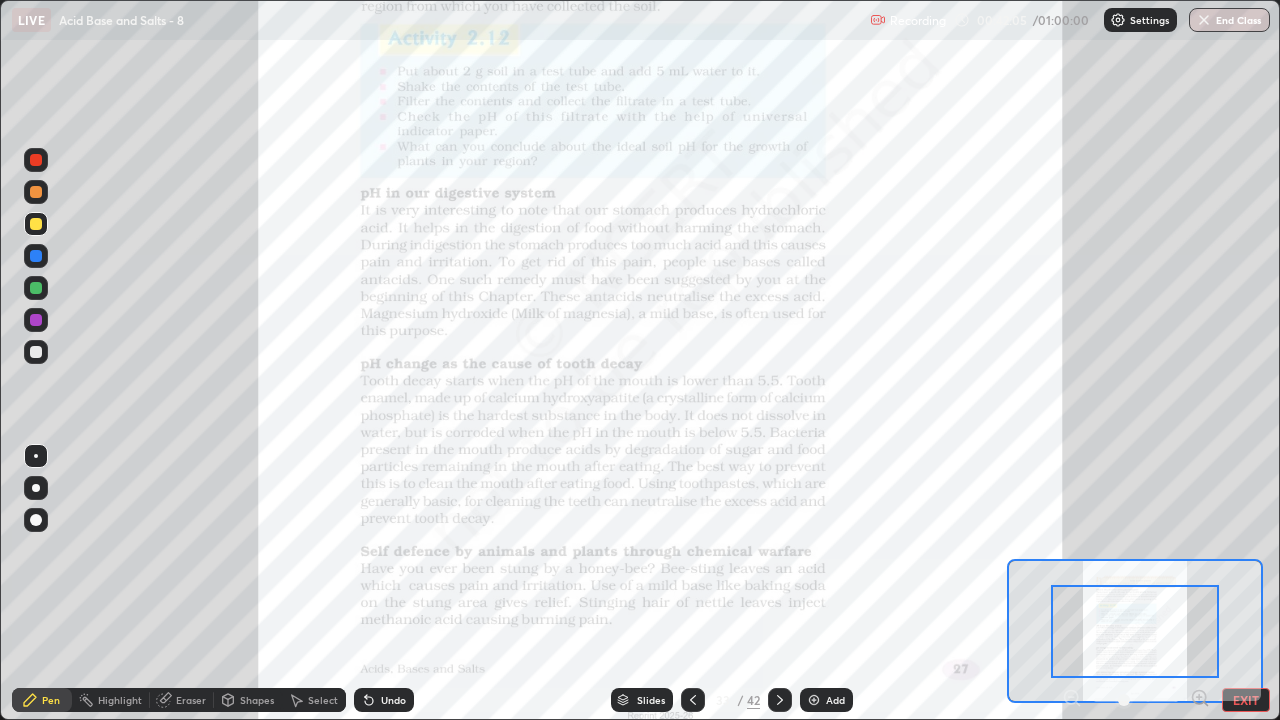 click on "Undo" at bounding box center [393, 700] 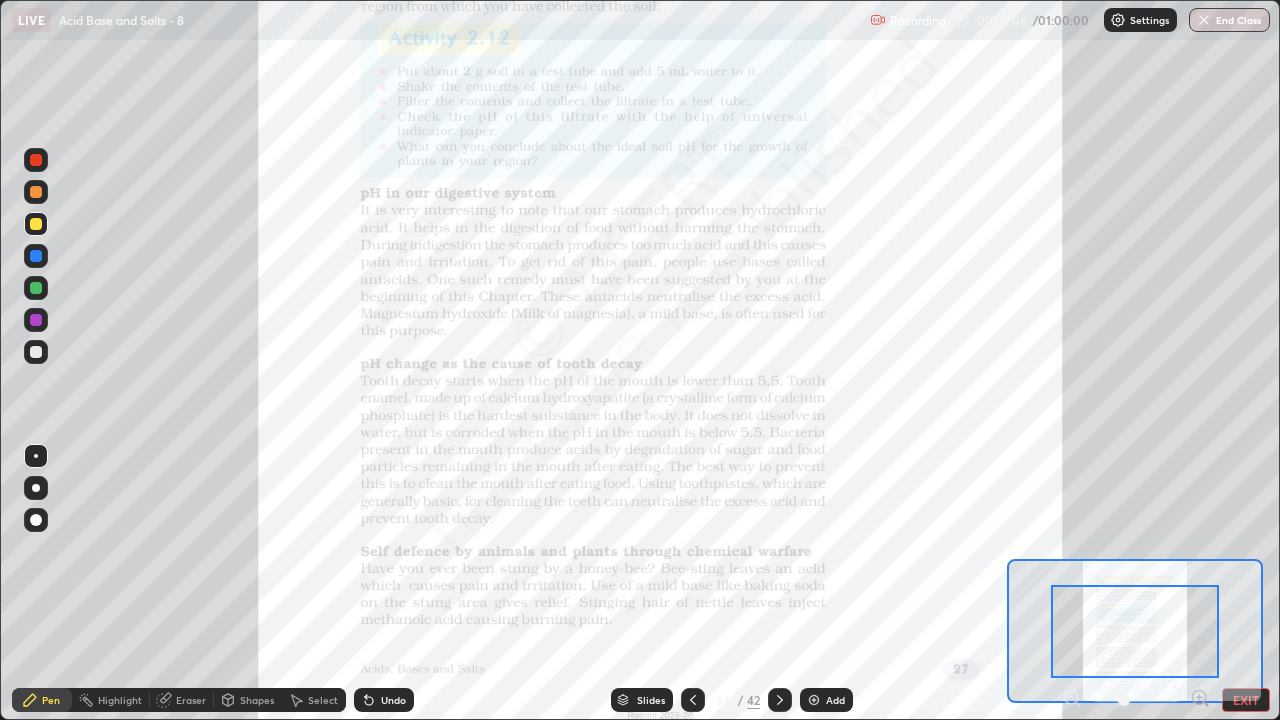 click on "Undo" at bounding box center [393, 700] 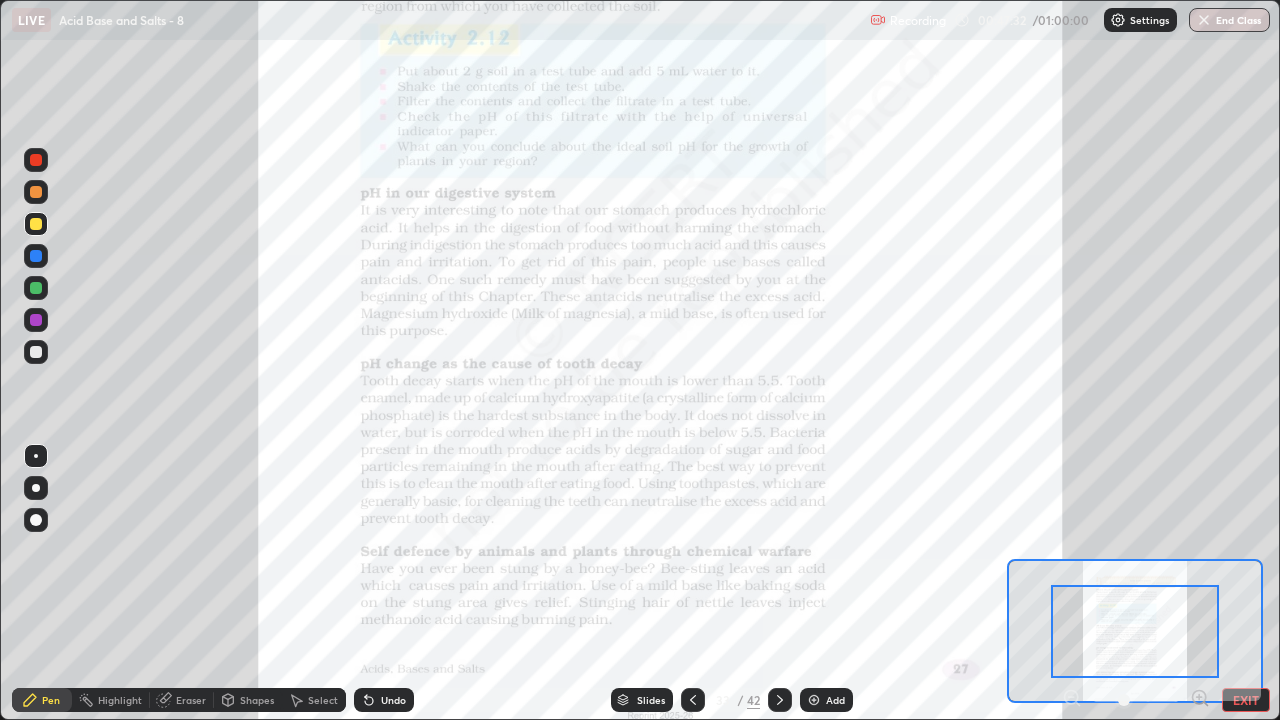 click 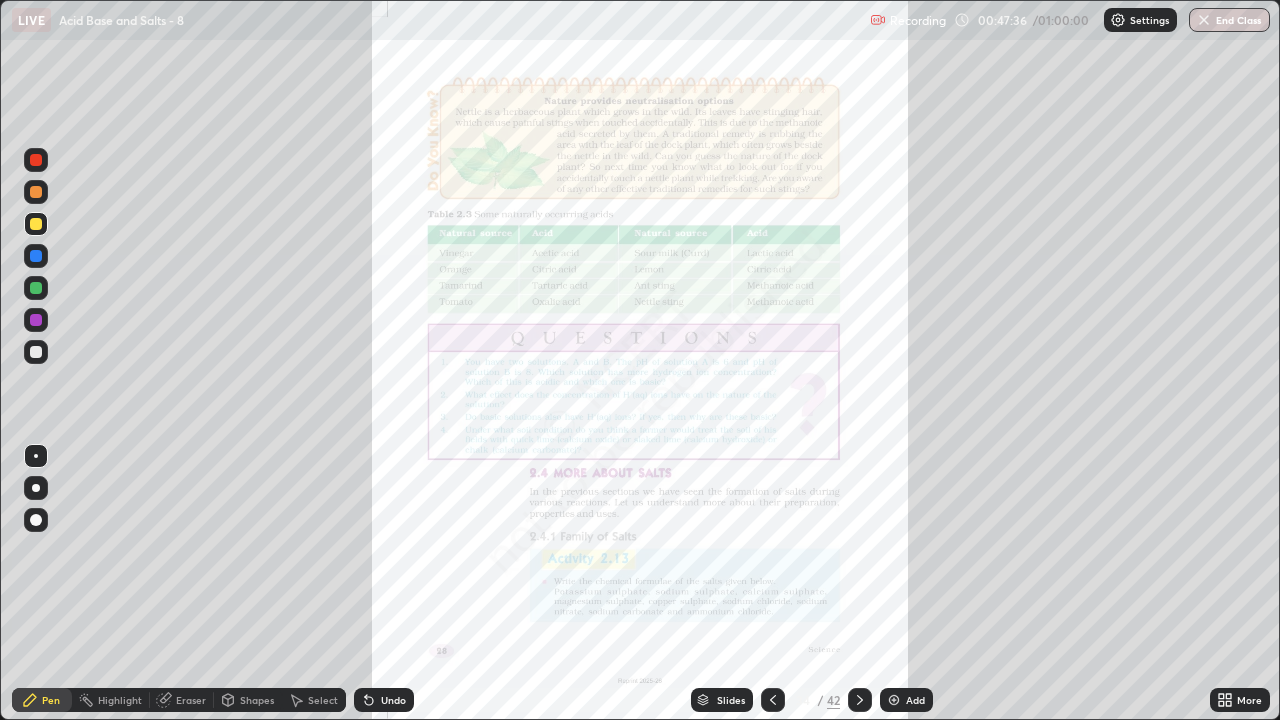 click on "More" at bounding box center [1249, 700] 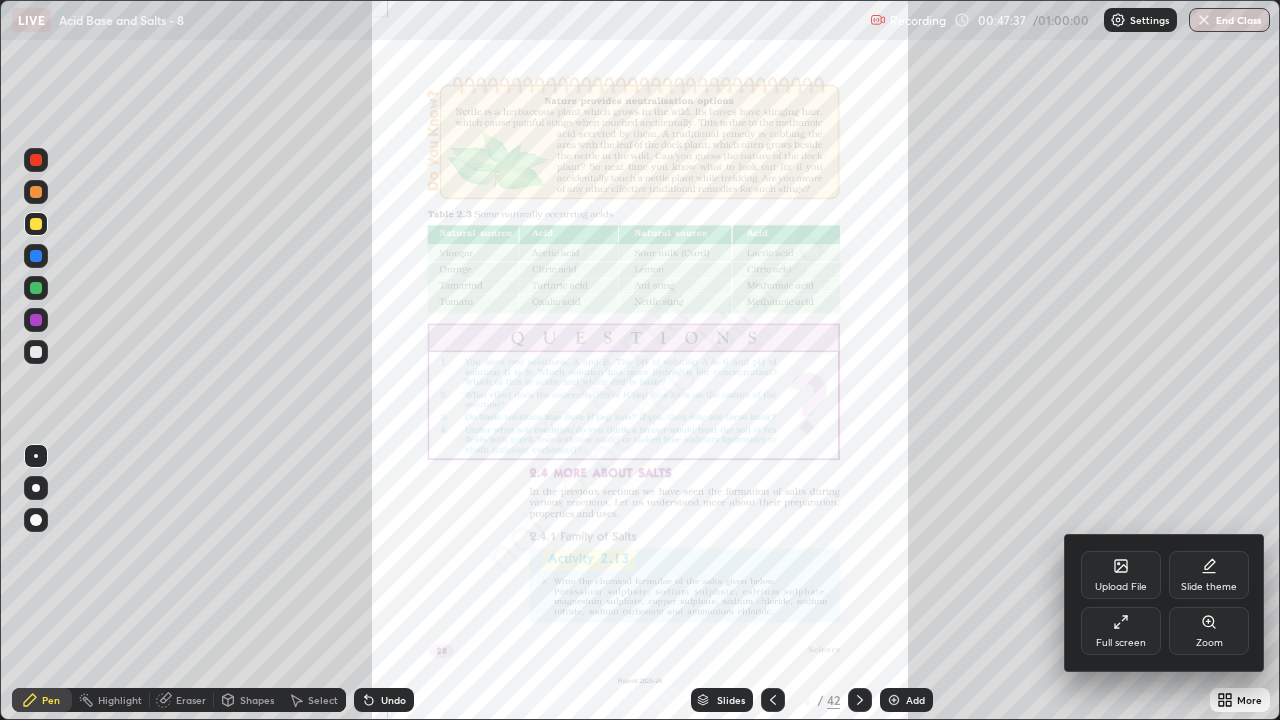 click on "Full screen" at bounding box center [1121, 631] 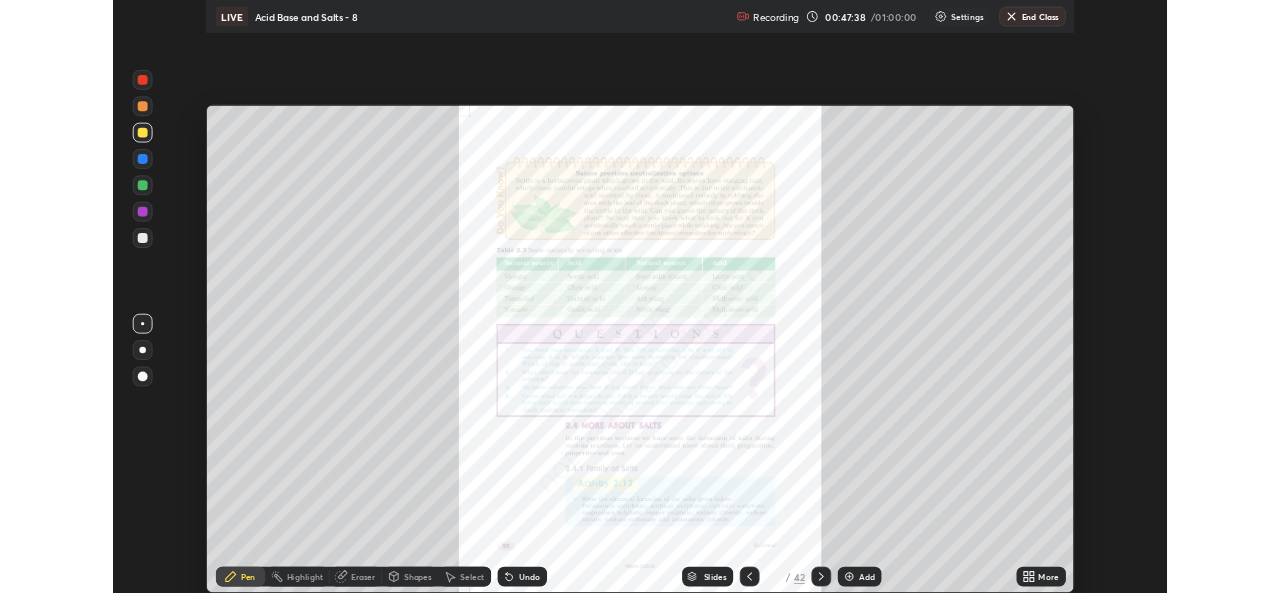 scroll, scrollTop: 593, scrollLeft: 1280, axis: both 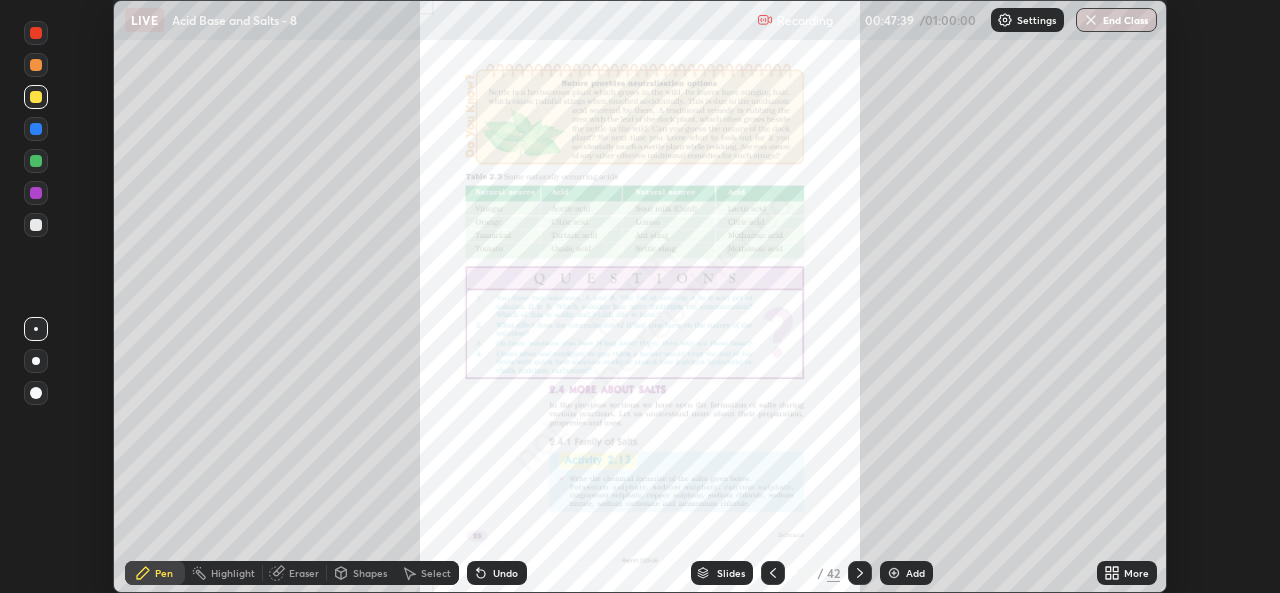 click on "More" at bounding box center [1136, 573] 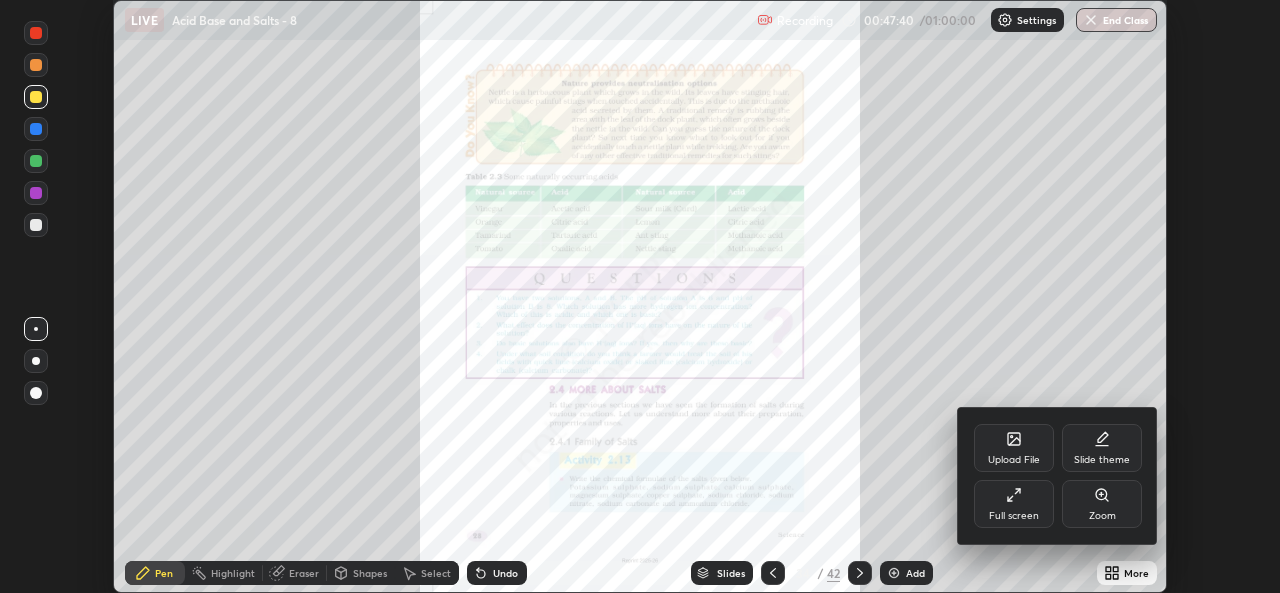 click on "Full screen" at bounding box center (1014, 504) 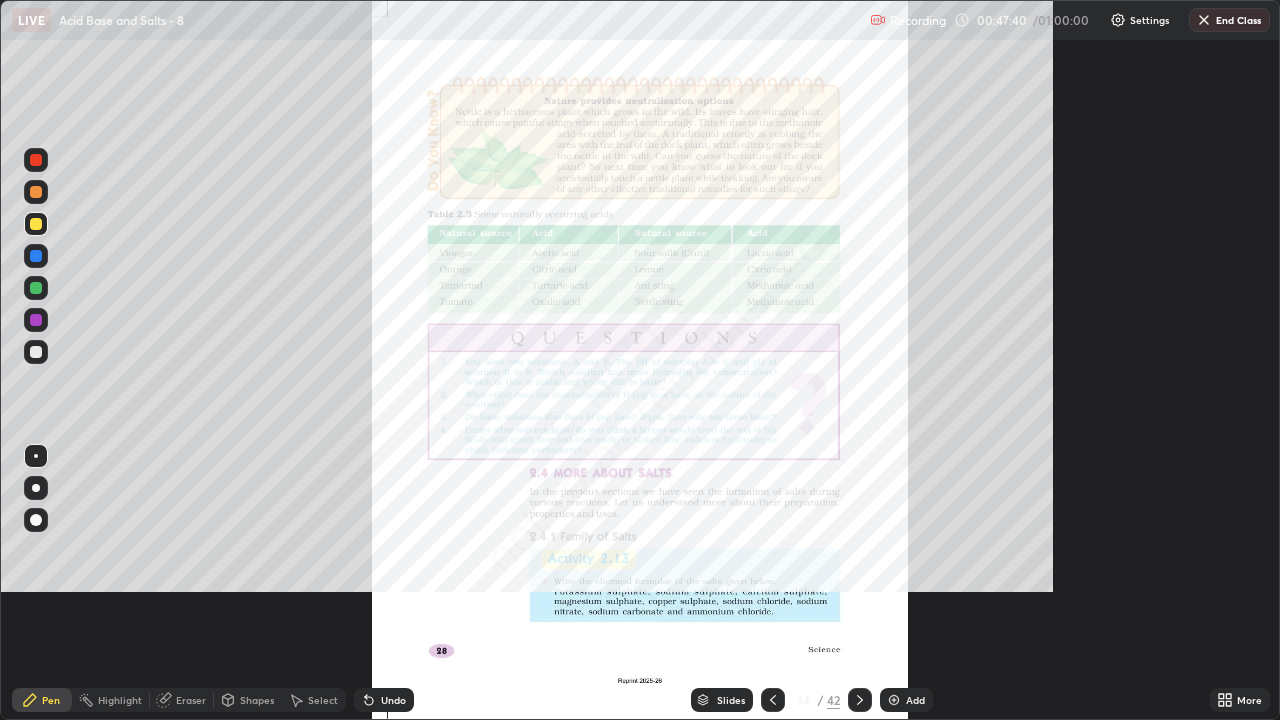 scroll, scrollTop: 99280, scrollLeft: 98720, axis: both 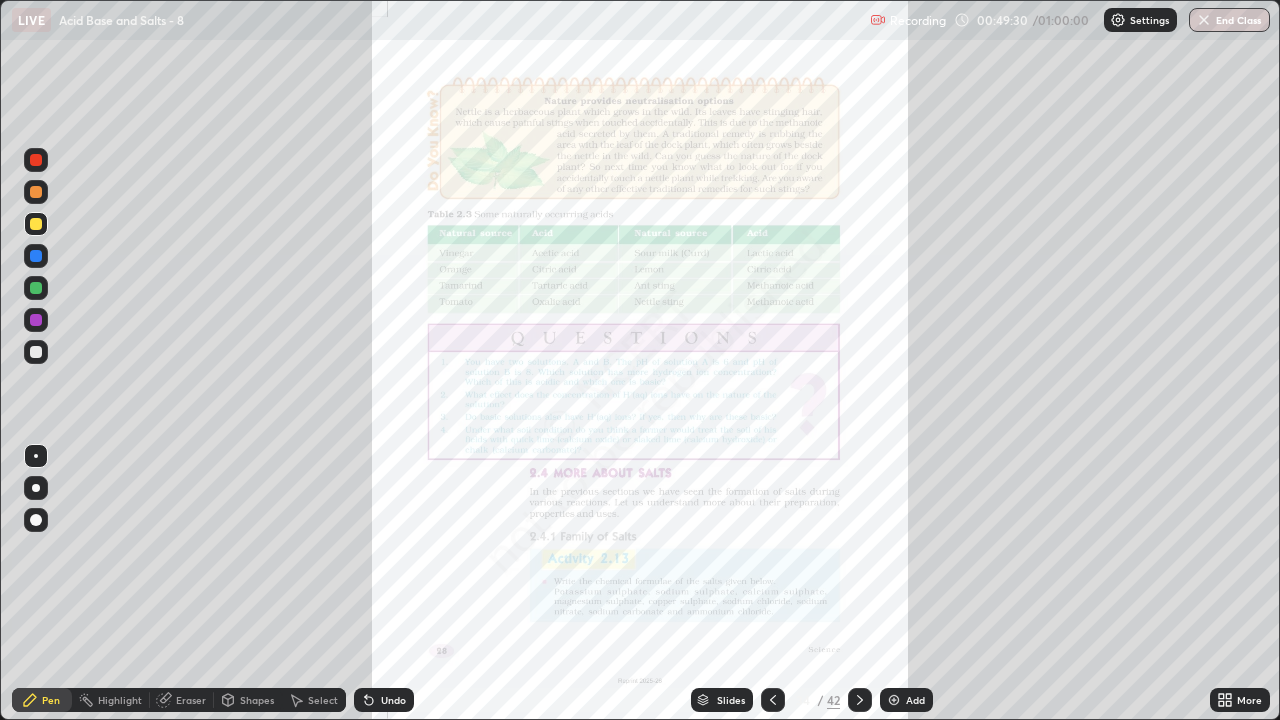 click 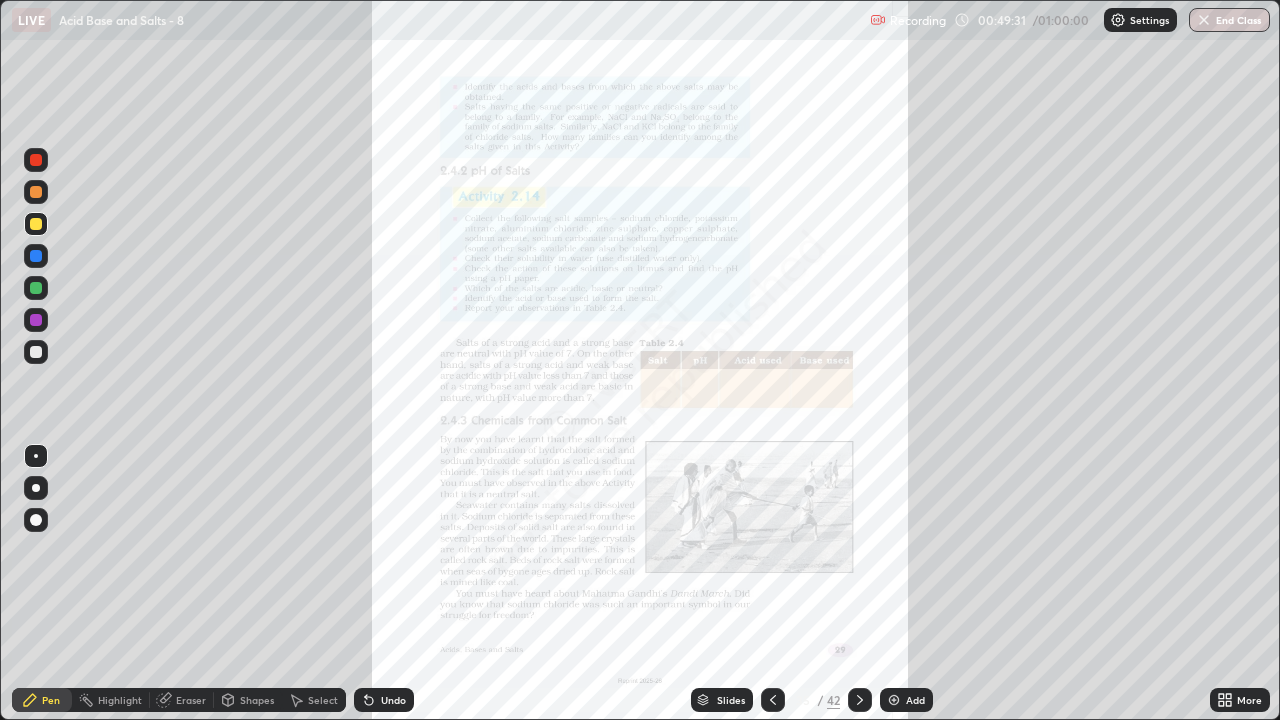 click 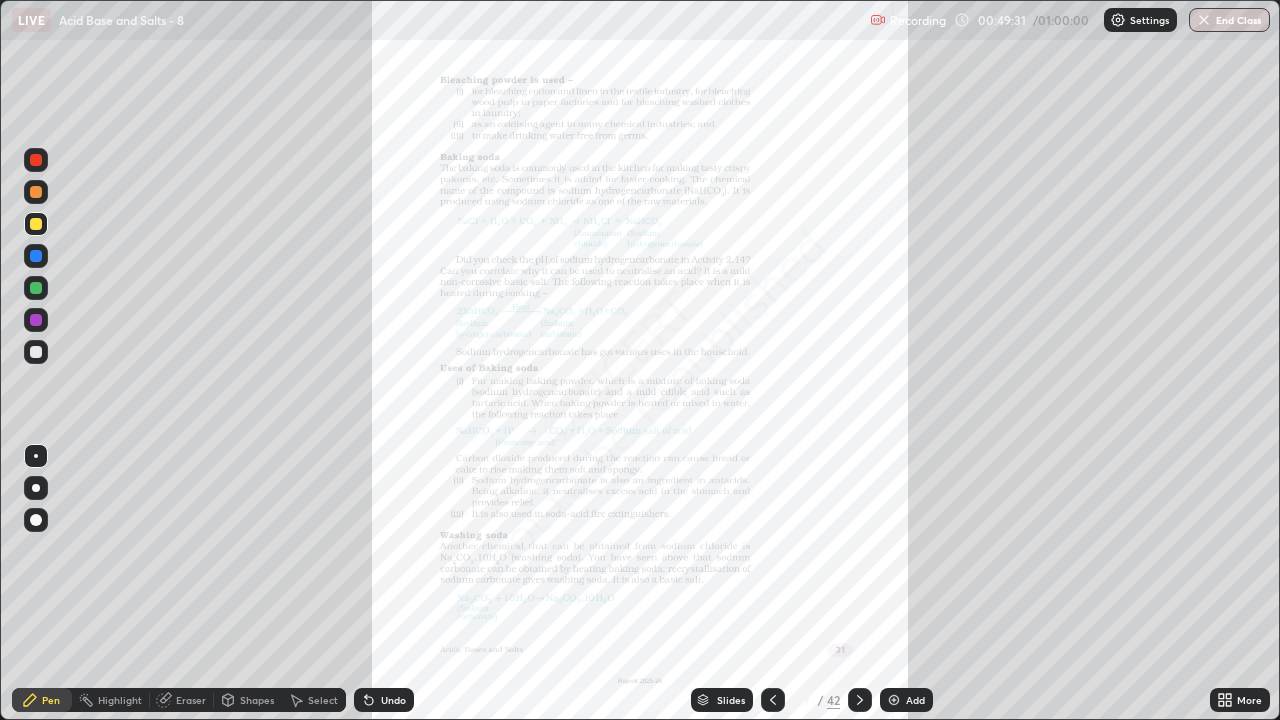 click 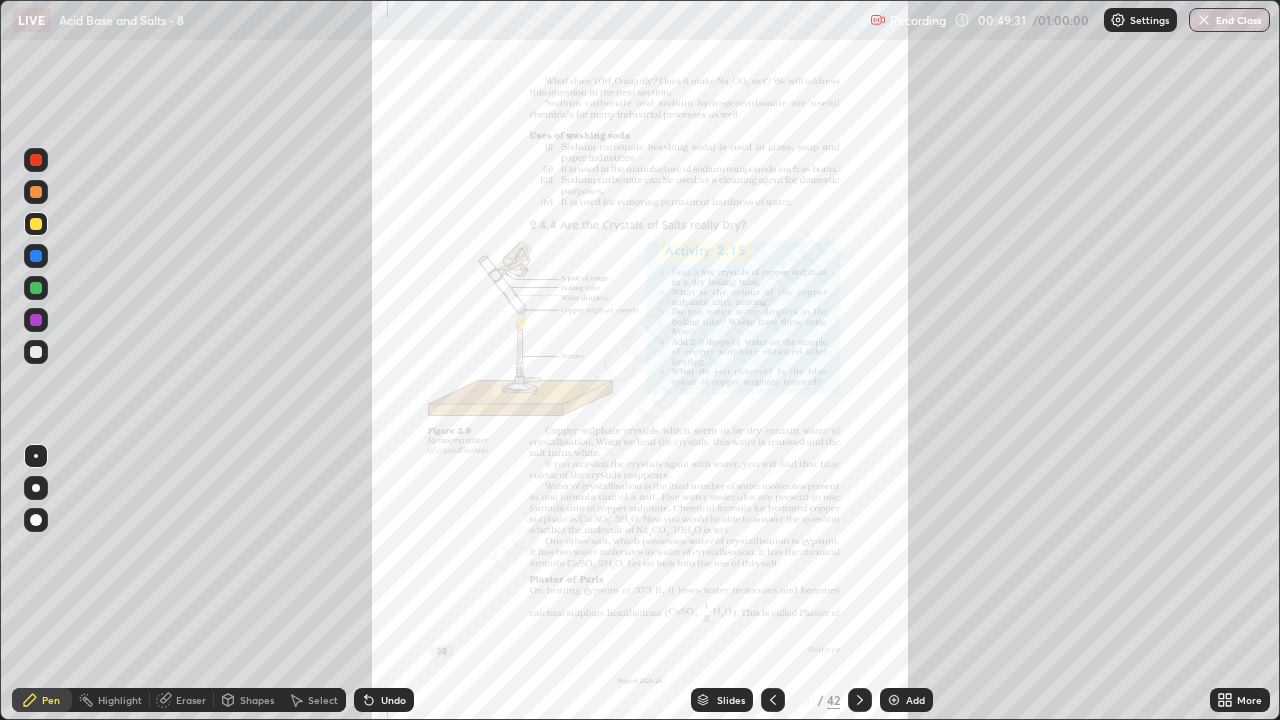 click 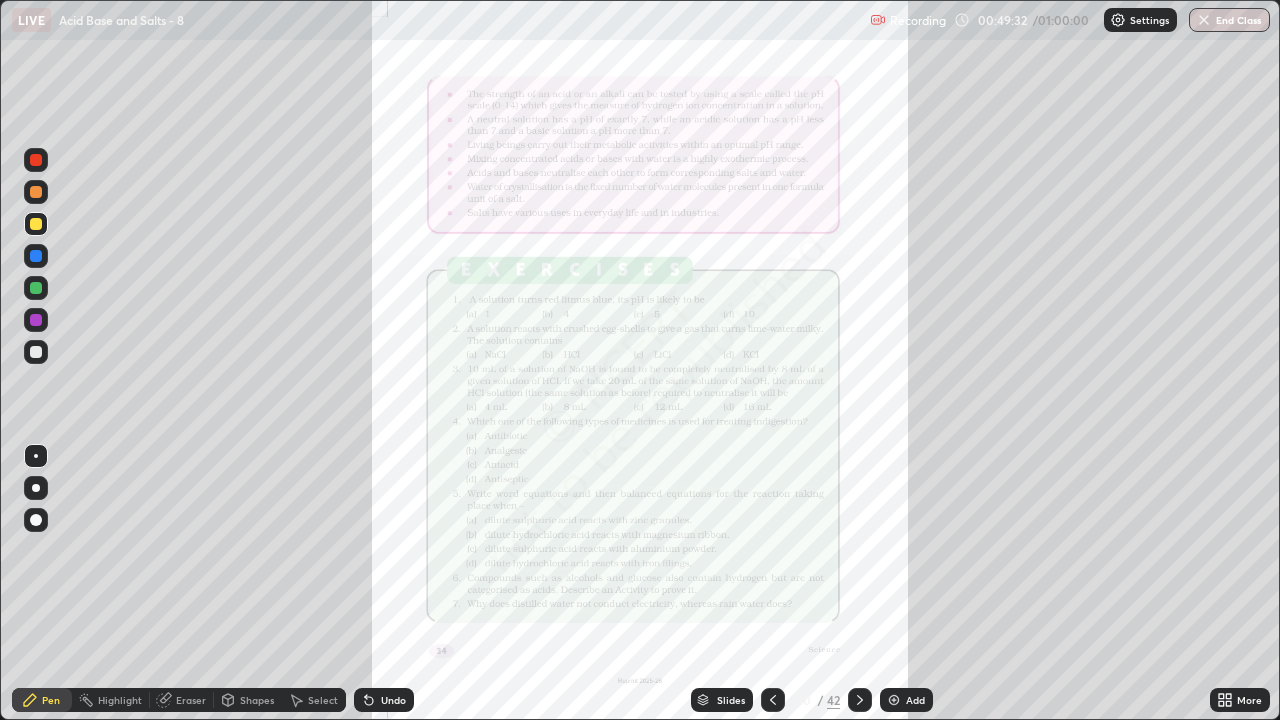 click 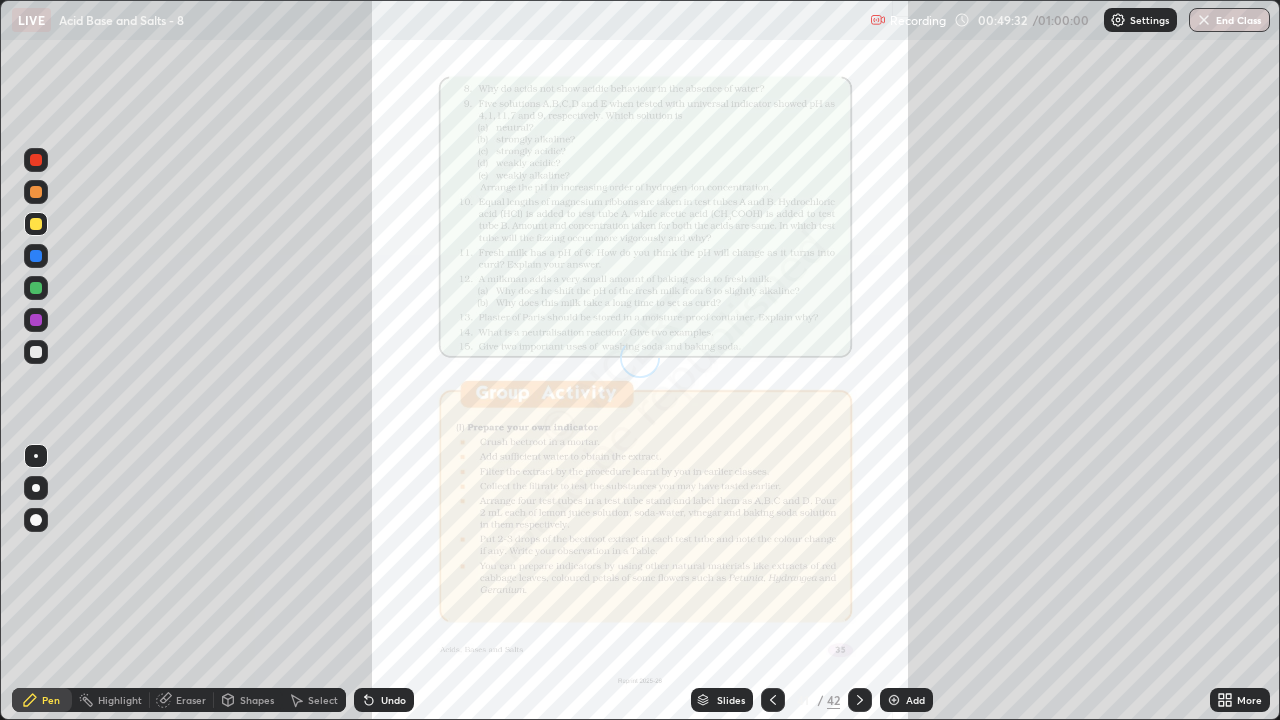 click 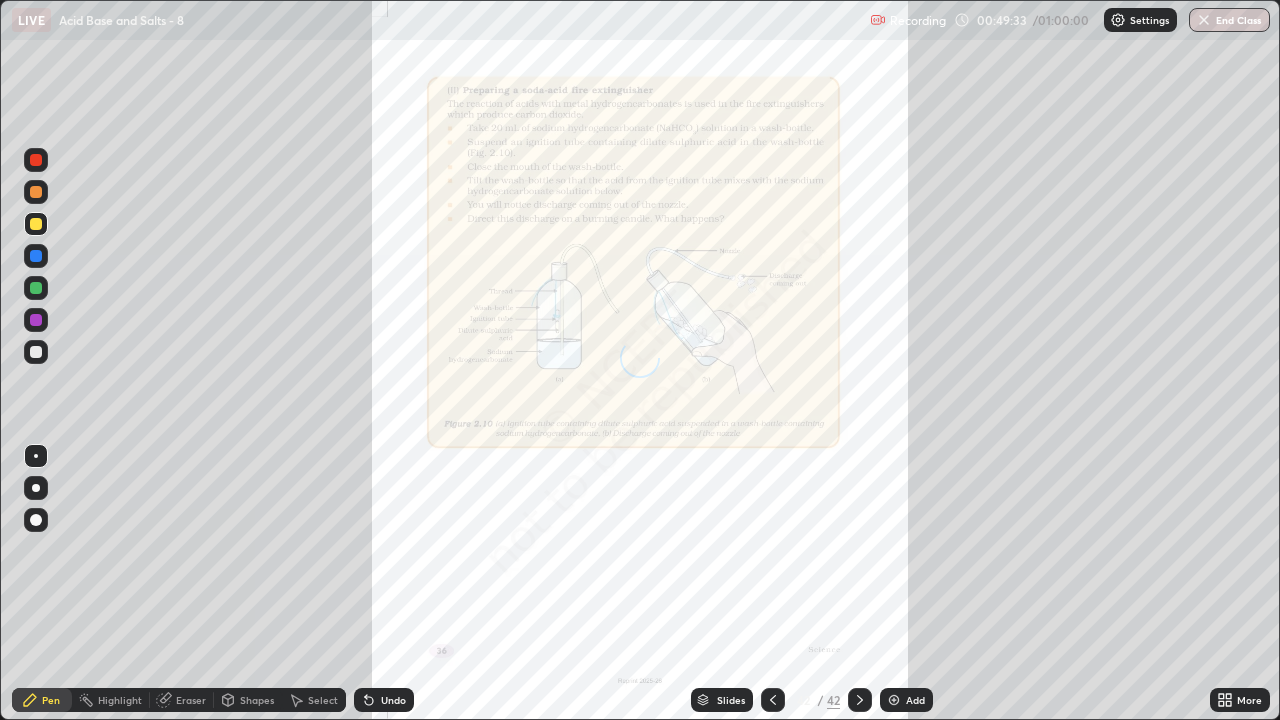 click 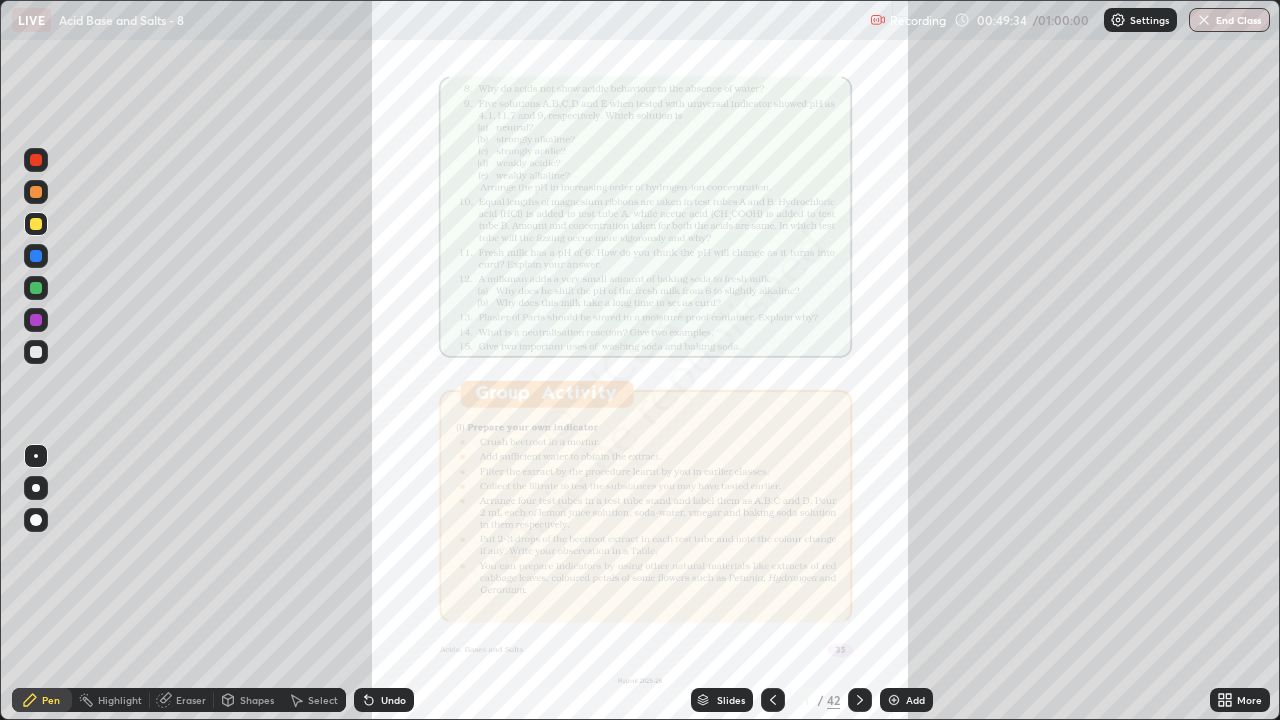 click 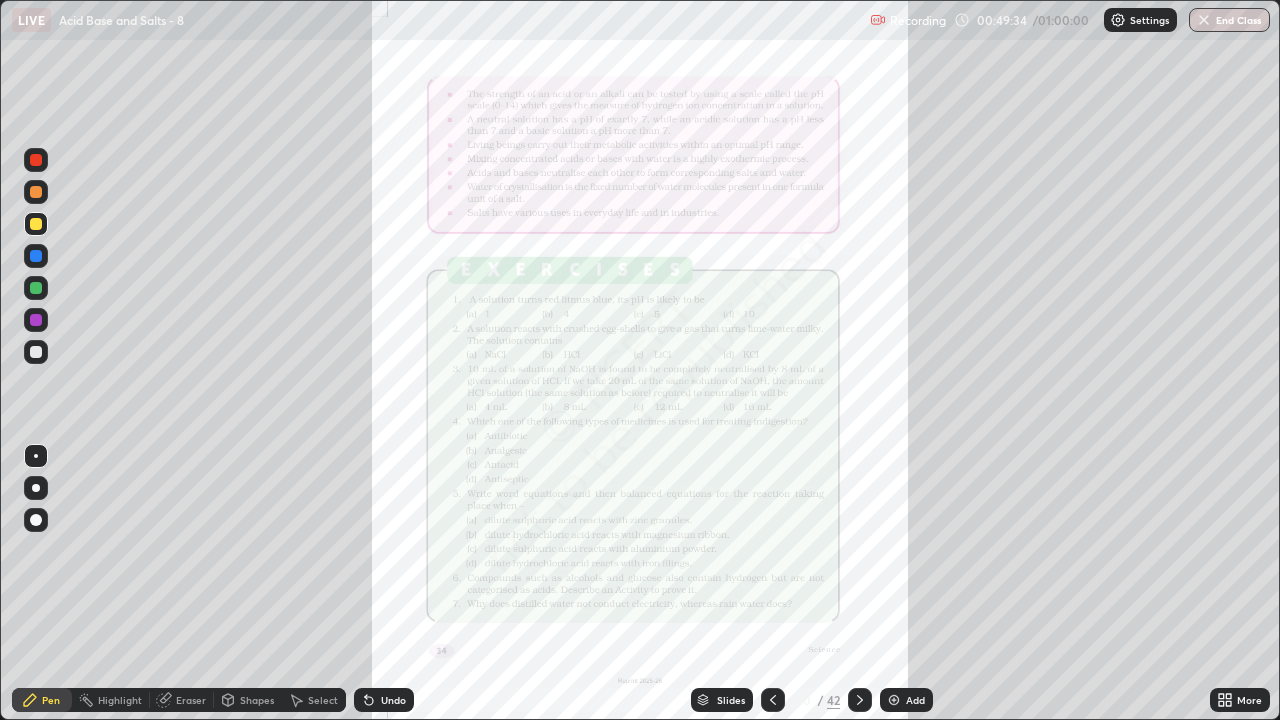 click 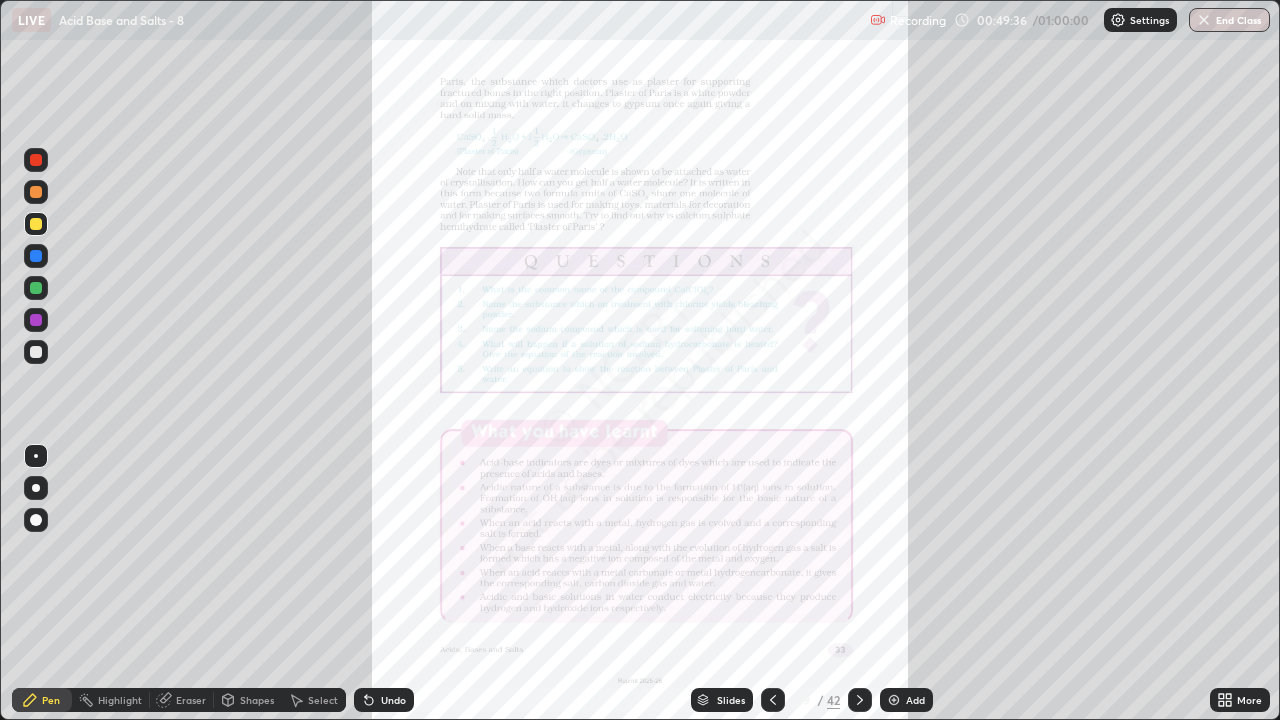 click on "Add" at bounding box center [906, 700] 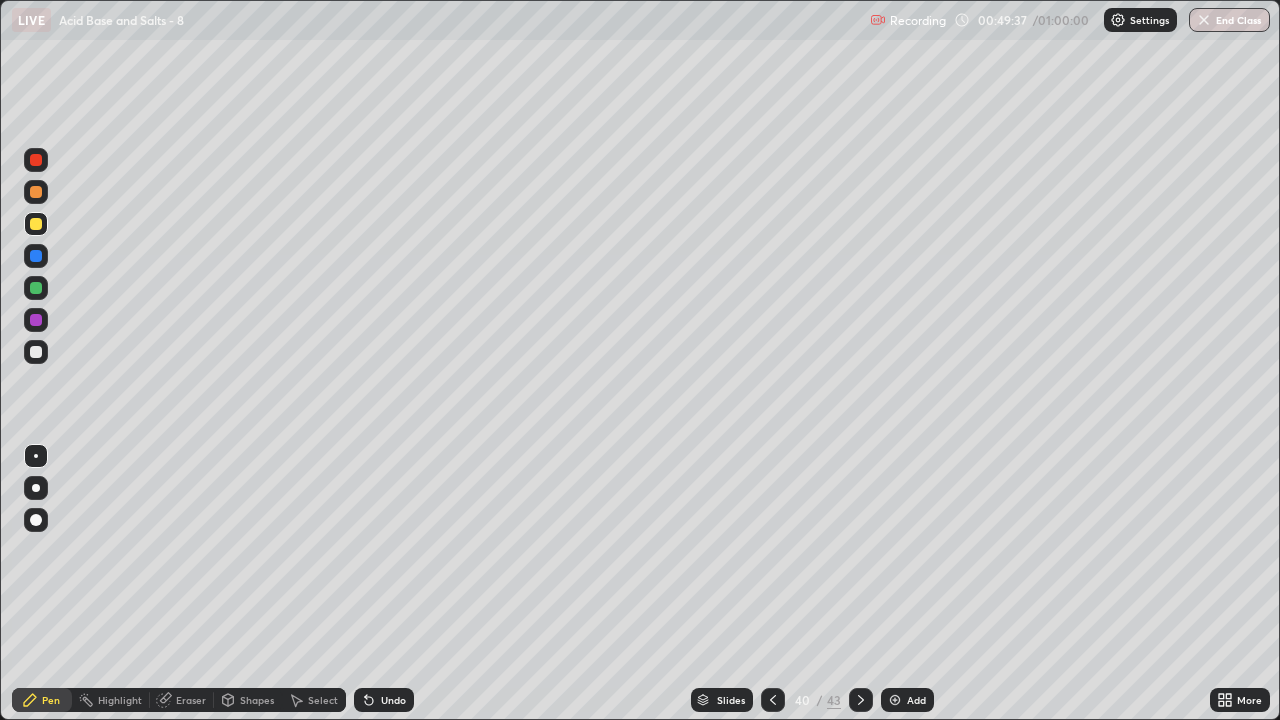 click at bounding box center (861, 700) 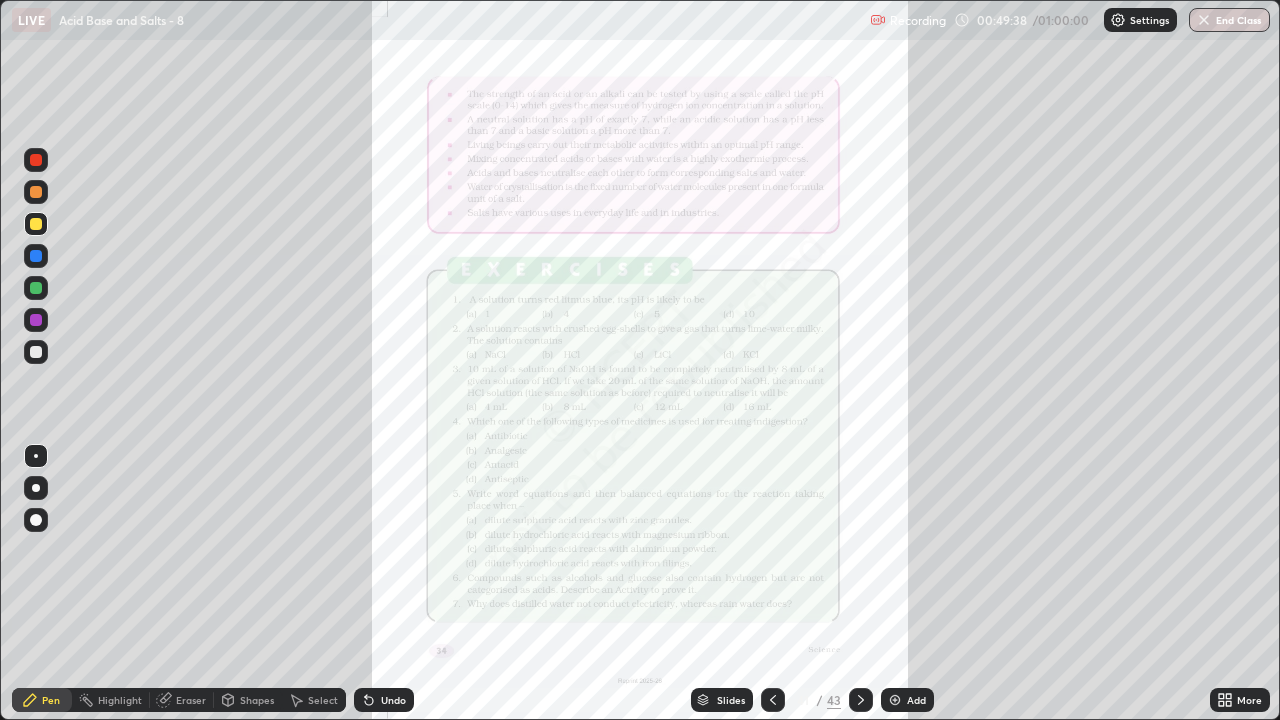 click on "Add" at bounding box center [916, 700] 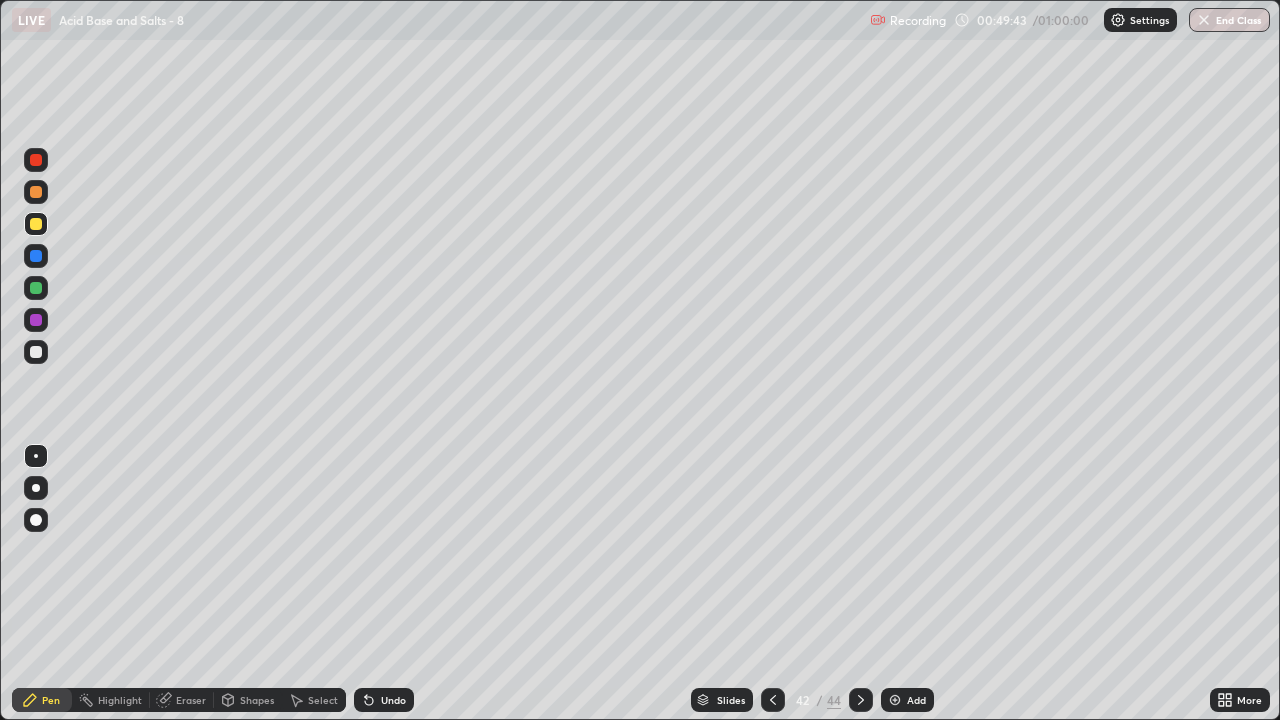 click at bounding box center [36, 224] 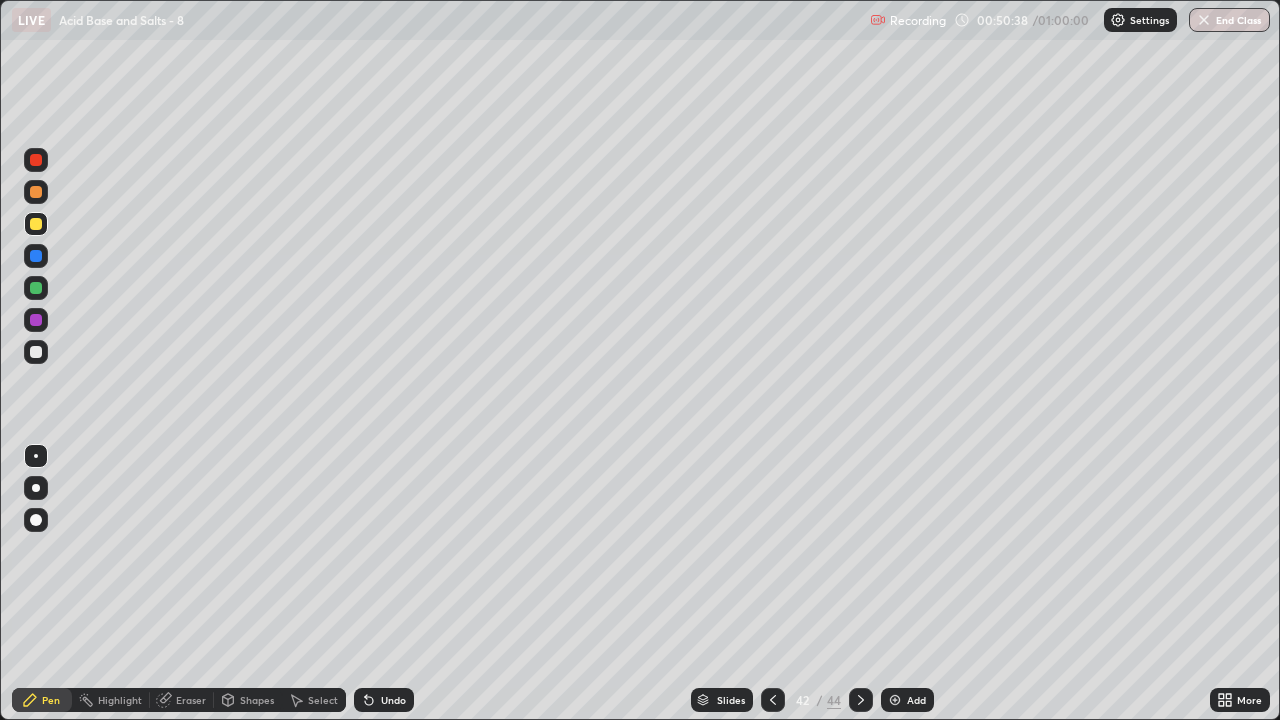 click on "Undo" at bounding box center [393, 700] 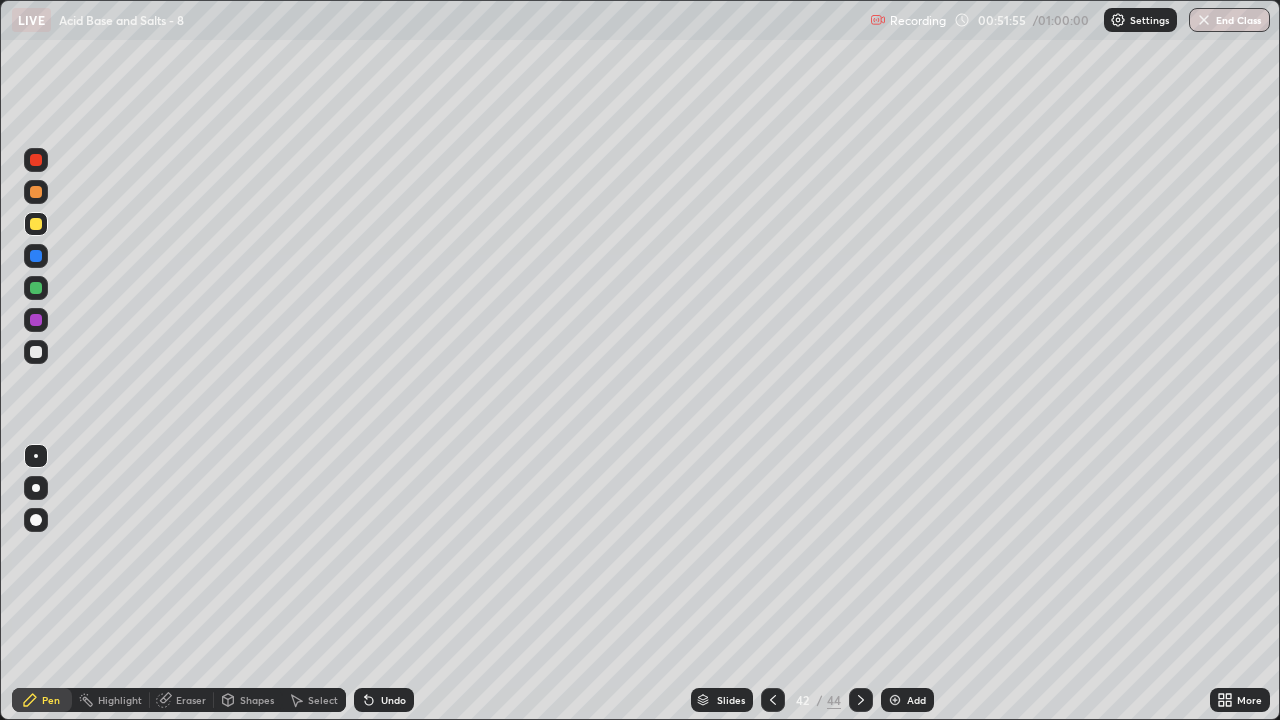 click on "Undo" at bounding box center [393, 700] 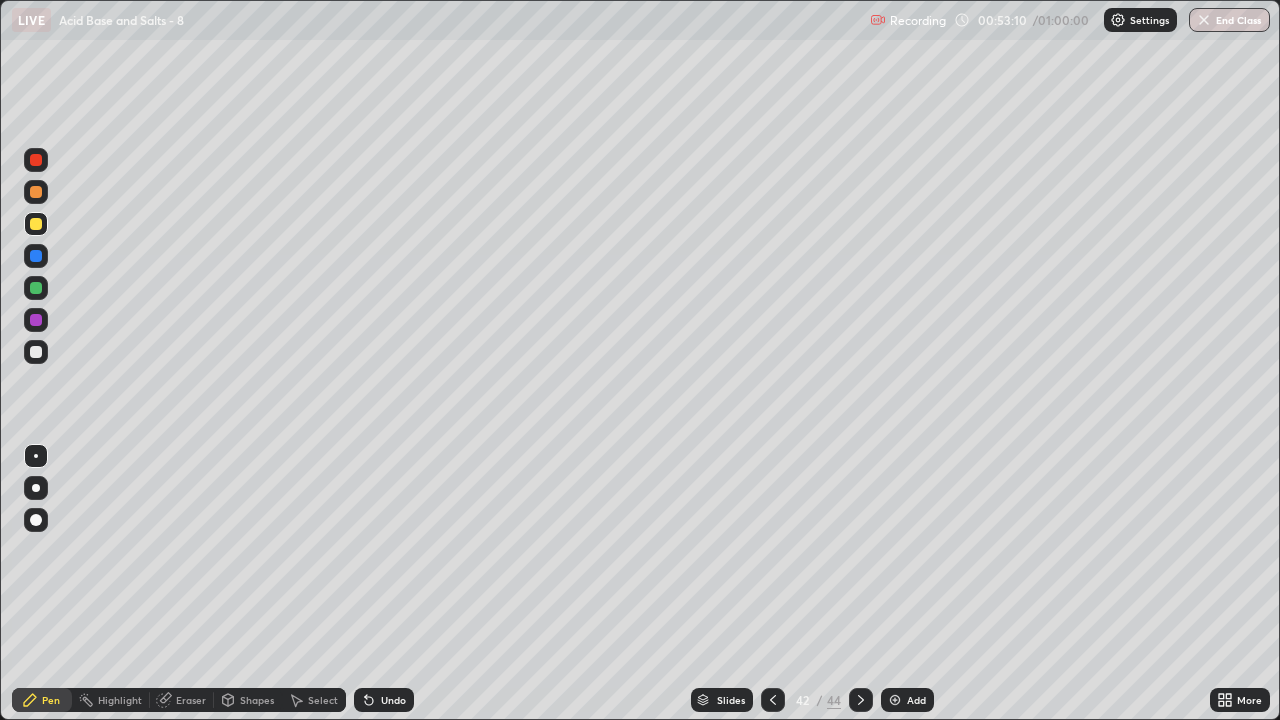 click on "End Class" at bounding box center (1229, 20) 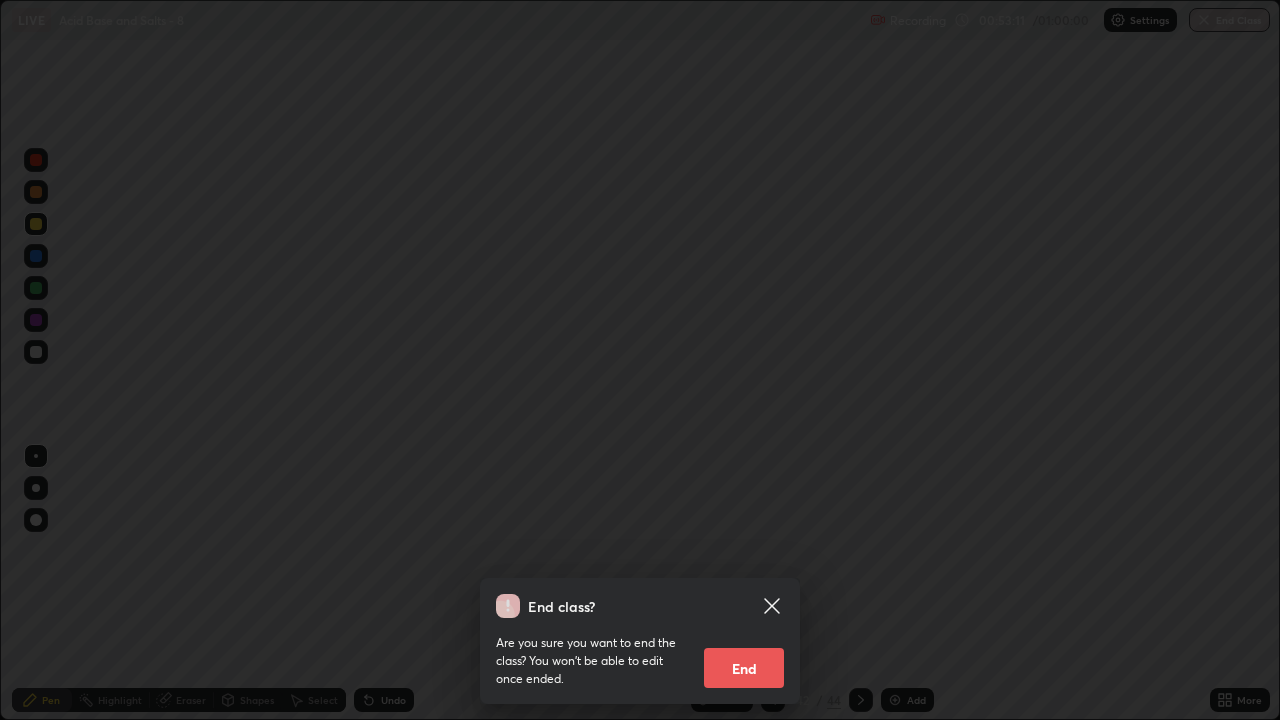 click on "End" at bounding box center (744, 668) 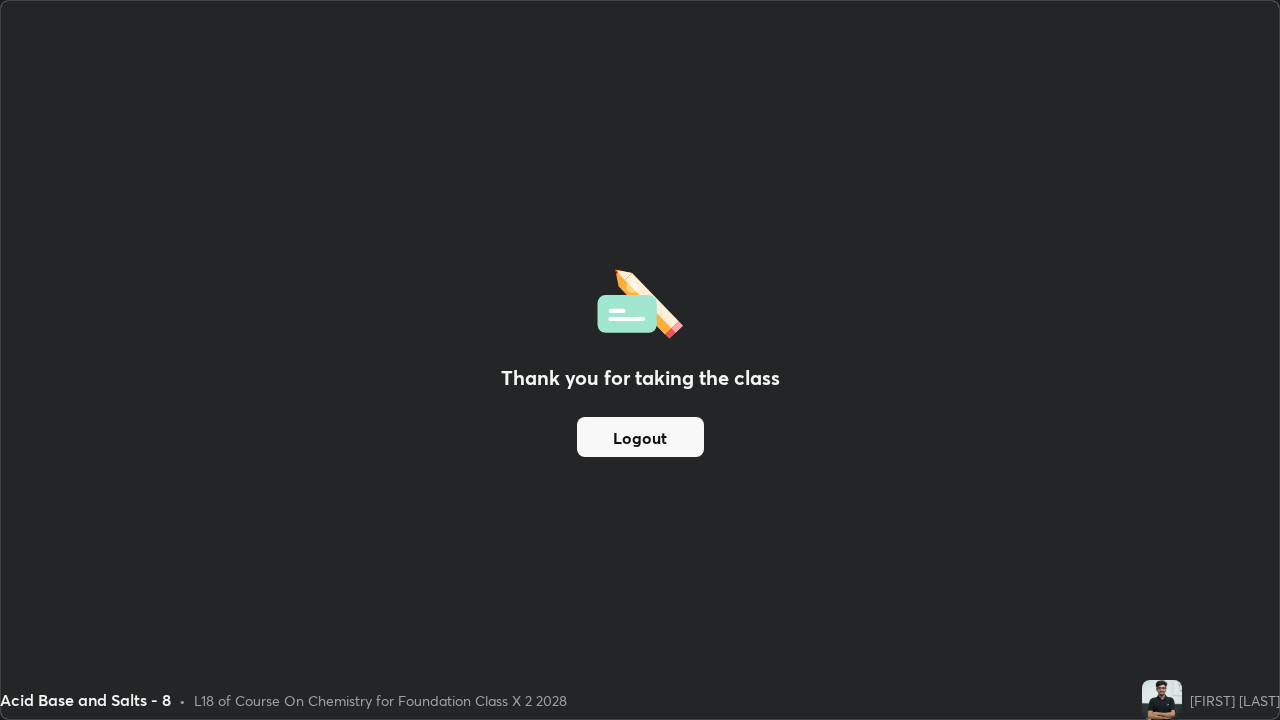 click on "Logout" at bounding box center (640, 437) 